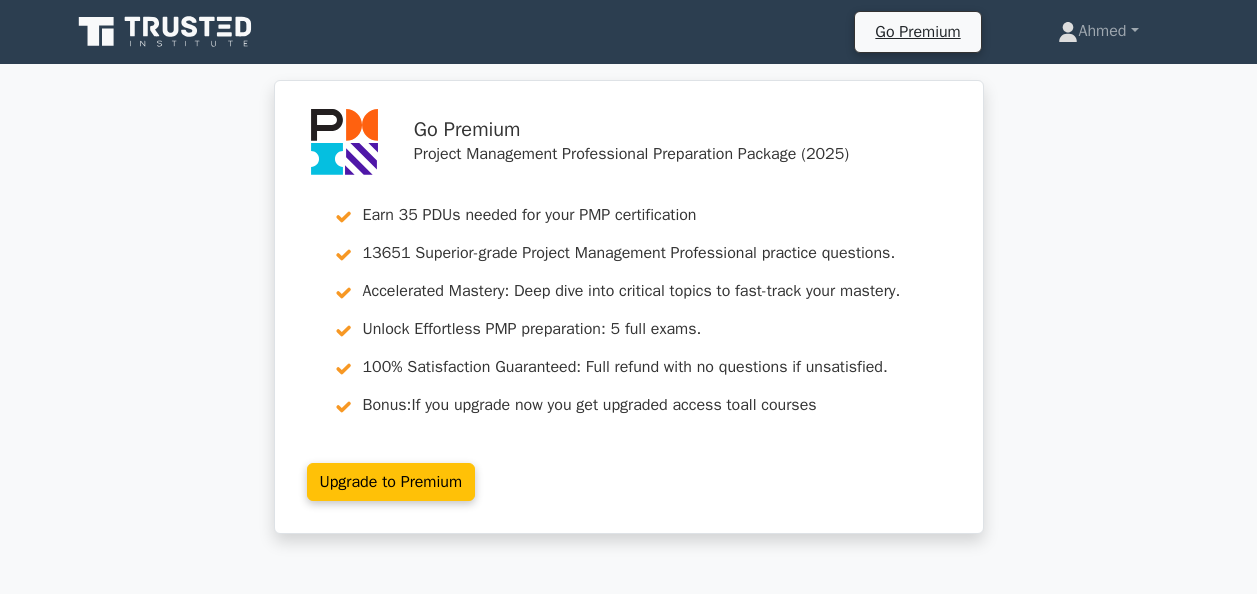 scroll, scrollTop: 226, scrollLeft: 0, axis: vertical 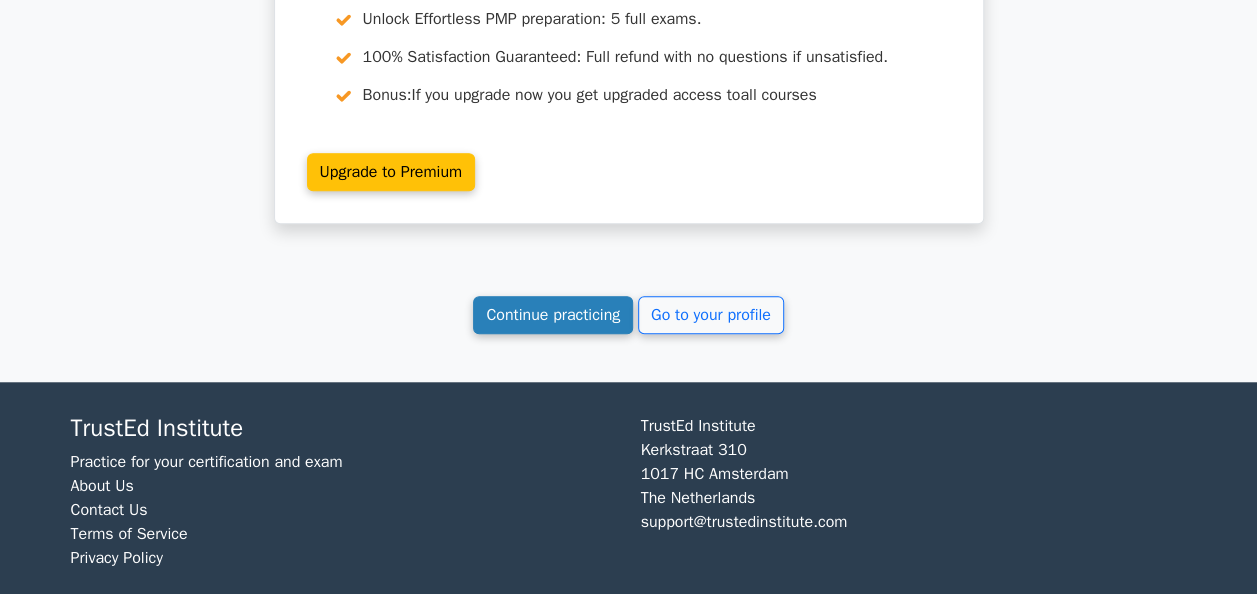 click on "Continue practicing" at bounding box center (553, 315) 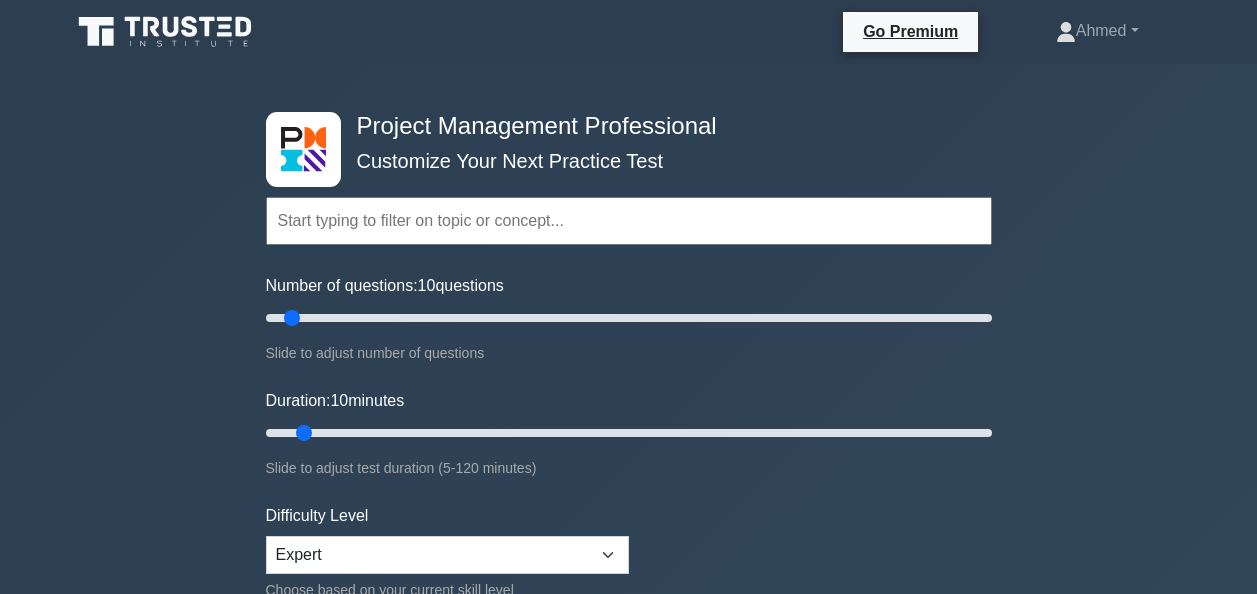 scroll, scrollTop: 0, scrollLeft: 0, axis: both 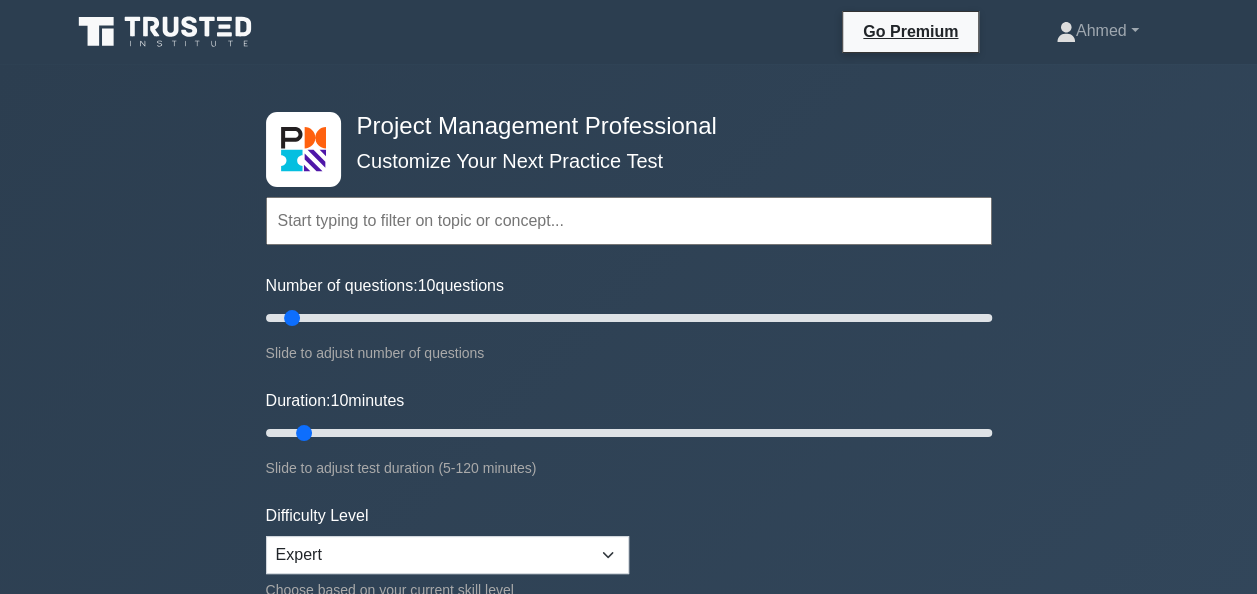 click on "Number of questions:  10  questions
Slide to adjust number of questions" at bounding box center (629, 319) 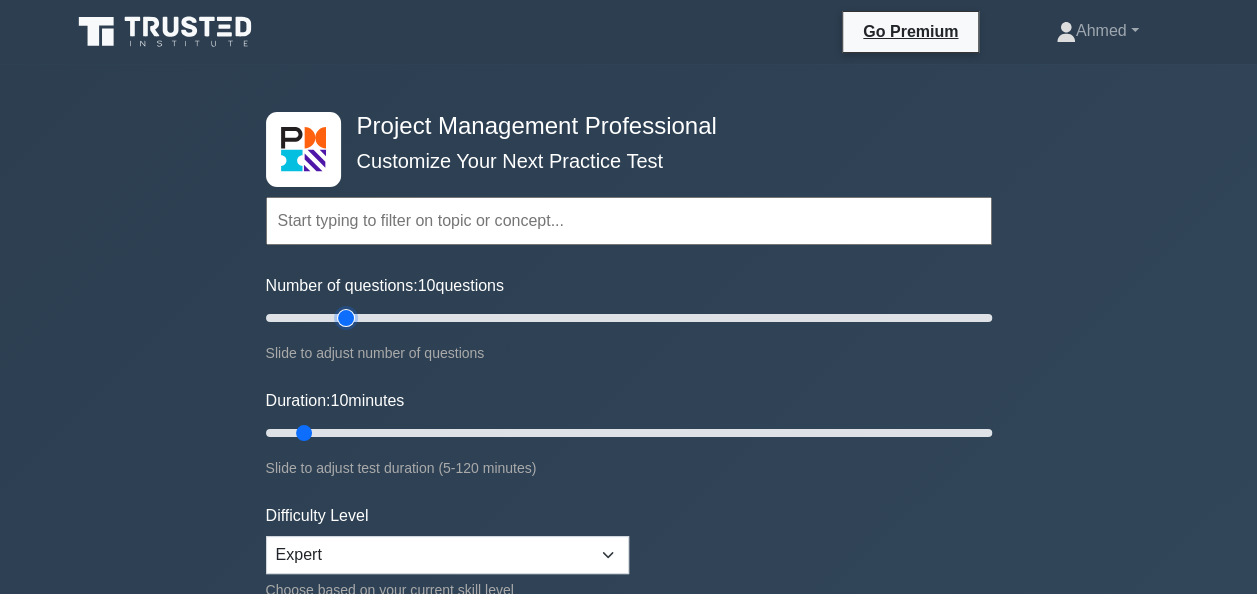 click on "Number of questions:  10  questions" at bounding box center (629, 318) 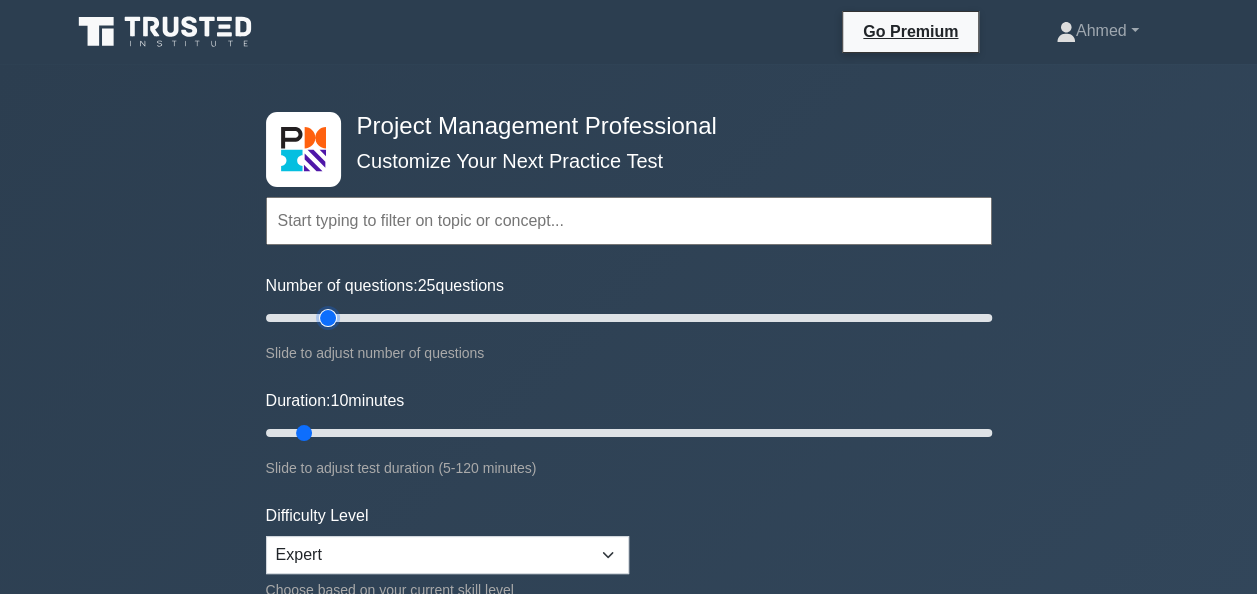 type on "20" 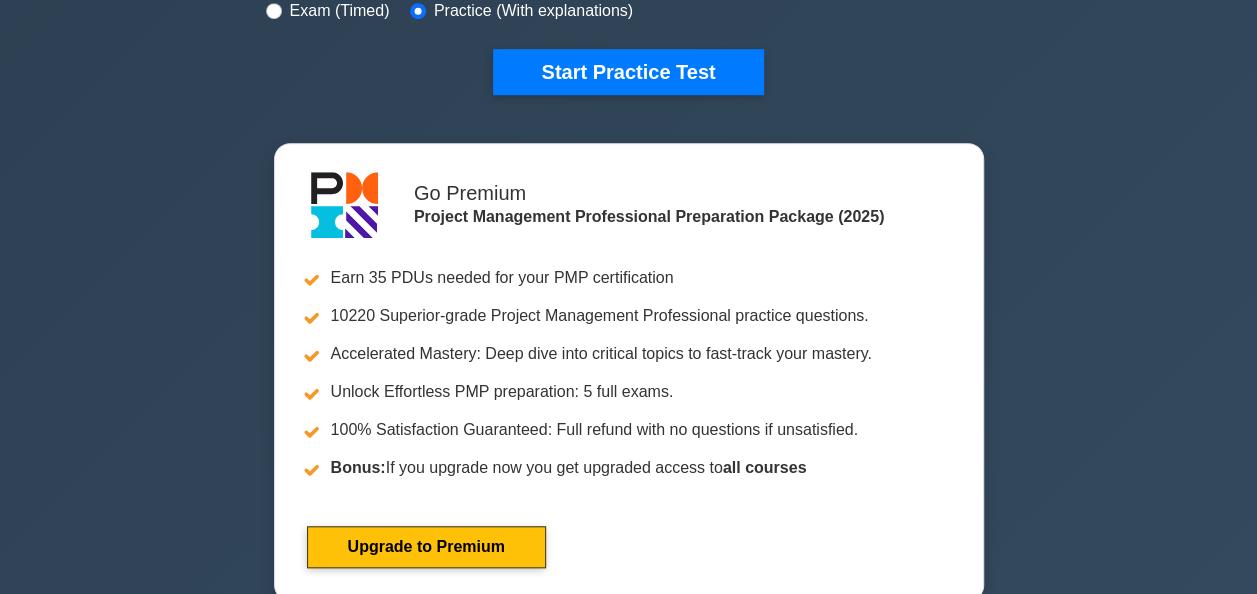 scroll, scrollTop: 658, scrollLeft: 0, axis: vertical 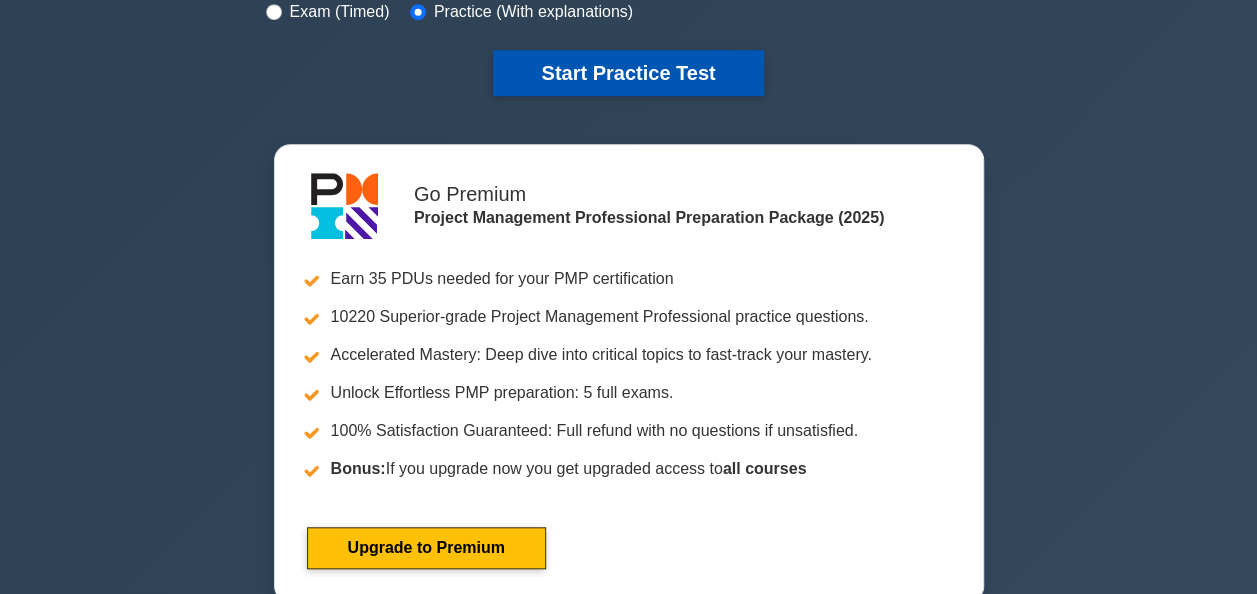 click on "Start Practice Test" at bounding box center [628, 73] 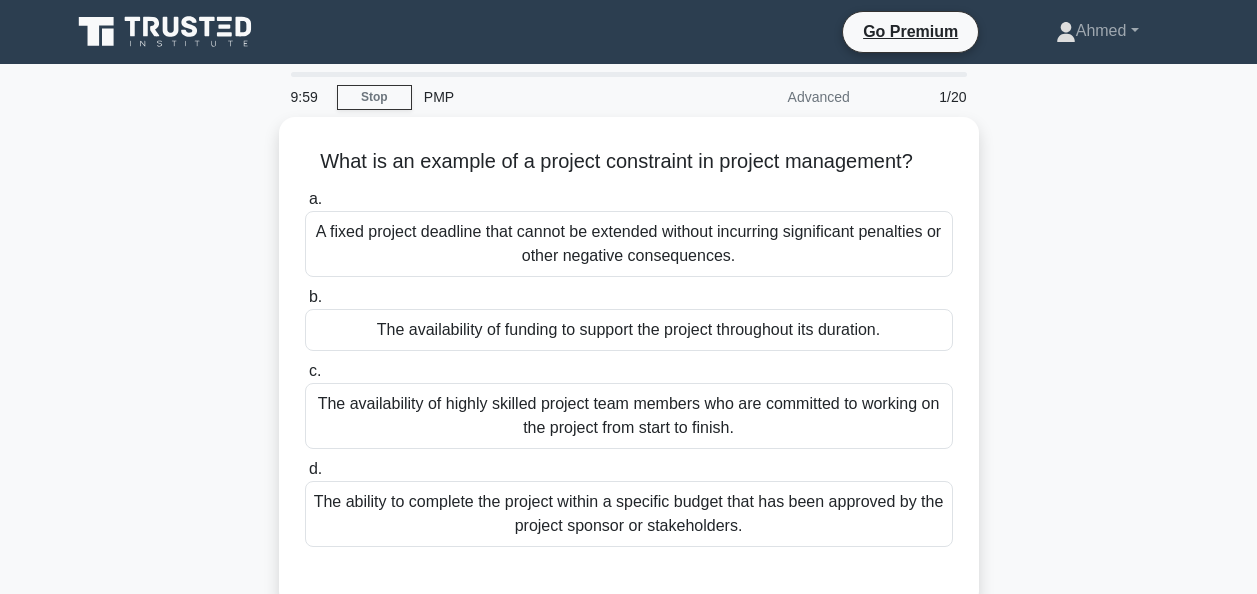scroll, scrollTop: 0, scrollLeft: 0, axis: both 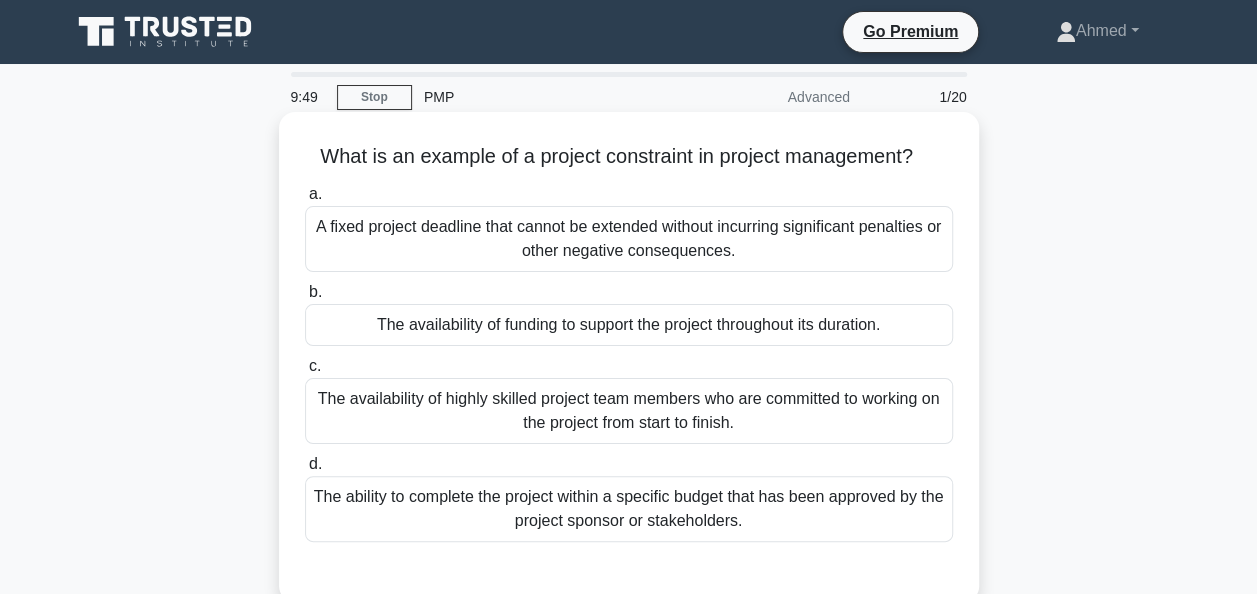 click on "The availability of funding to support the project throughout its duration." at bounding box center (629, 325) 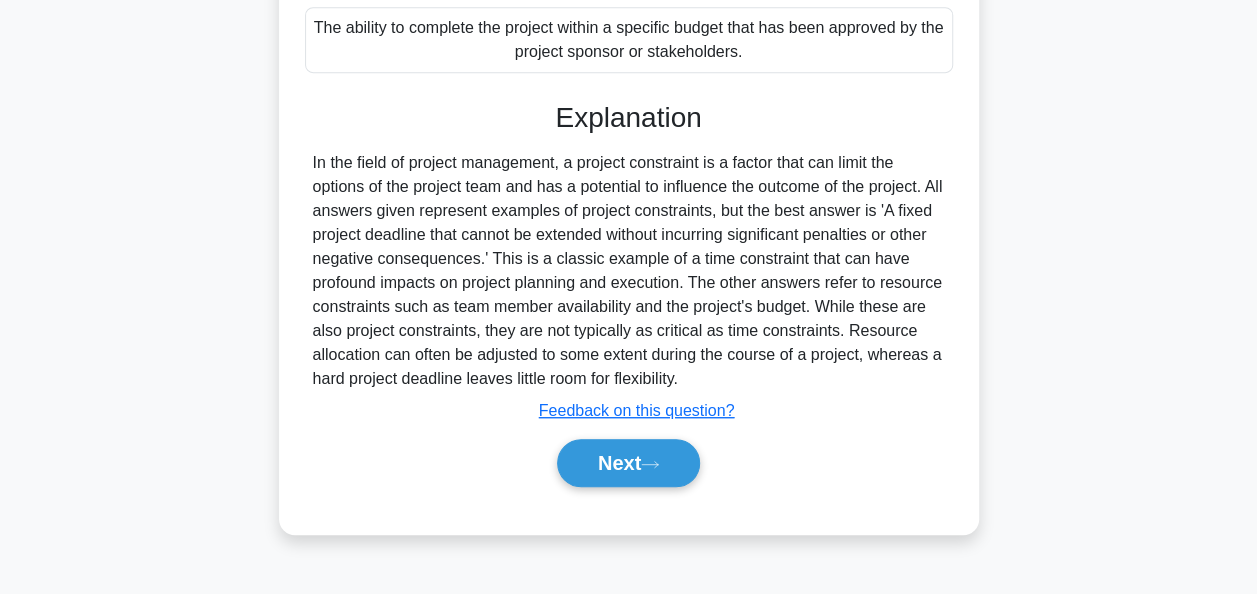 scroll, scrollTop: 486, scrollLeft: 0, axis: vertical 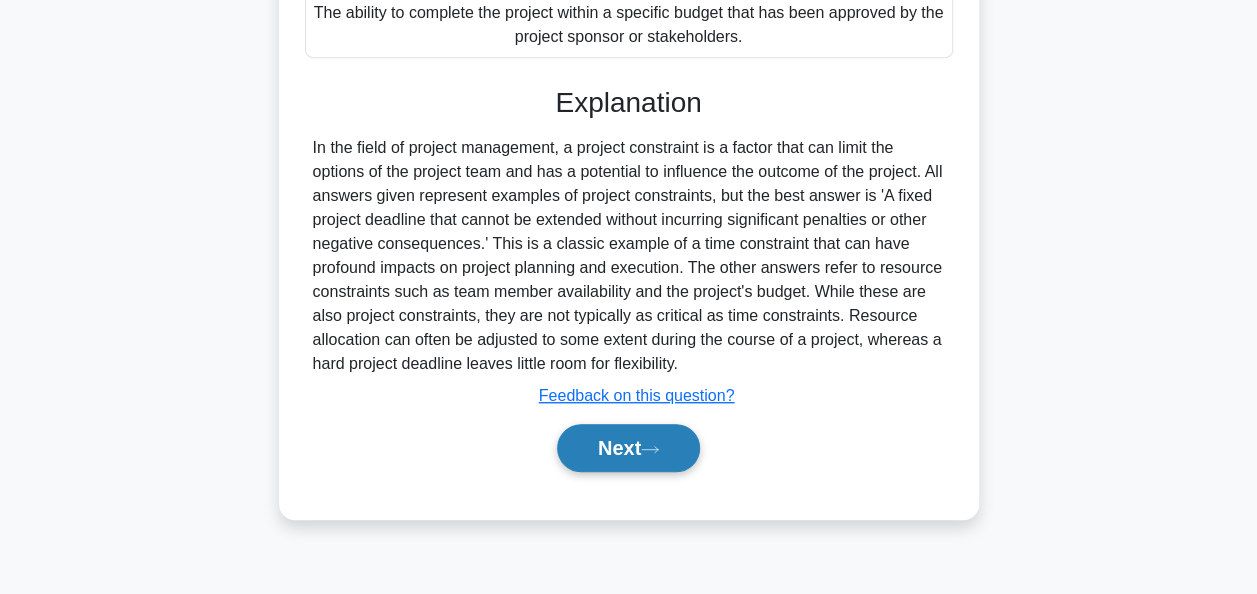 click on "Next" at bounding box center [628, 448] 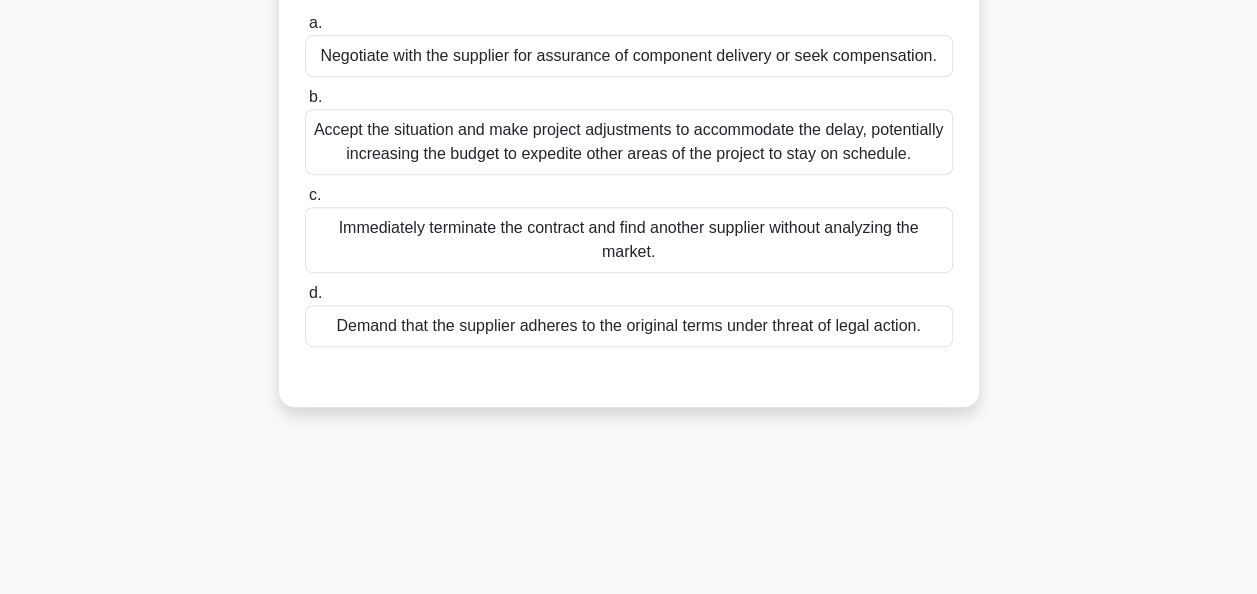 scroll, scrollTop: 415, scrollLeft: 0, axis: vertical 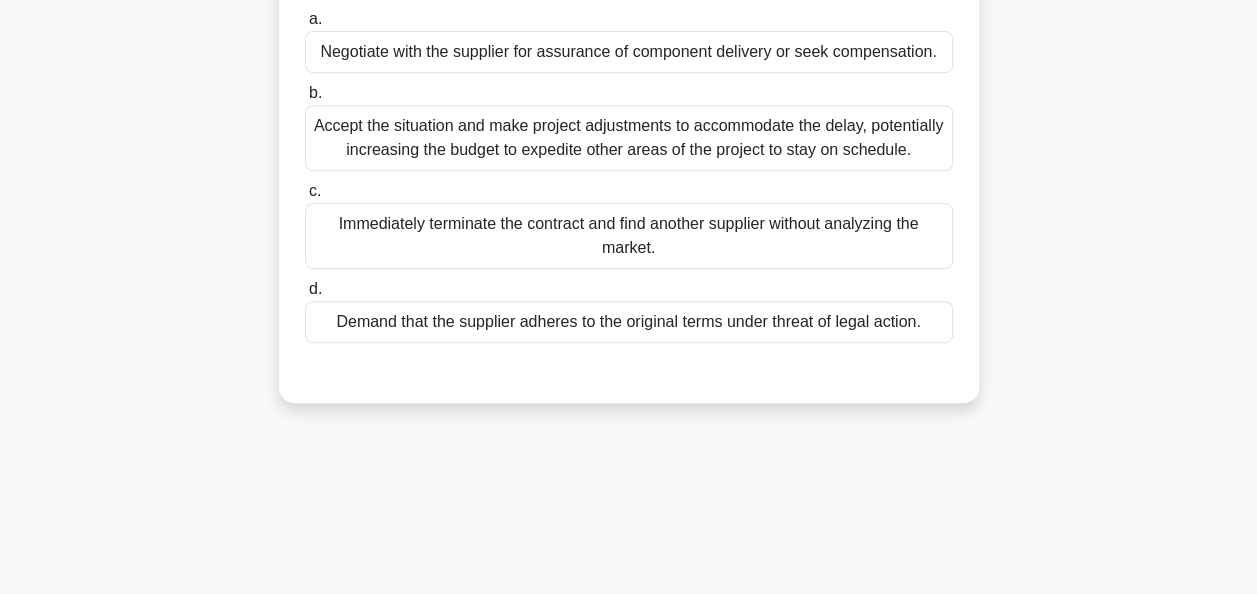 click on "Demand that the supplier adheres to the original terms under threat of legal action." at bounding box center (629, 322) 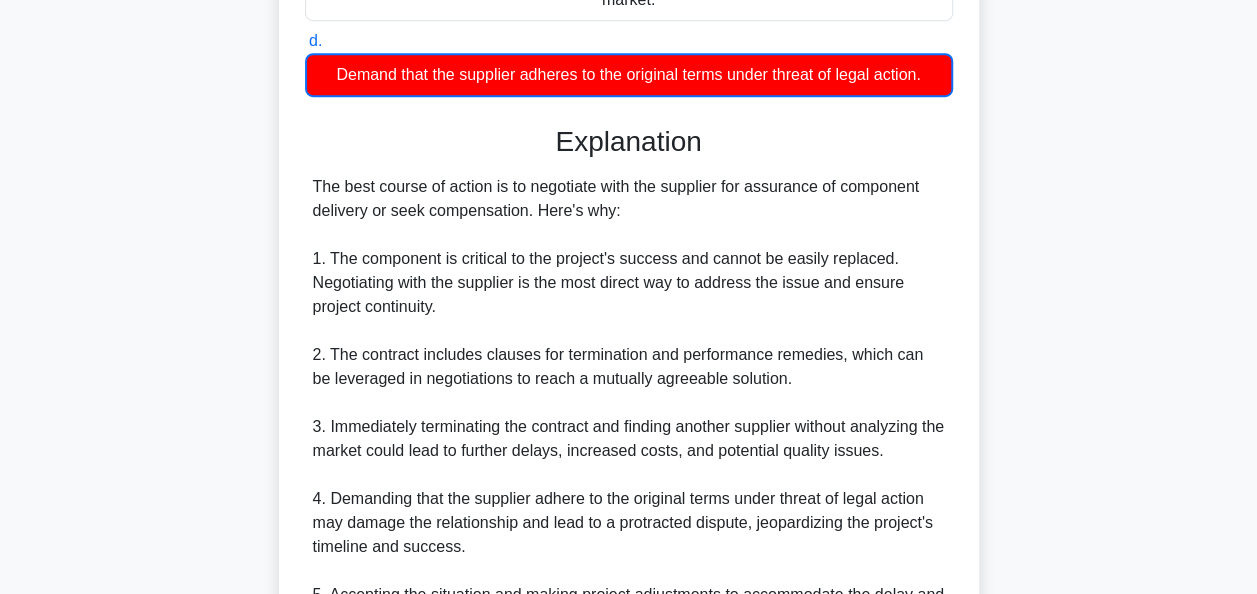 scroll, scrollTop: 951, scrollLeft: 0, axis: vertical 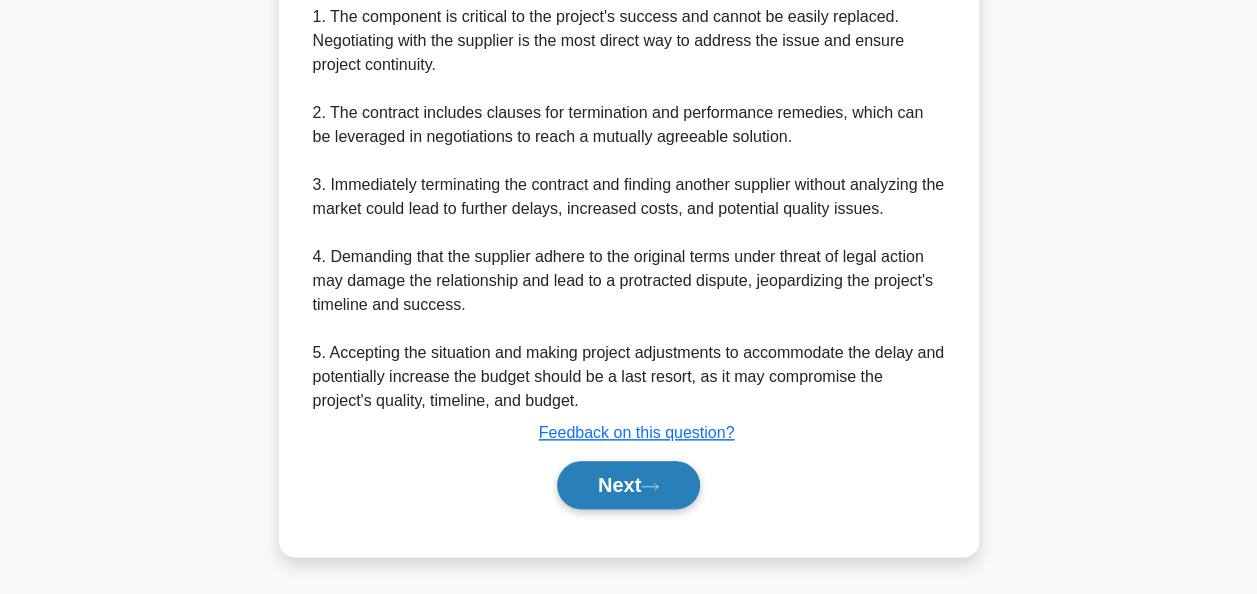 click on "Next" at bounding box center [628, 485] 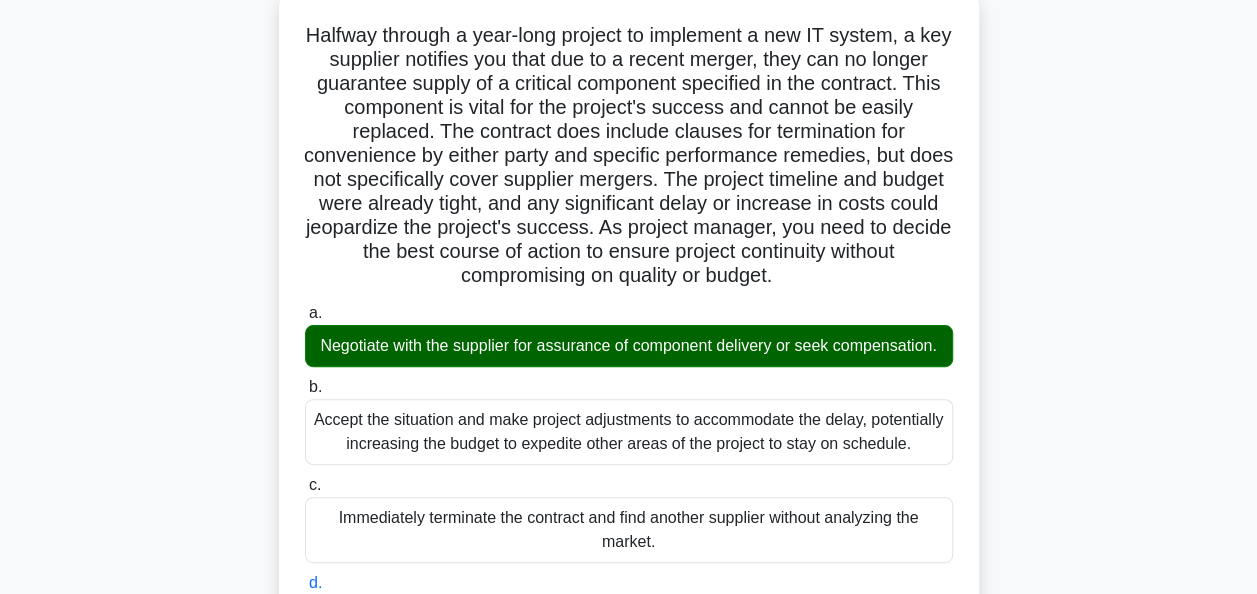scroll, scrollTop: 0, scrollLeft: 0, axis: both 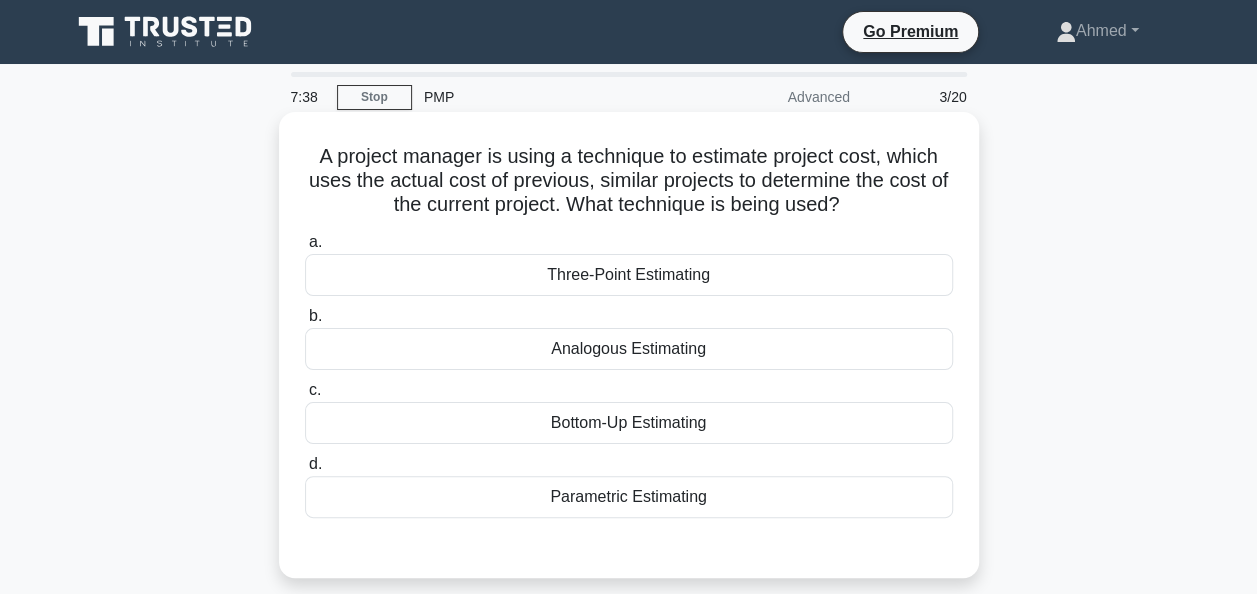 click on "Analogous Estimating" at bounding box center [629, 349] 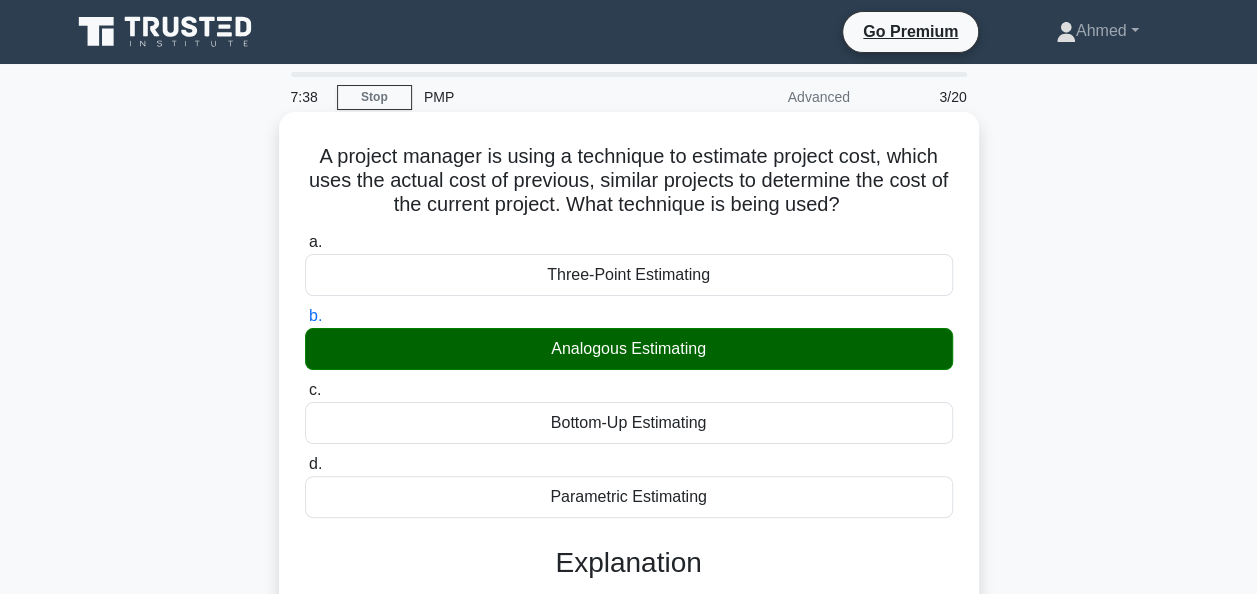 scroll, scrollTop: 486, scrollLeft: 0, axis: vertical 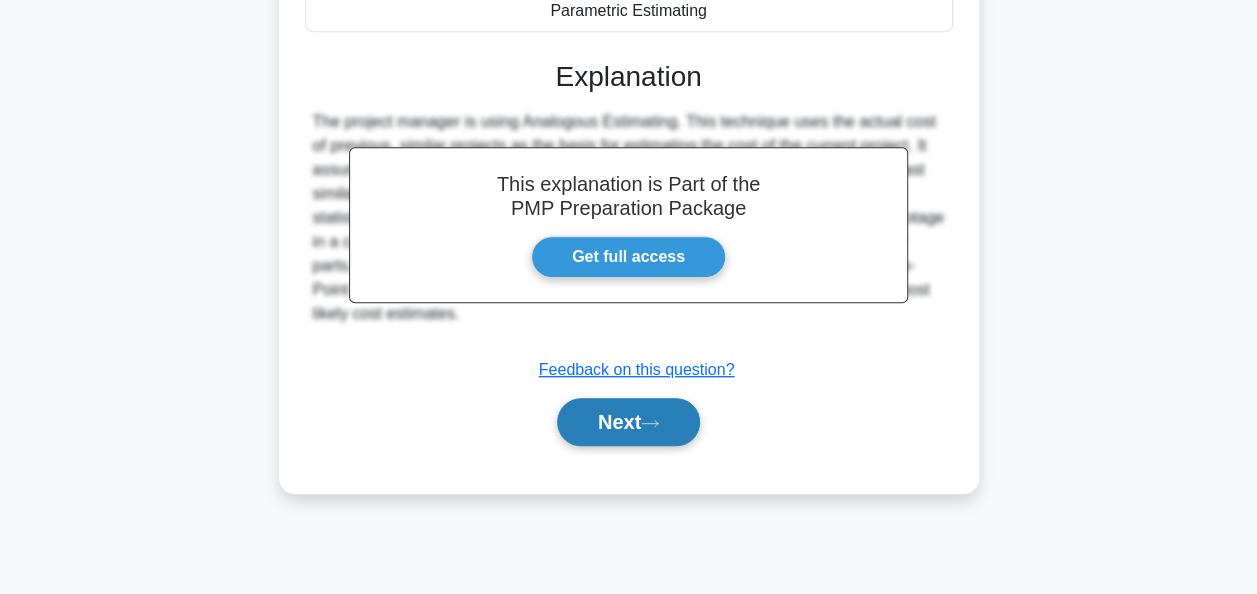 click on "Next" at bounding box center [628, 422] 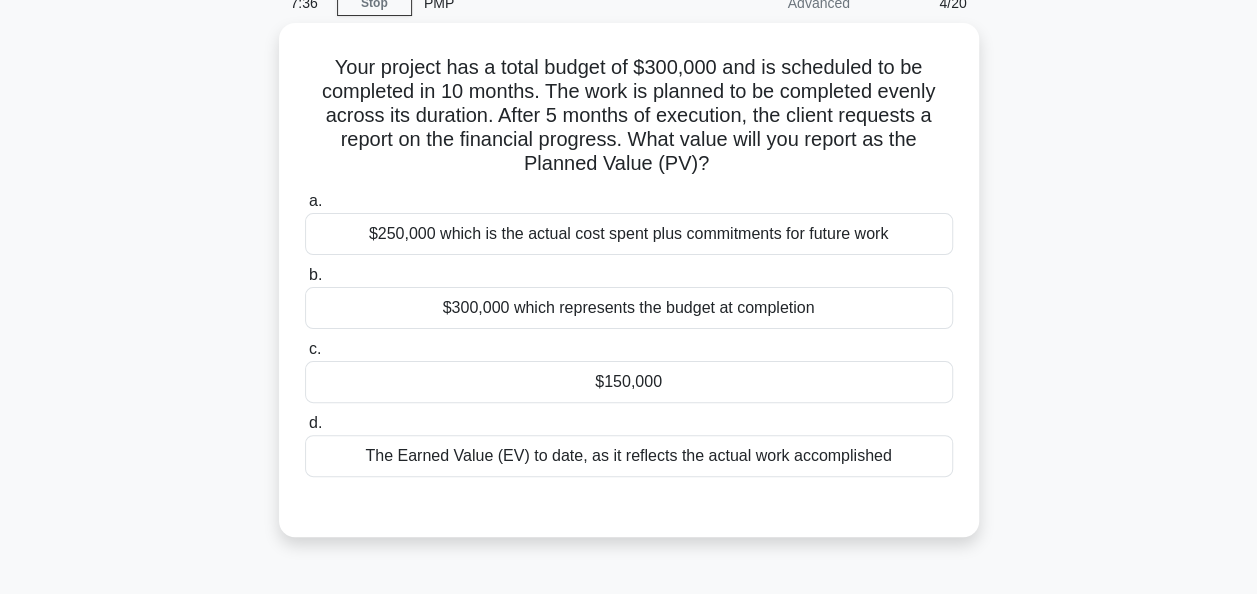 scroll, scrollTop: 0, scrollLeft: 0, axis: both 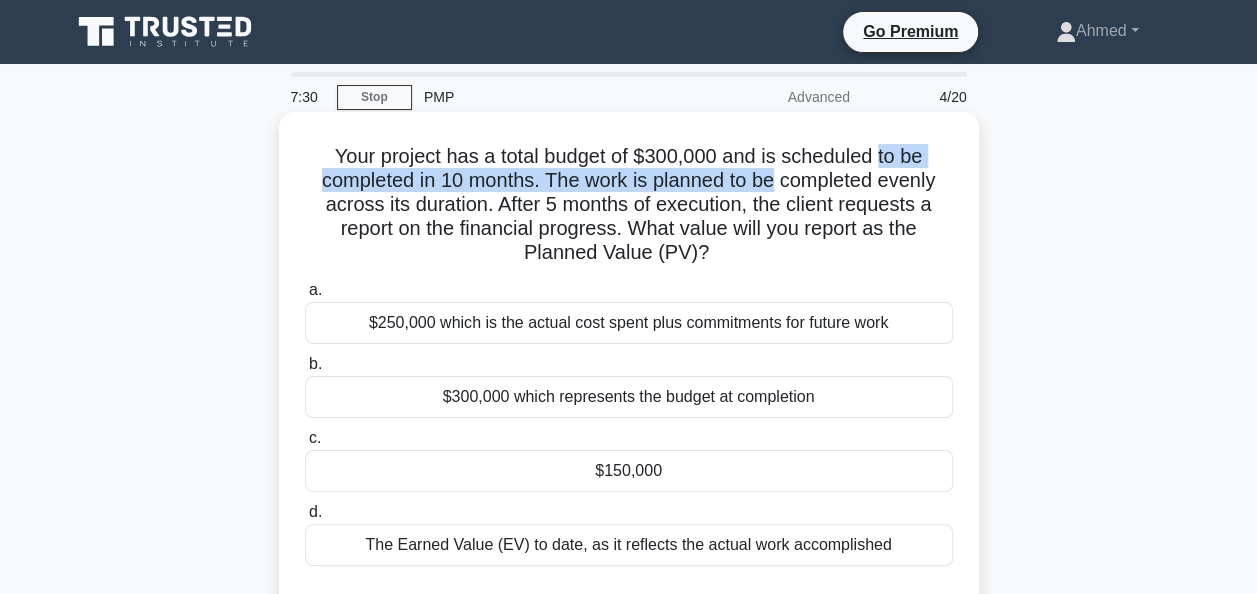 drag, startPoint x: 881, startPoint y: 159, endPoint x: 777, endPoint y: 193, distance: 109.41663 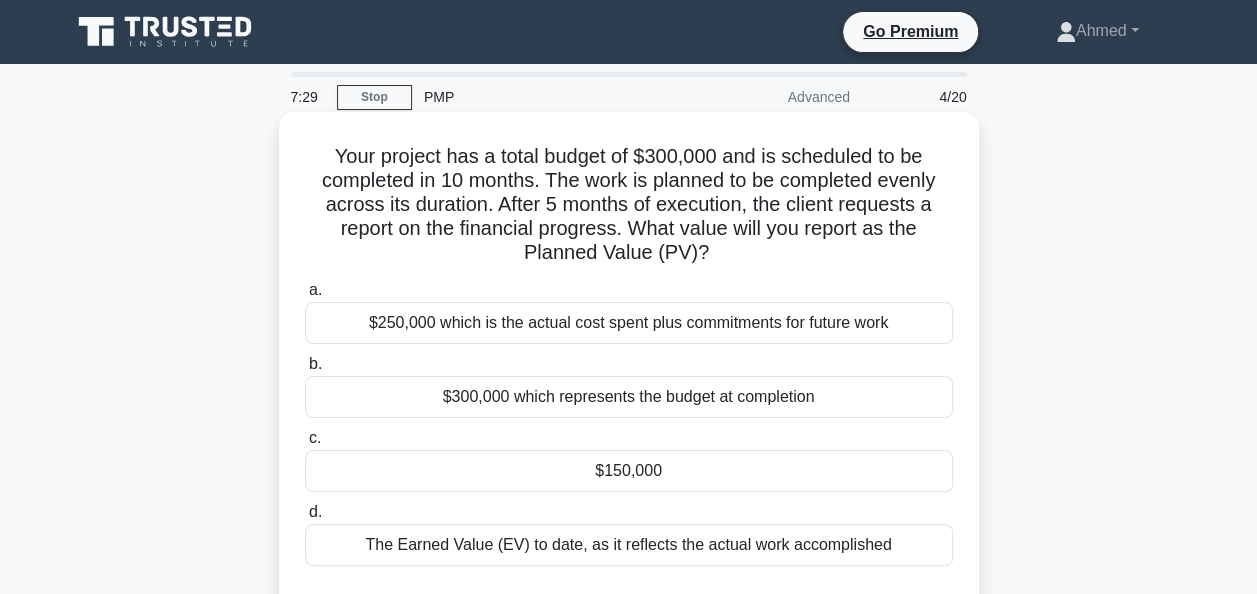 click on "Your project has a total budget of $300,000 and is scheduled to be completed in 10 months. The work is planned to be completed evenly across its duration. After 5 months of execution, the client requests a report on the financial progress. What value will you report as the Planned Value (PV)?
.spinner_0XTQ{transform-origin:center;animation:spinner_y6GP .75s linear infinite}@keyframes spinner_y6GP{100%{transform:rotate(360deg)}}" at bounding box center [629, 205] 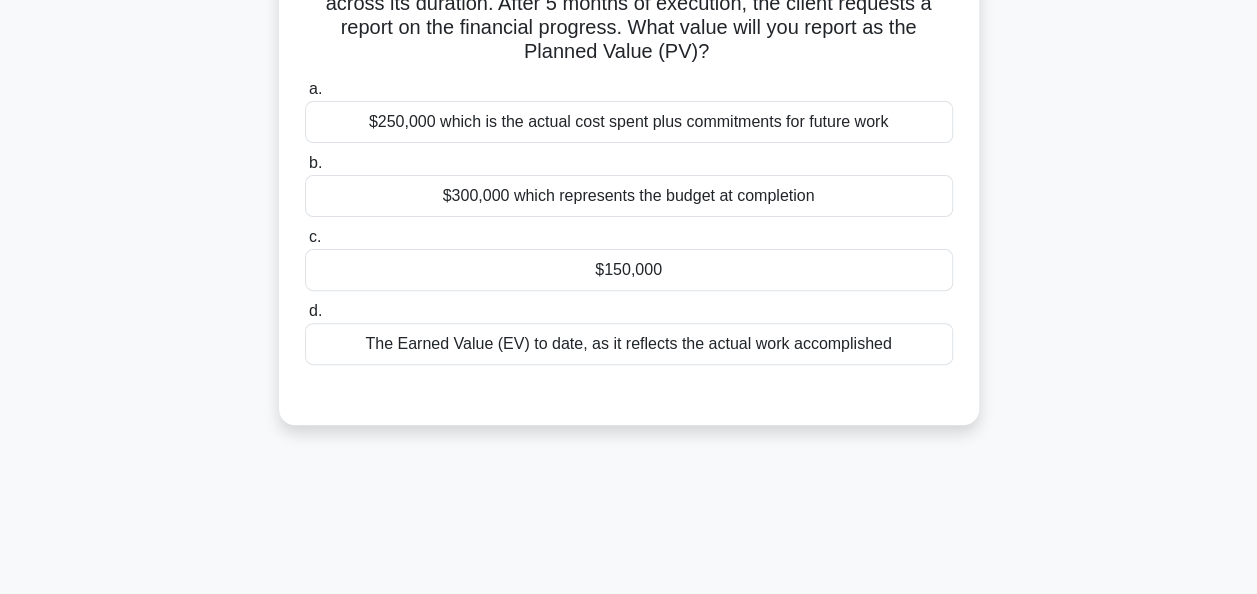 scroll, scrollTop: 200, scrollLeft: 0, axis: vertical 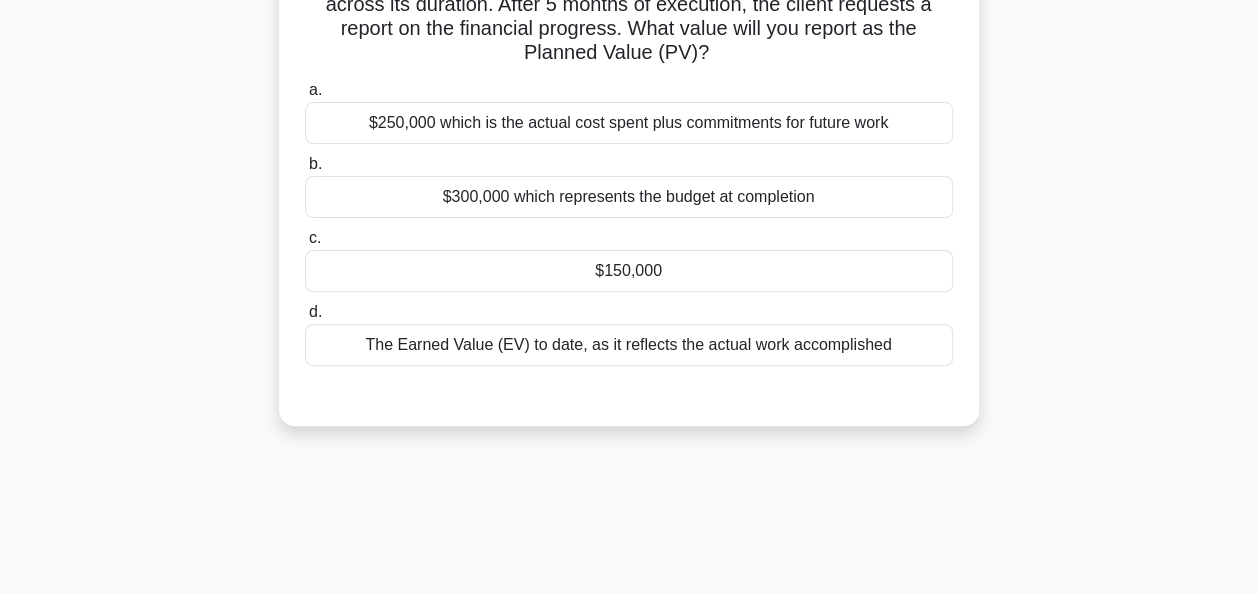 click on "The Earned Value (EV) to date, as it reflects the actual work accomplished" at bounding box center [629, 345] 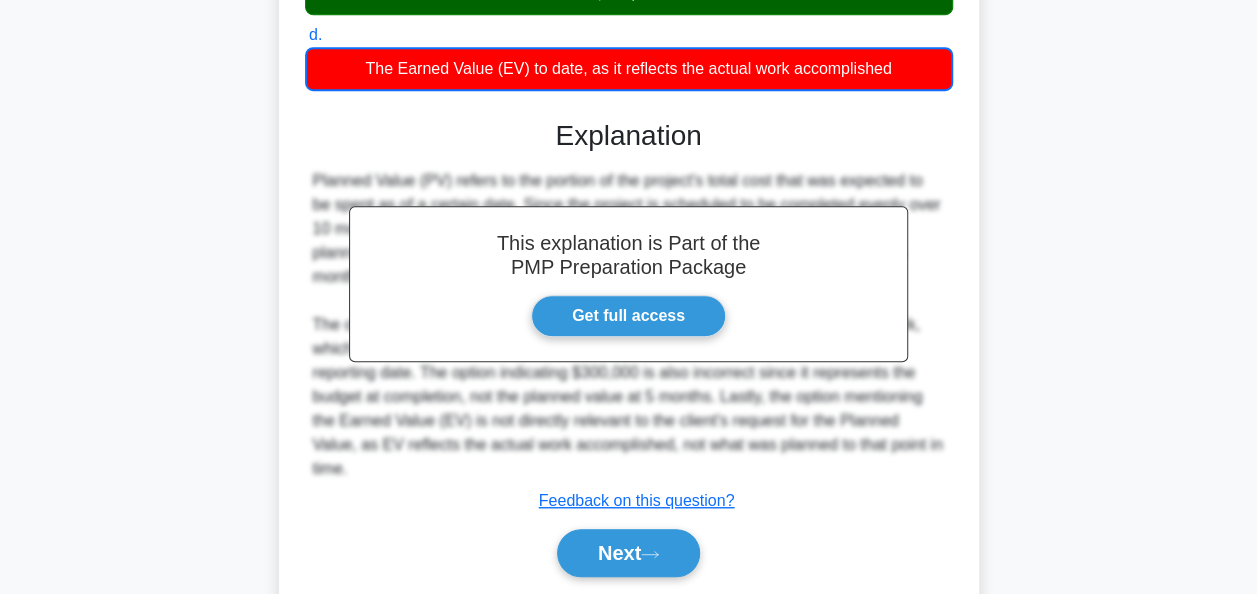 scroll, scrollTop: 484, scrollLeft: 0, axis: vertical 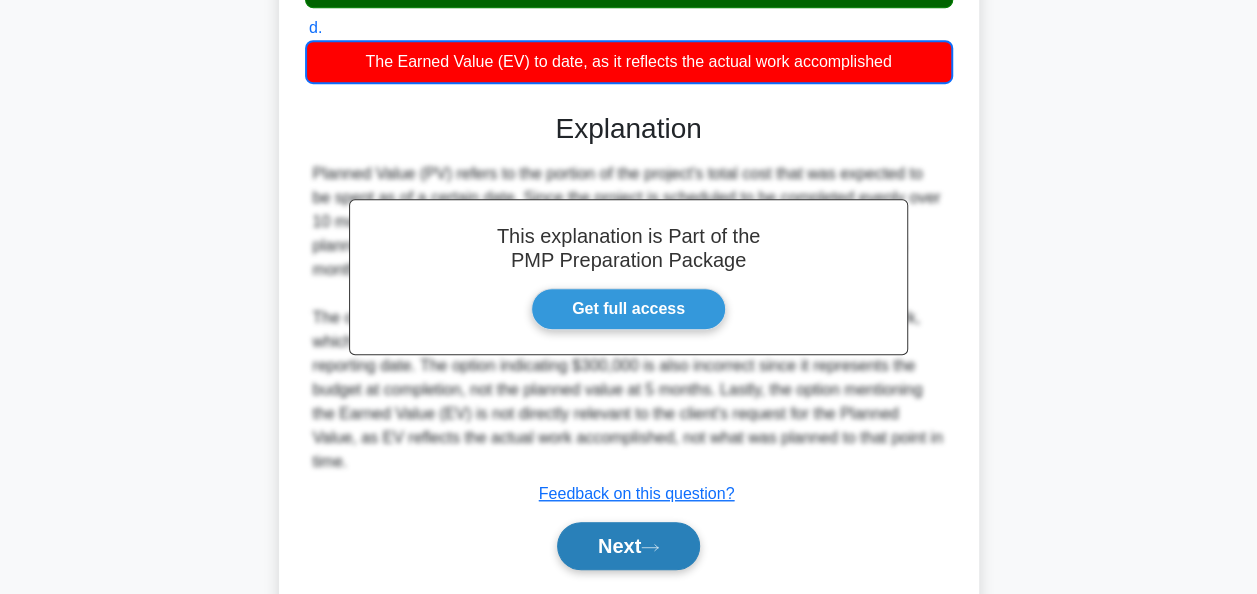 click on "Next" at bounding box center [628, 546] 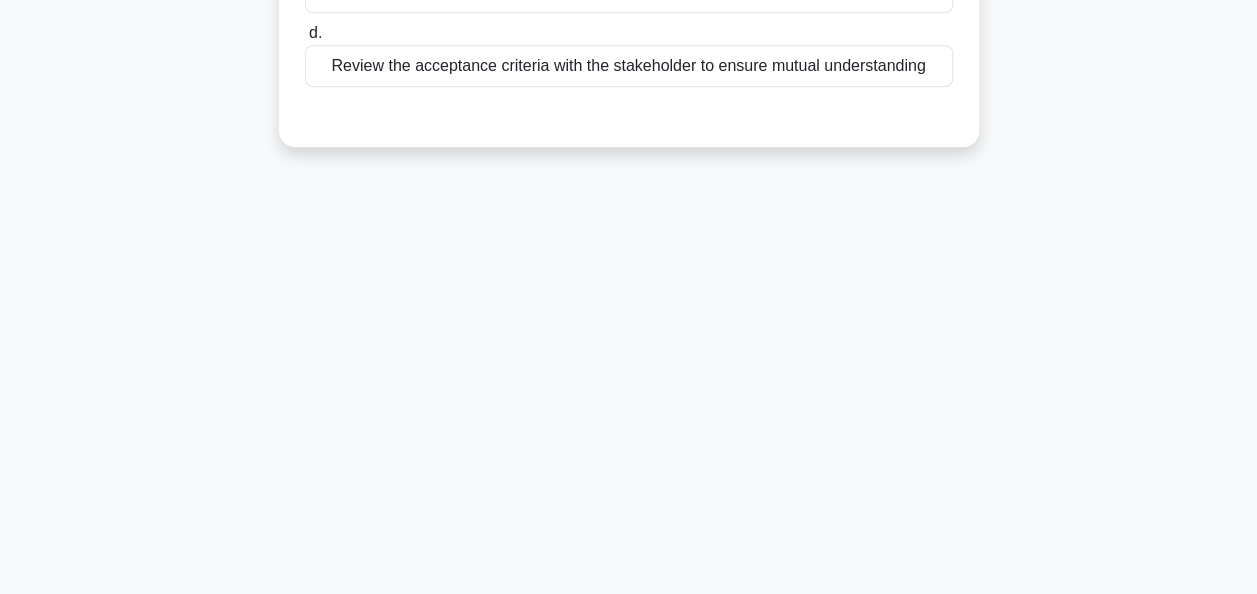 scroll, scrollTop: 0, scrollLeft: 0, axis: both 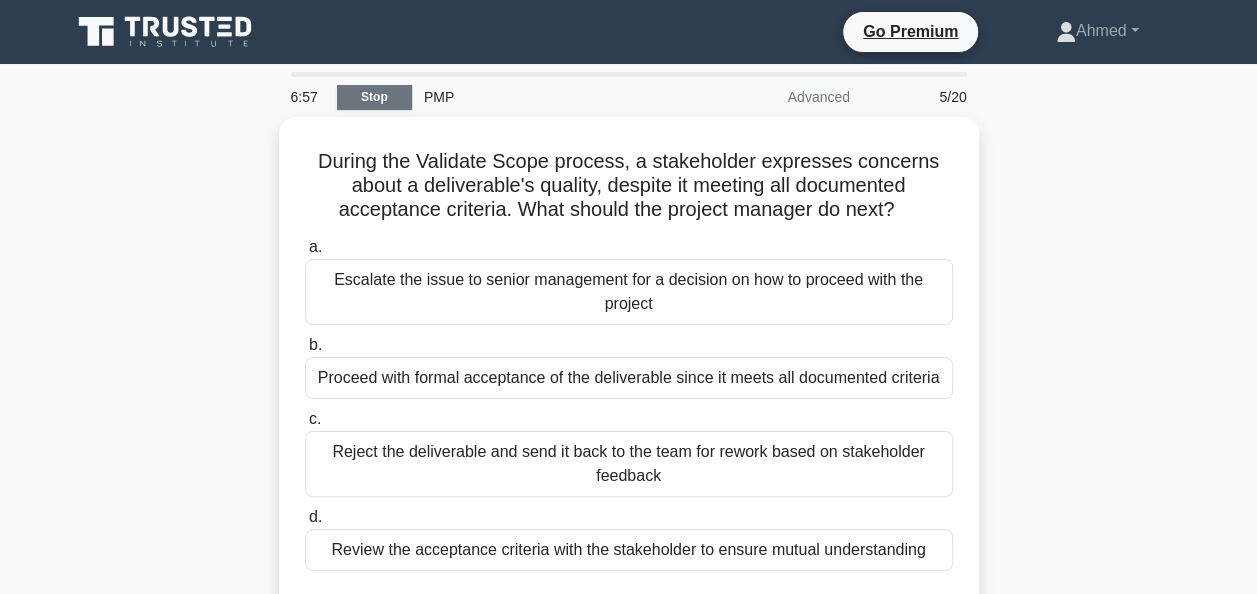 click on "Stop" at bounding box center [374, 97] 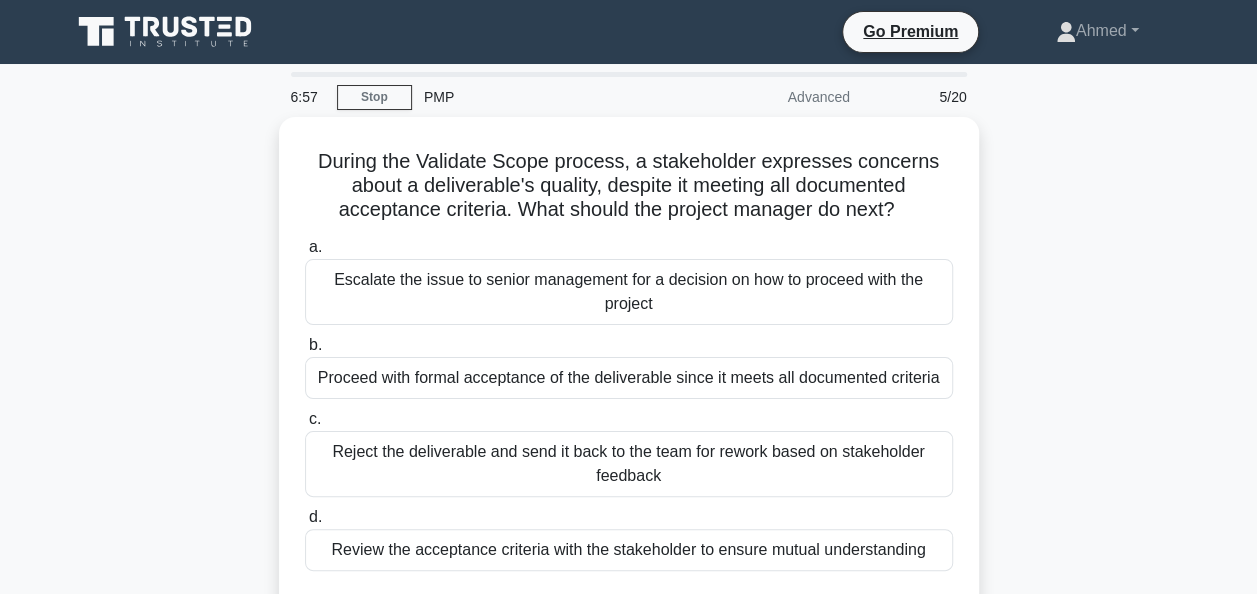 scroll, scrollTop: 325, scrollLeft: 0, axis: vertical 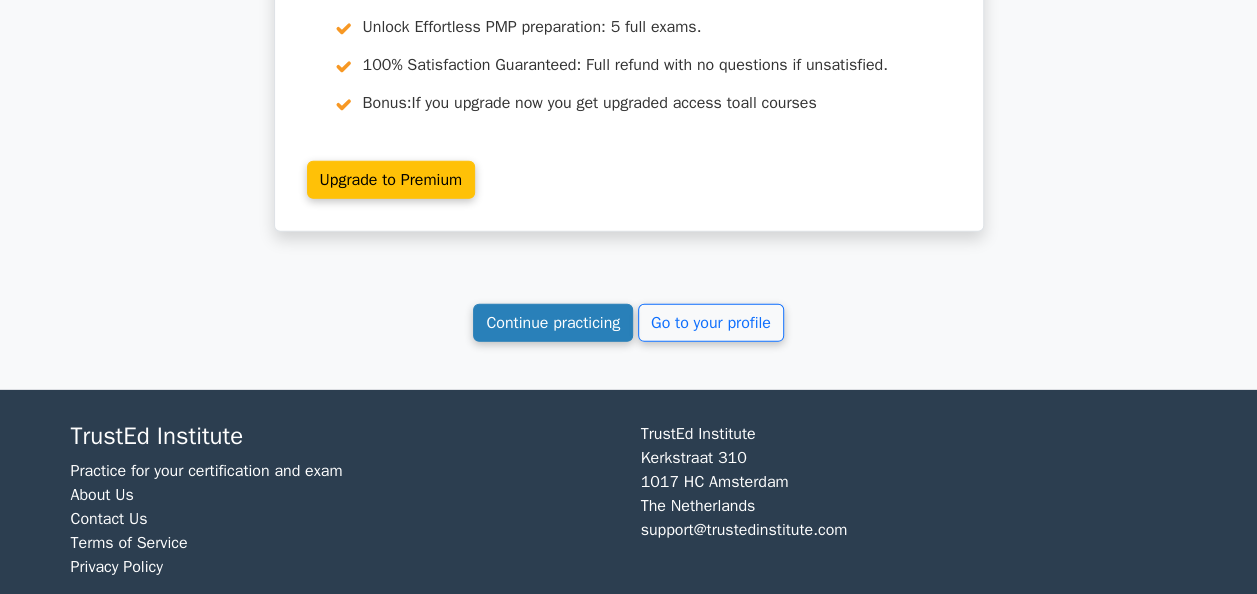 click on "Continue practicing" at bounding box center (553, 323) 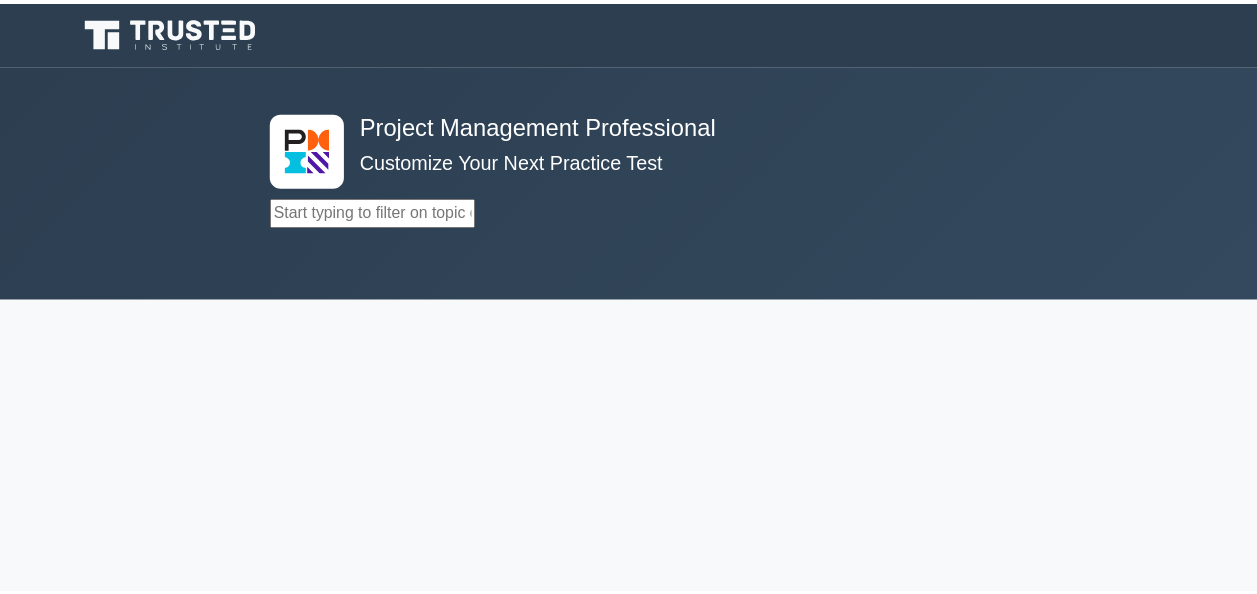 scroll, scrollTop: 0, scrollLeft: 0, axis: both 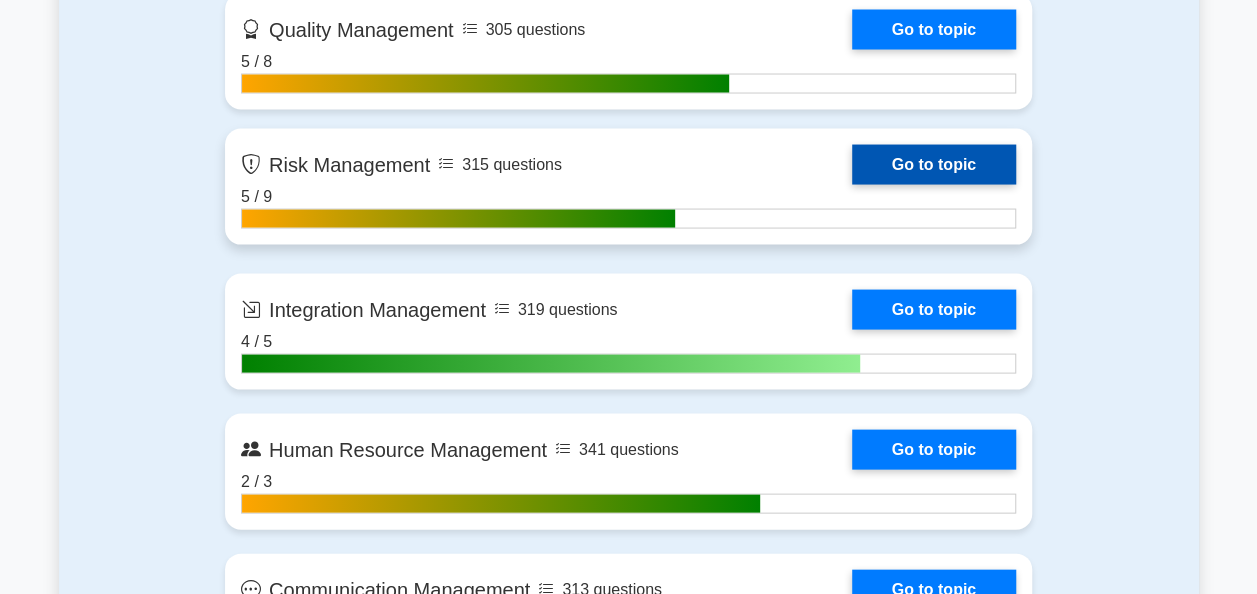 click on "Go to topic" at bounding box center (934, 164) 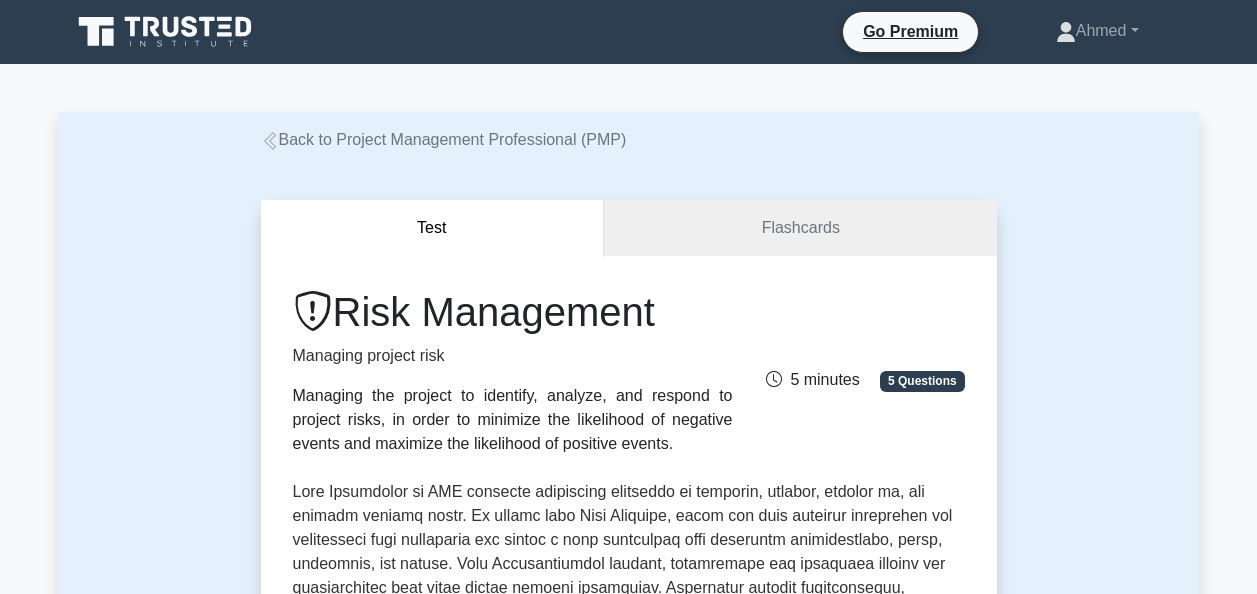 scroll, scrollTop: 0, scrollLeft: 0, axis: both 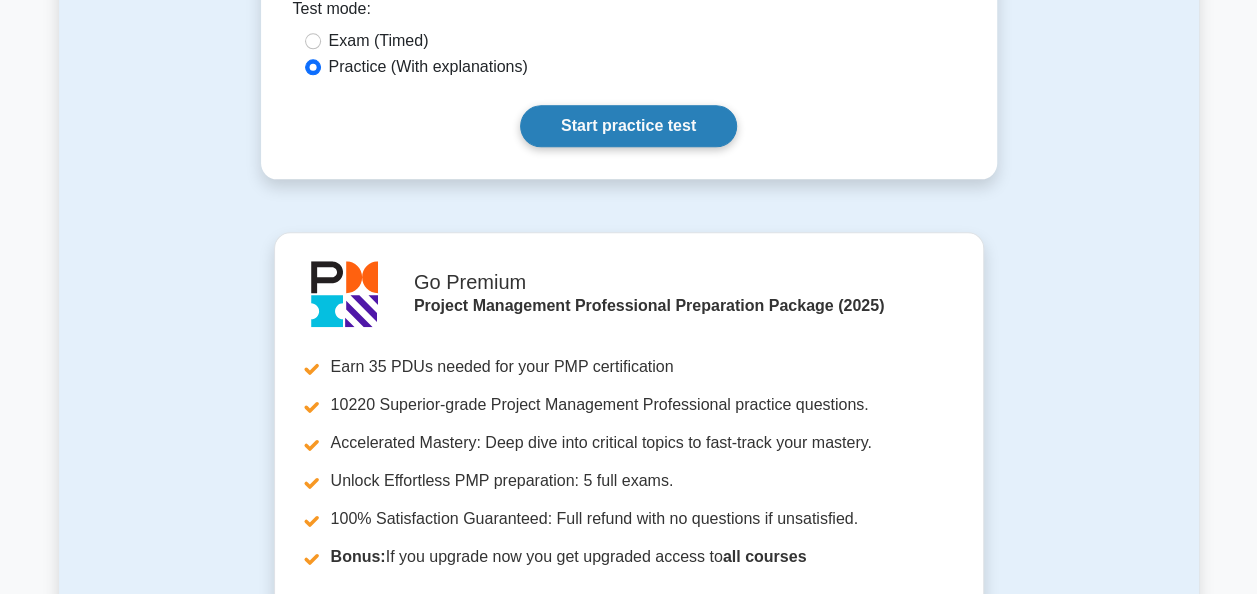 click on "Start practice test" at bounding box center [628, 126] 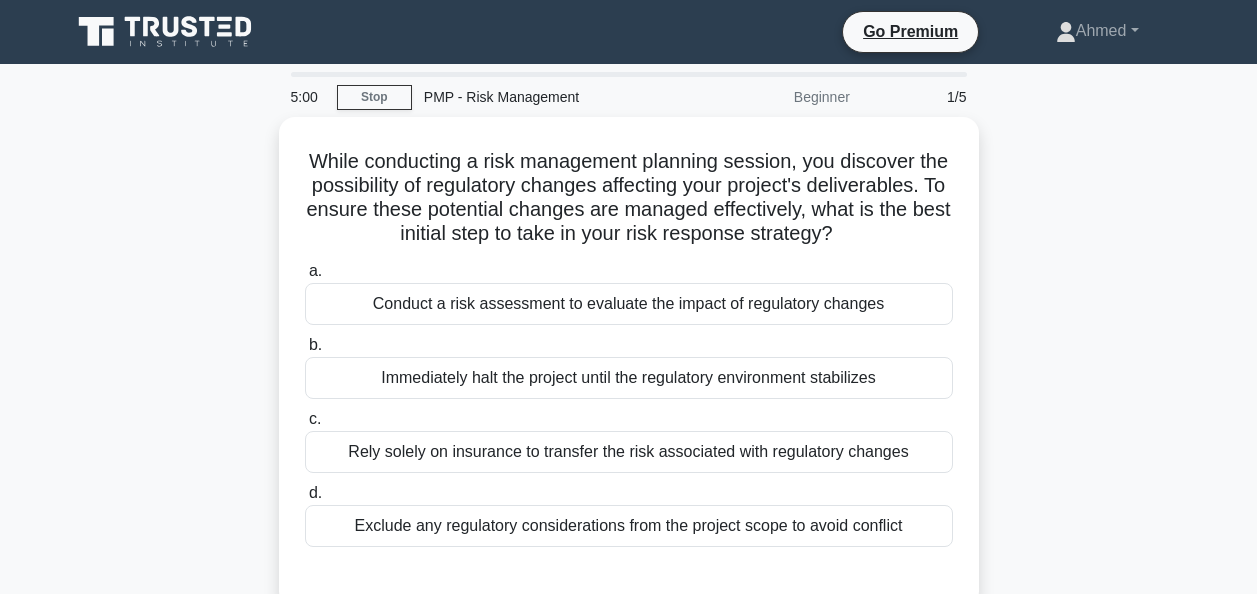 scroll, scrollTop: 0, scrollLeft: 0, axis: both 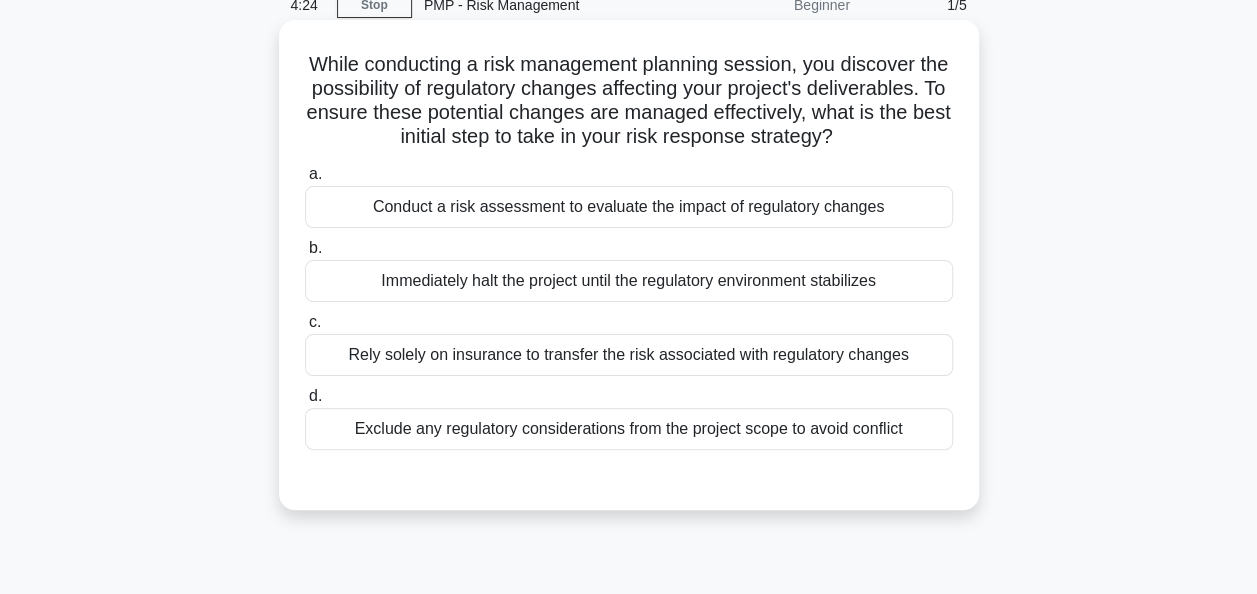 click on "Conduct a risk assessment to evaluate the impact of regulatory changes" at bounding box center [629, 207] 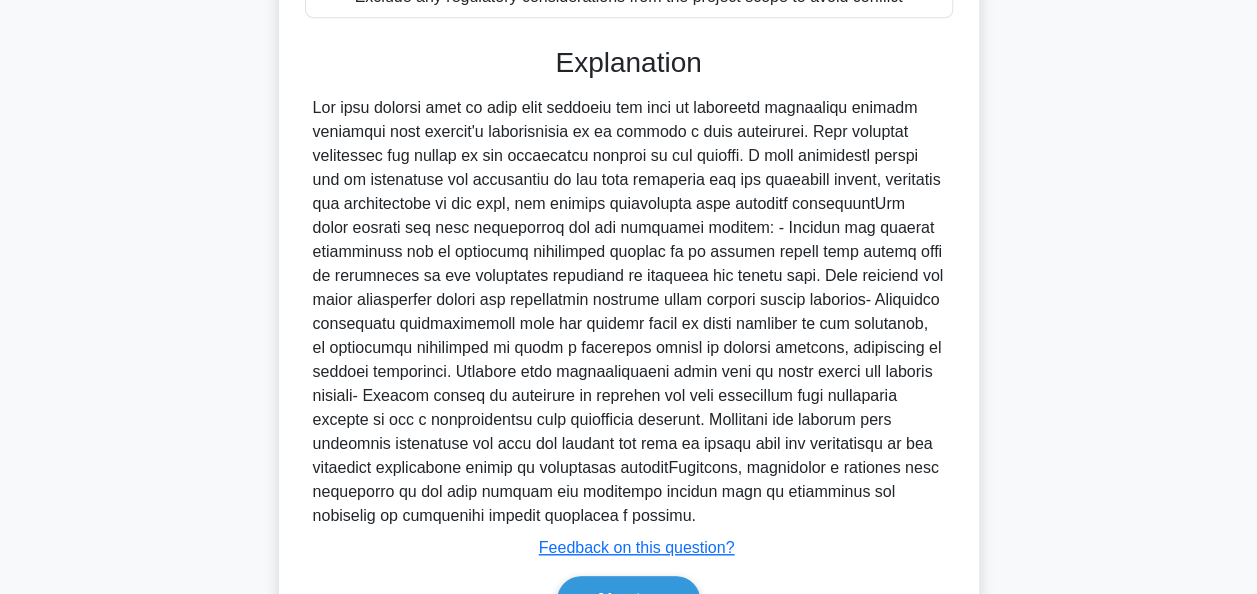 scroll, scrollTop: 660, scrollLeft: 0, axis: vertical 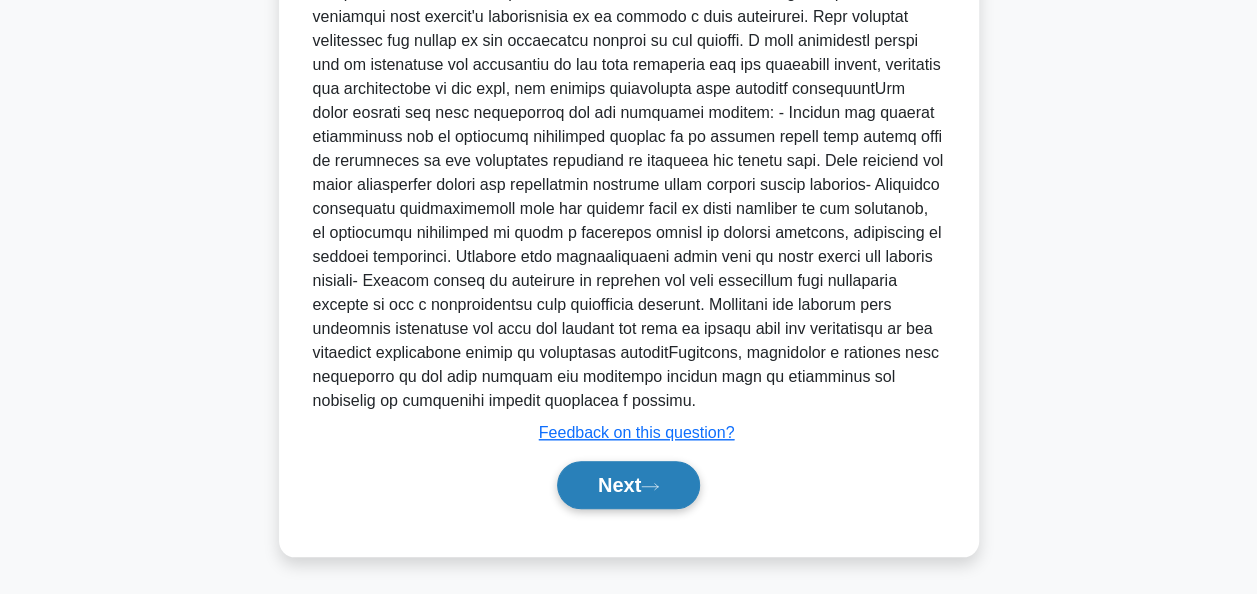 click on "Next" at bounding box center (628, 485) 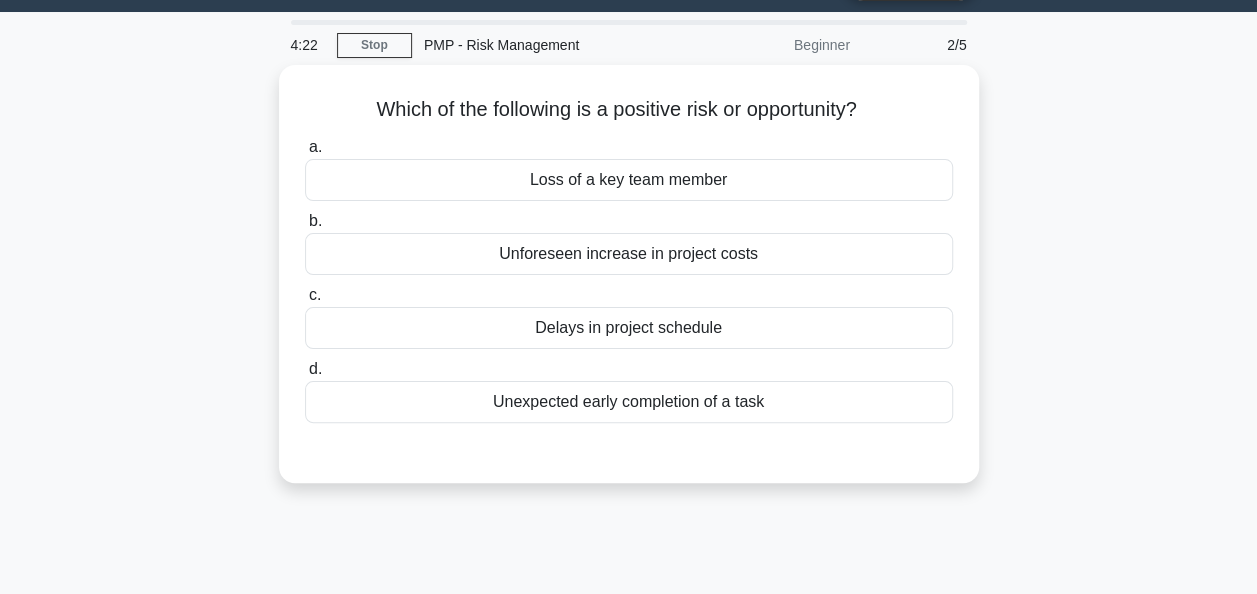 scroll, scrollTop: 0, scrollLeft: 0, axis: both 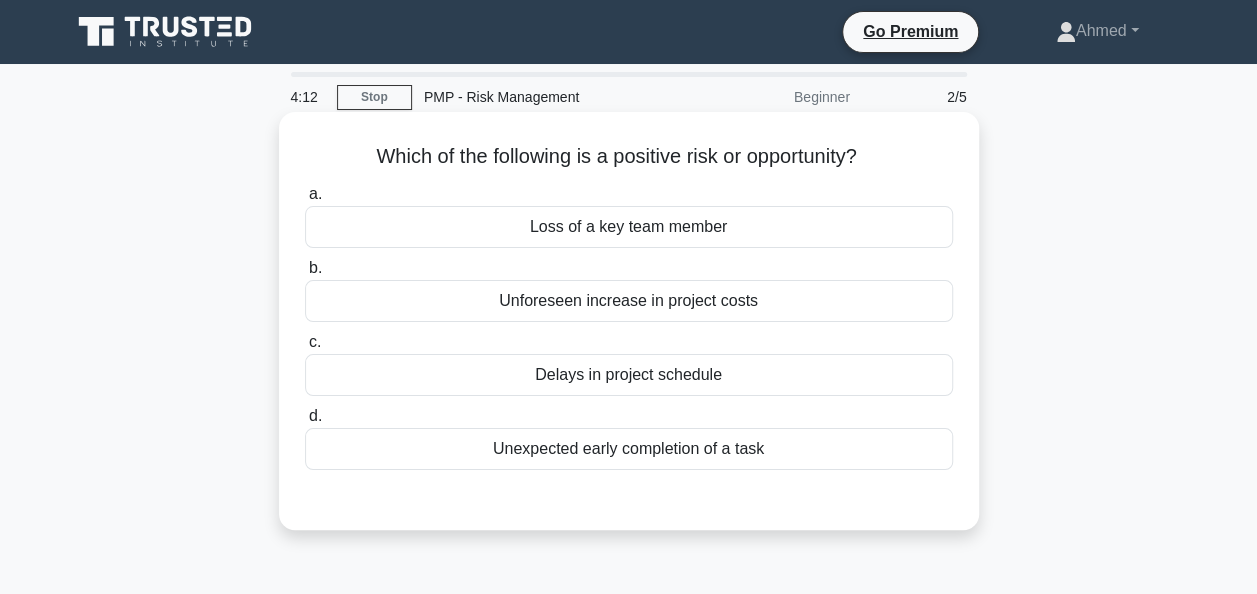 click on "Unexpected early completion of a task" at bounding box center (629, 449) 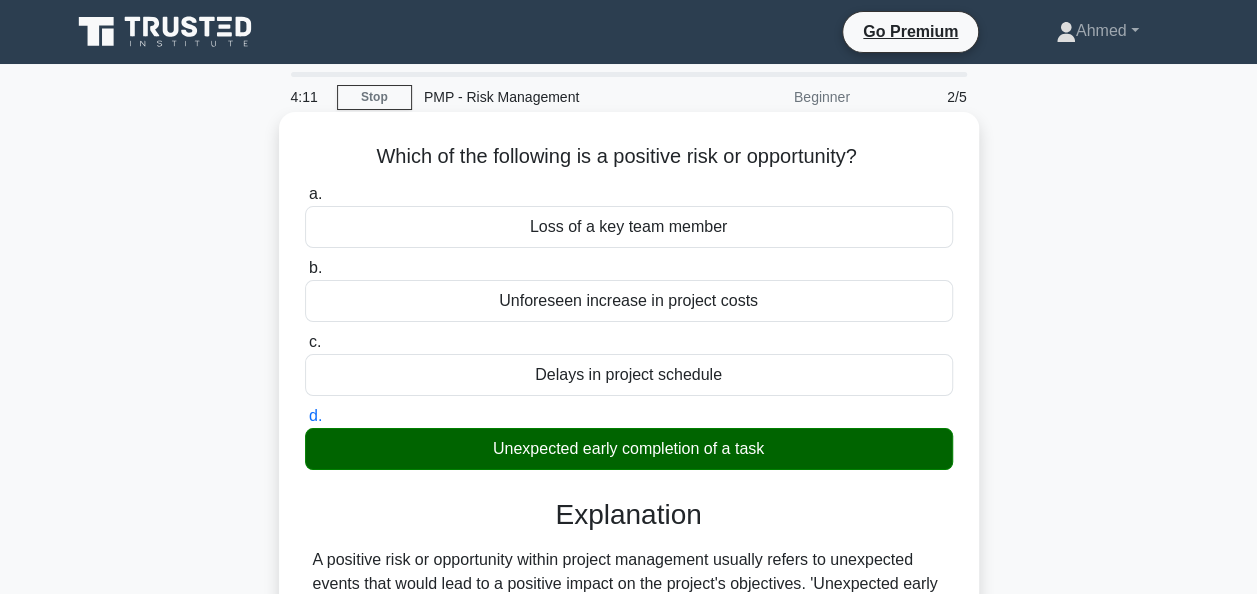 scroll, scrollTop: 486, scrollLeft: 0, axis: vertical 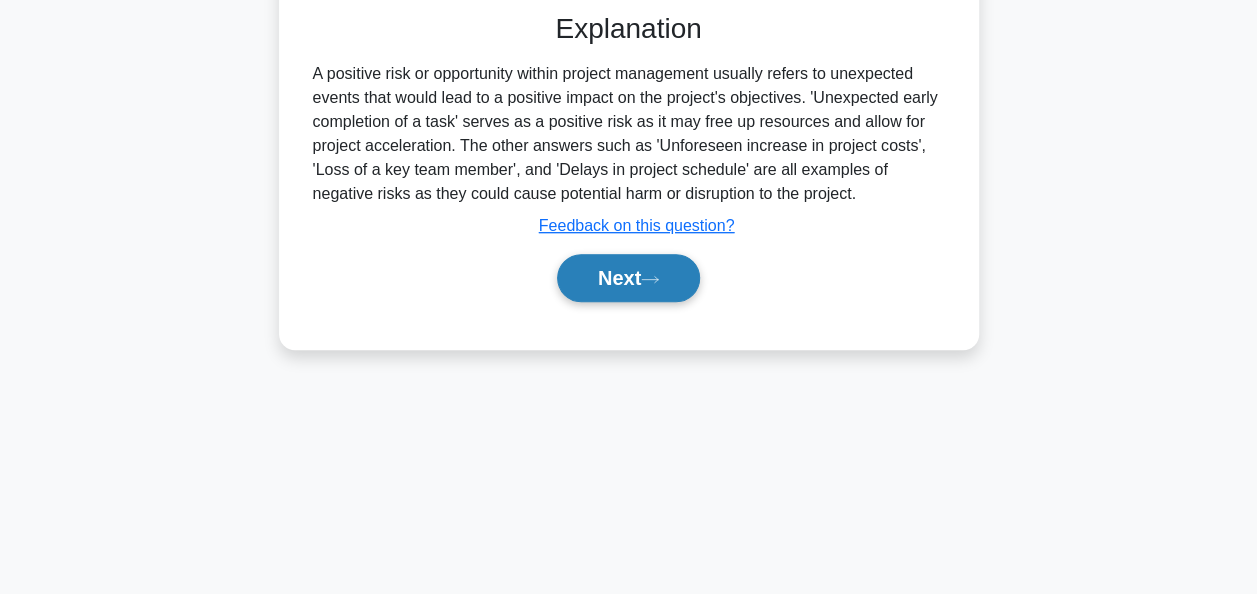click on "Next" at bounding box center (628, 278) 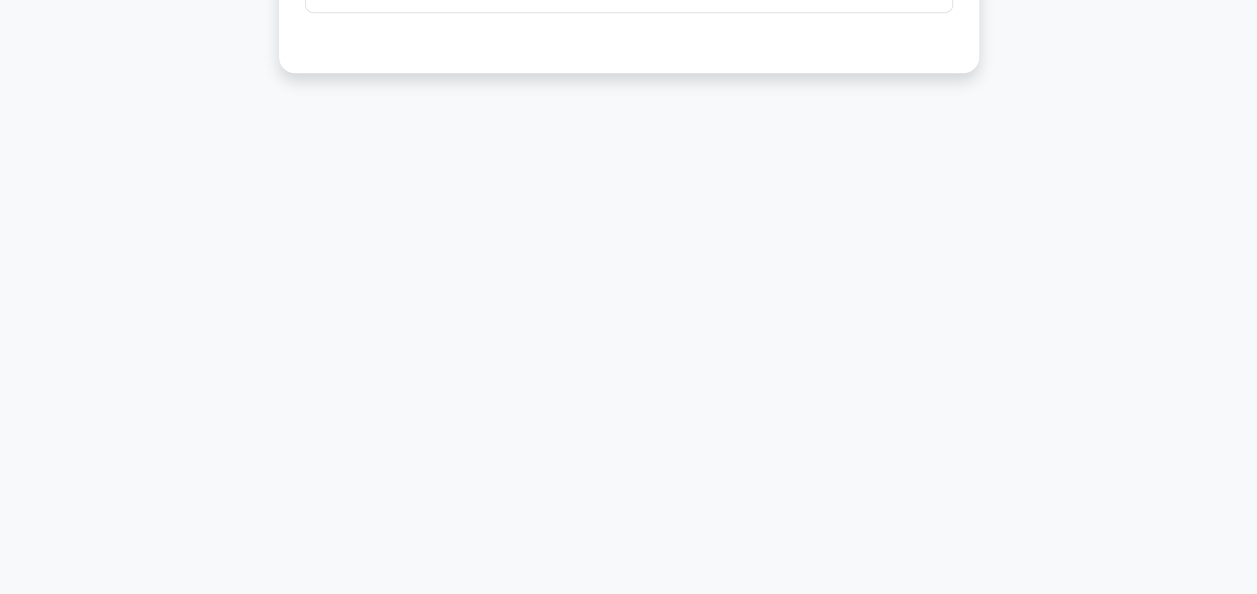 scroll, scrollTop: 0, scrollLeft: 0, axis: both 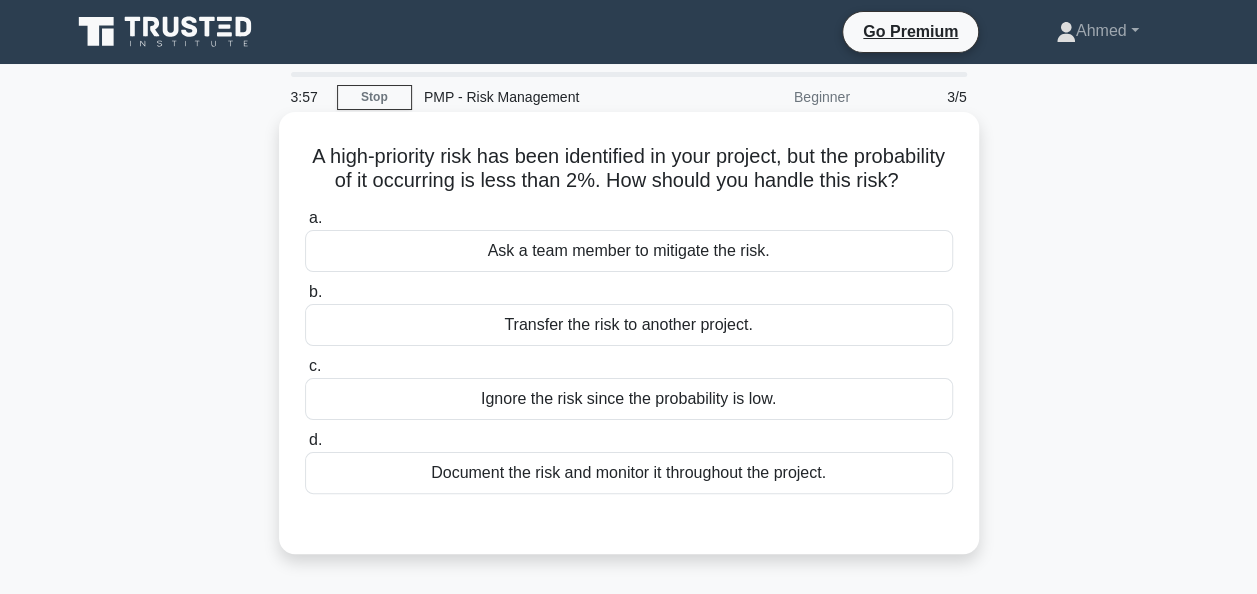 click on "Document the risk and monitor it throughout the project." at bounding box center [629, 473] 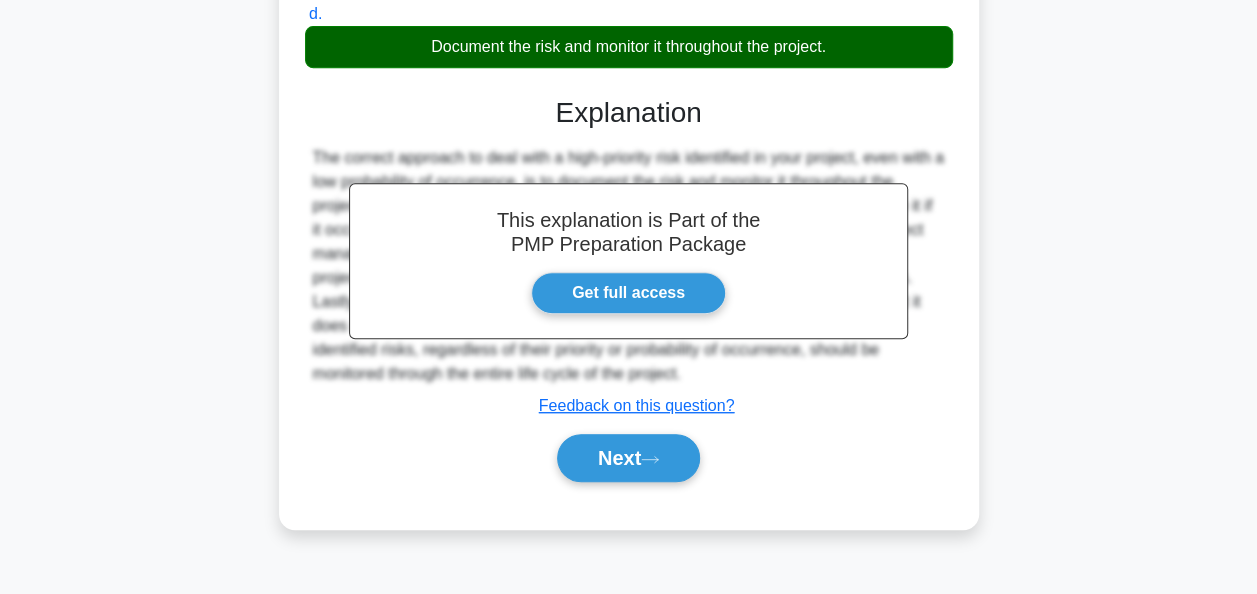 scroll, scrollTop: 486, scrollLeft: 0, axis: vertical 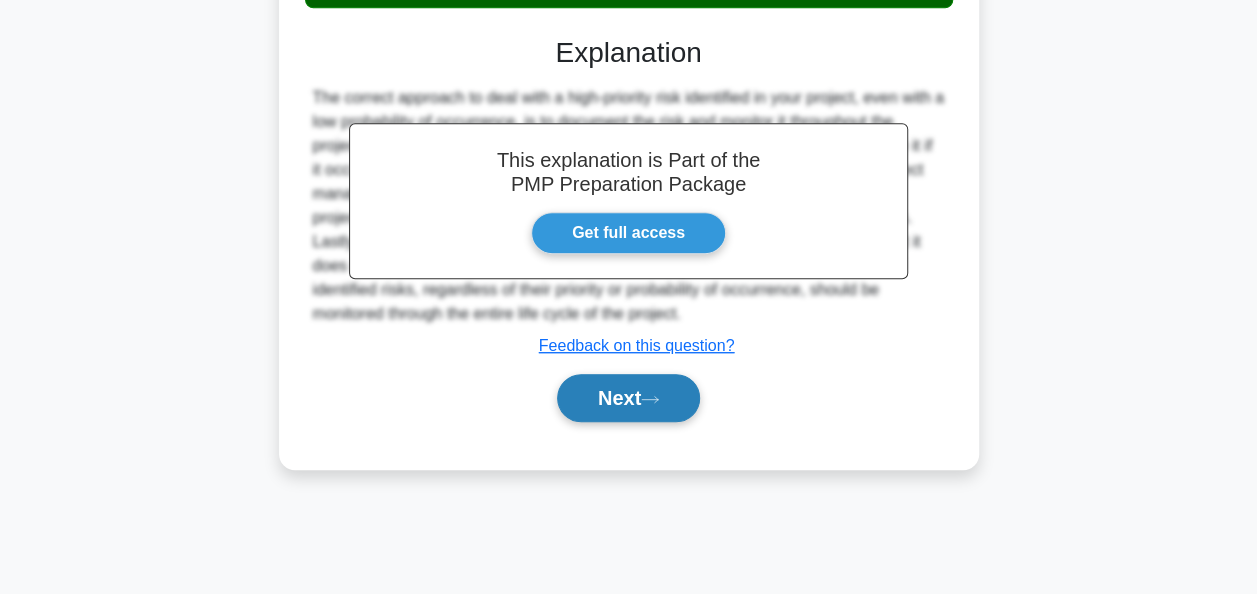 click on "Next" at bounding box center [628, 398] 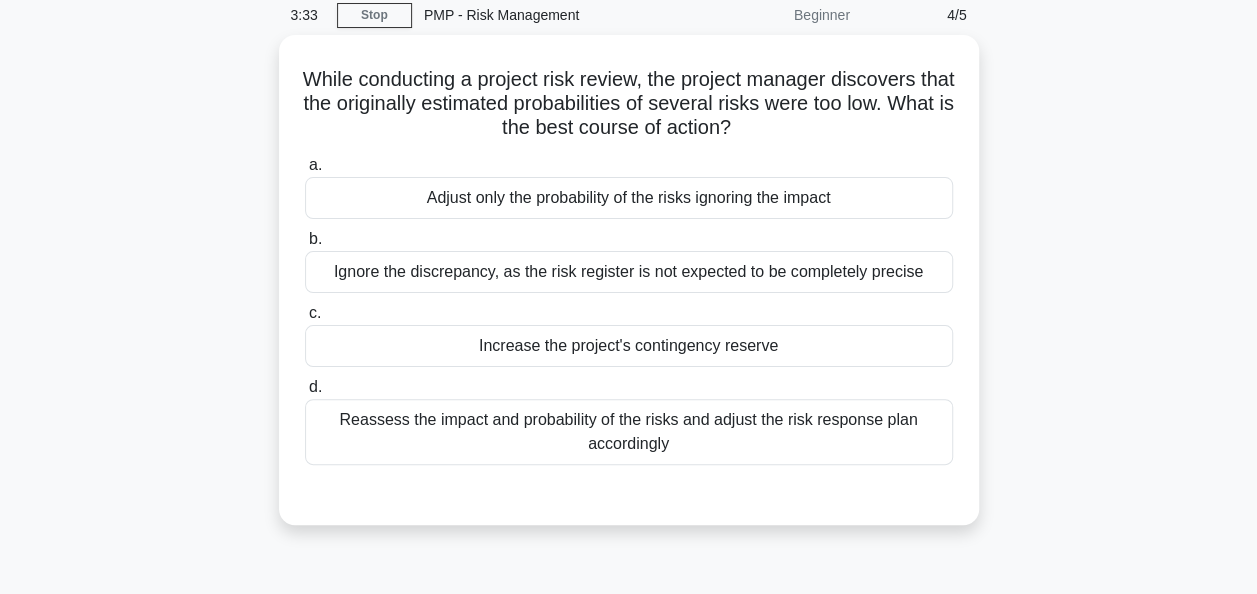 scroll, scrollTop: 83, scrollLeft: 0, axis: vertical 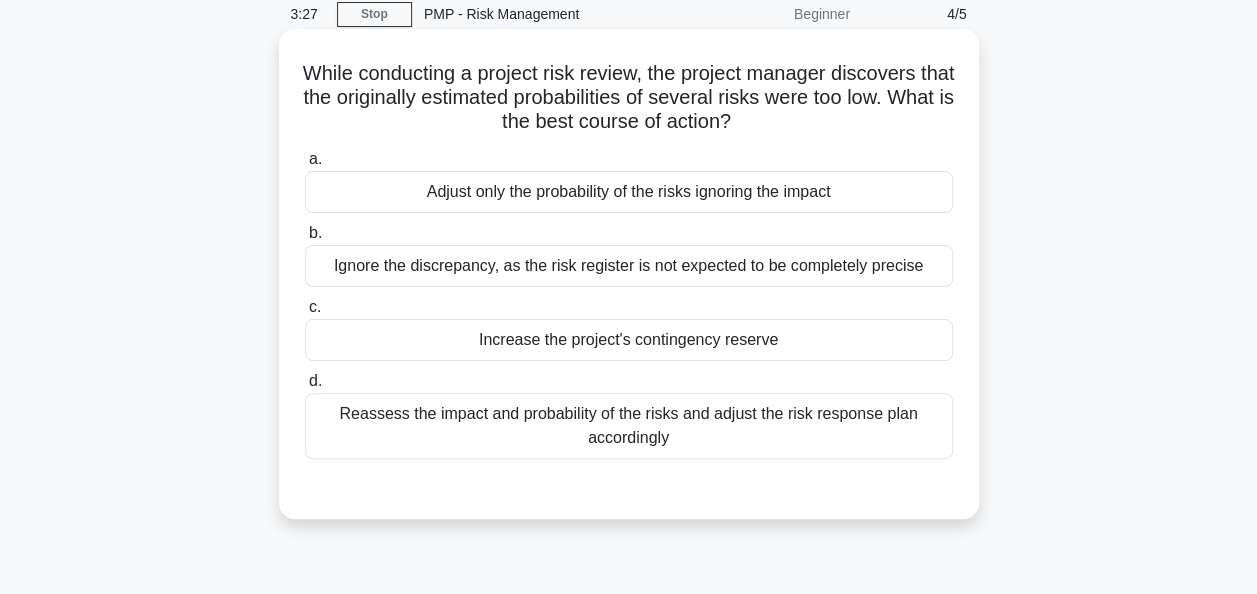 click on "Reassess the impact and probability of the risks and adjust the risk response plan accordingly" at bounding box center [629, 426] 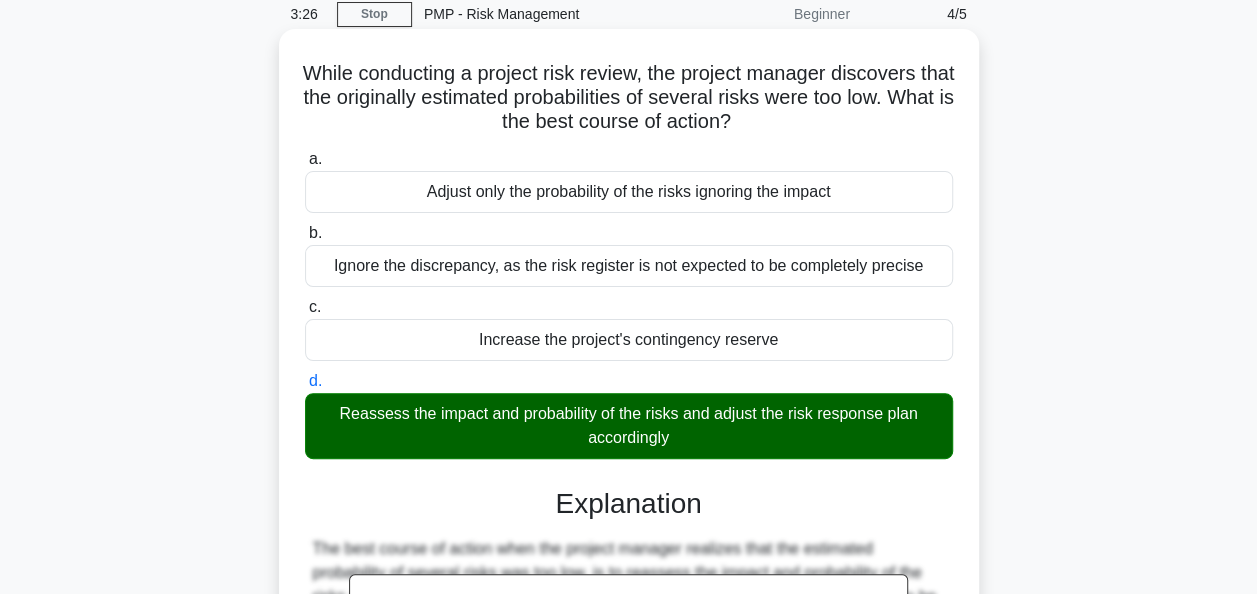 scroll, scrollTop: 486, scrollLeft: 0, axis: vertical 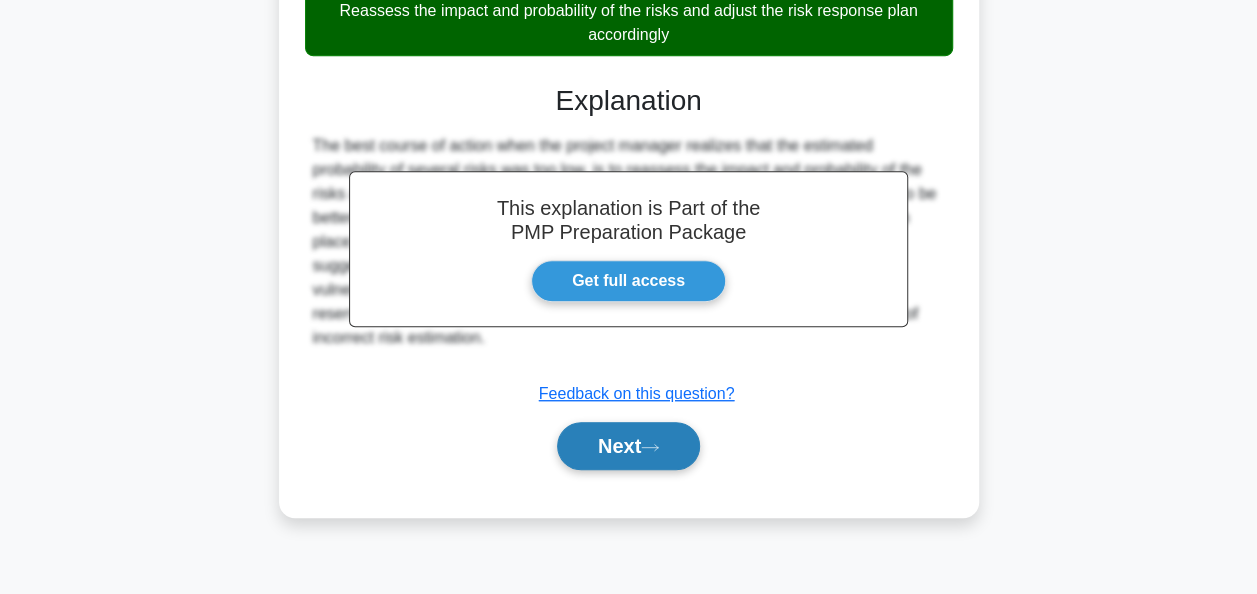 click on "Next" at bounding box center (628, 446) 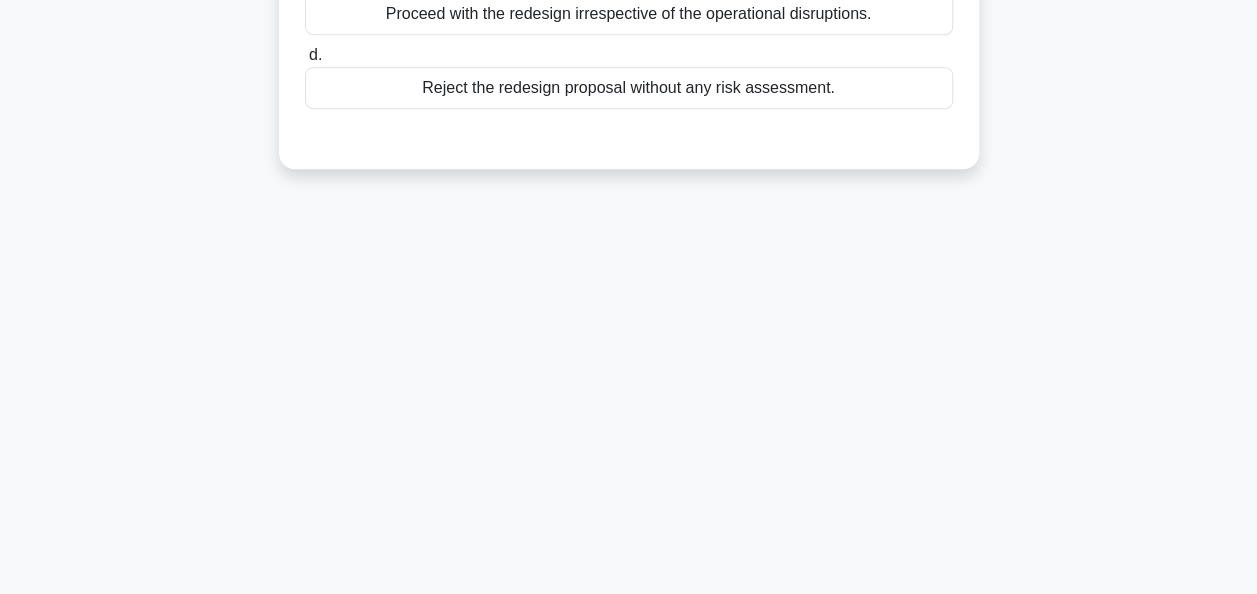 scroll, scrollTop: 0, scrollLeft: 0, axis: both 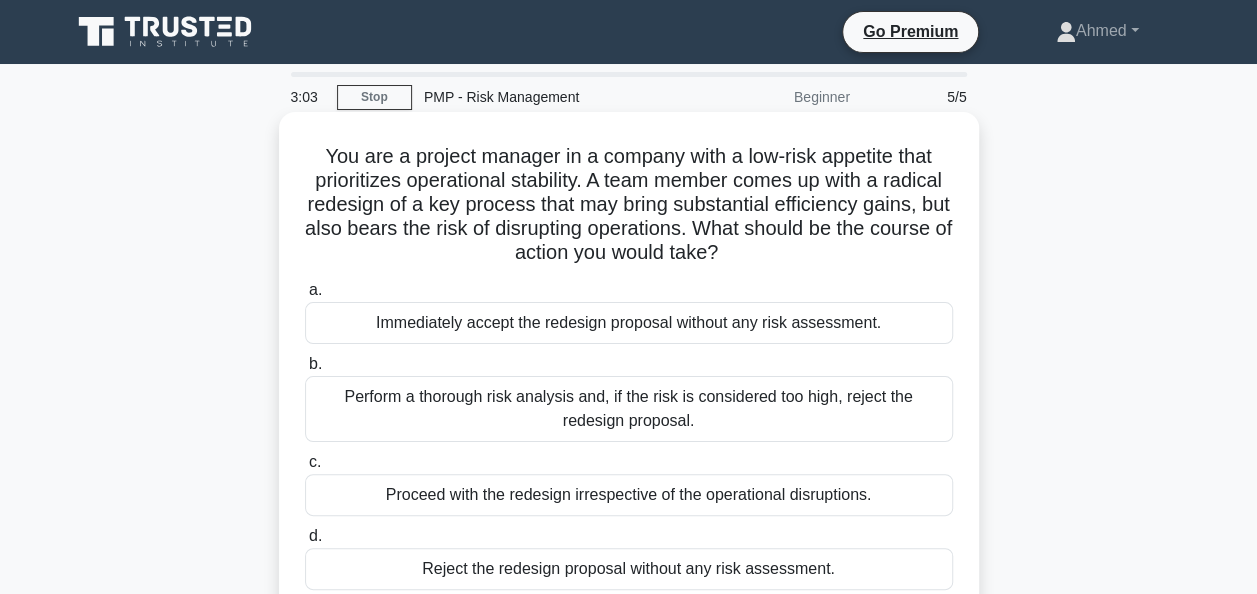 click on "Perform a thorough risk analysis and, if the risk is considered too high, reject the redesign proposal." at bounding box center [629, 409] 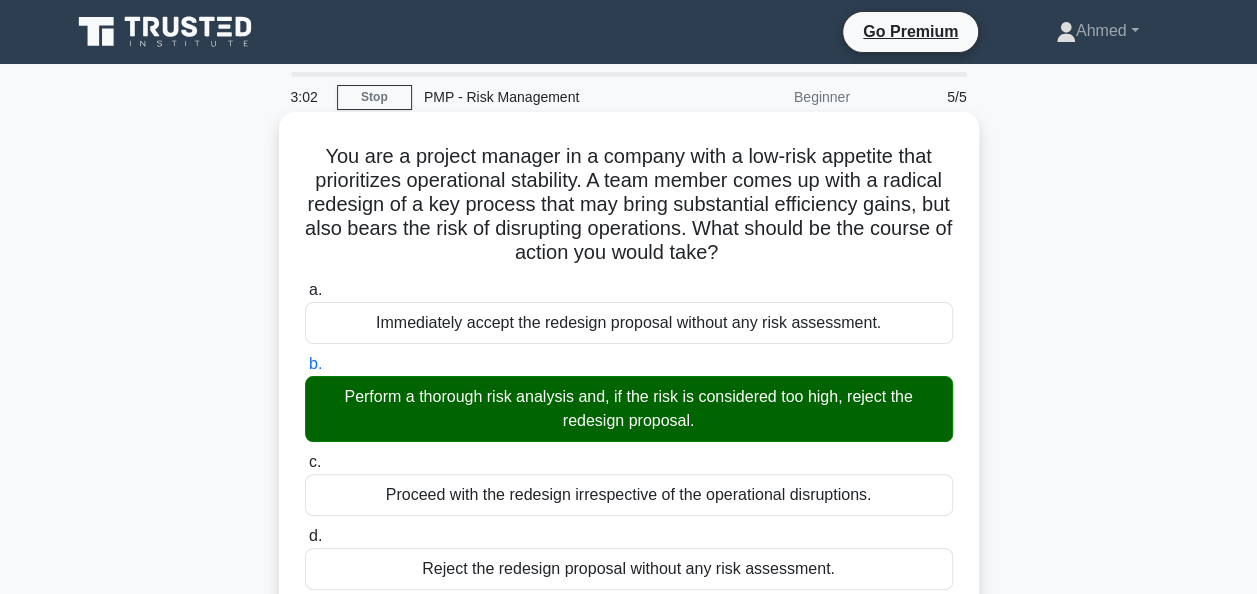 scroll, scrollTop: 540, scrollLeft: 0, axis: vertical 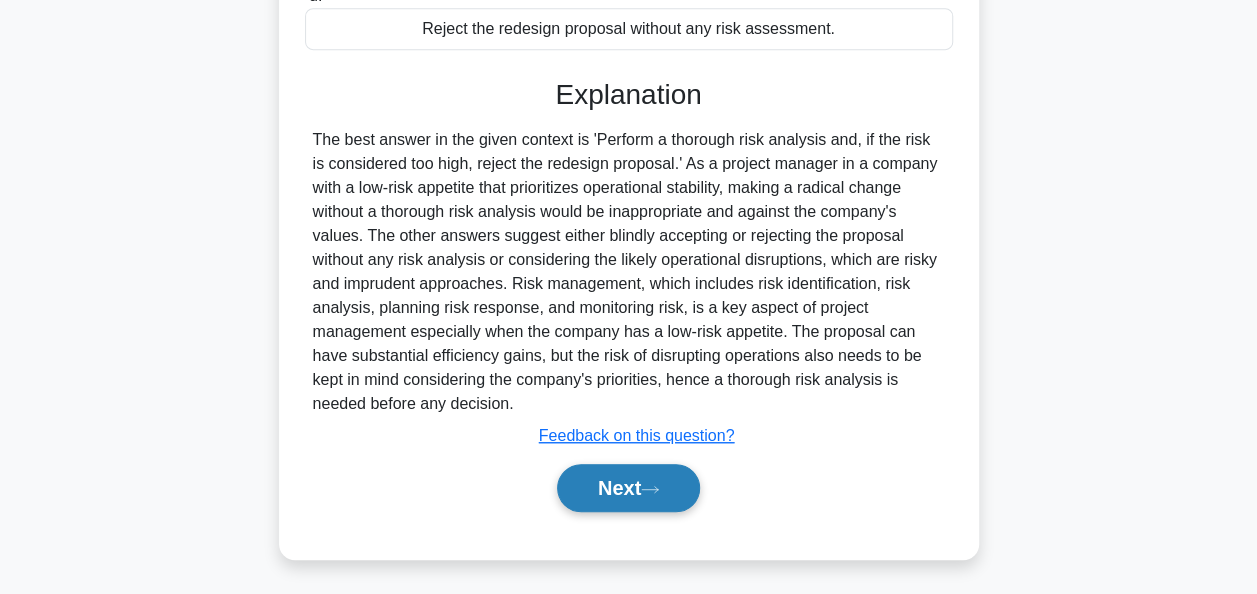 click on "Next" at bounding box center [628, 488] 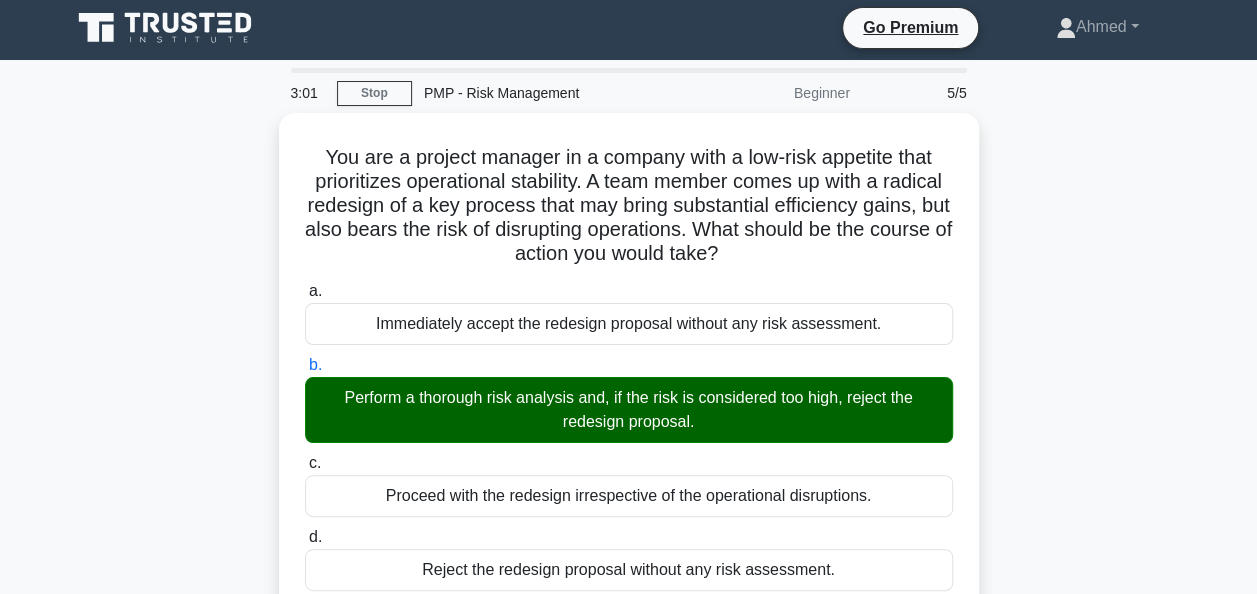 scroll, scrollTop: 0, scrollLeft: 0, axis: both 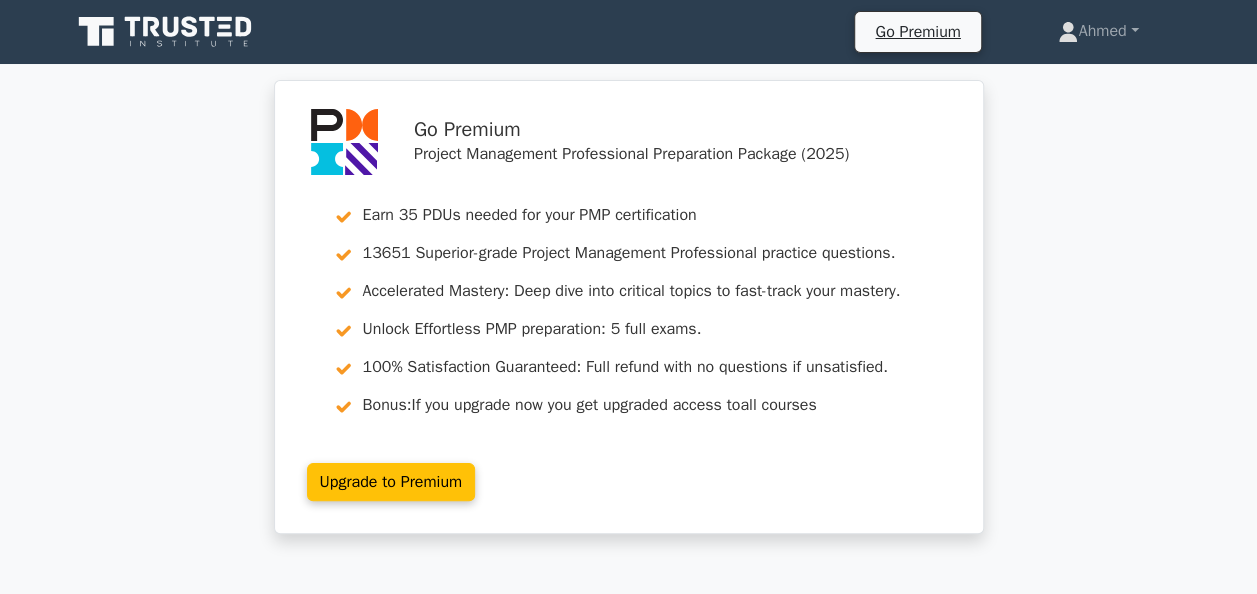 click 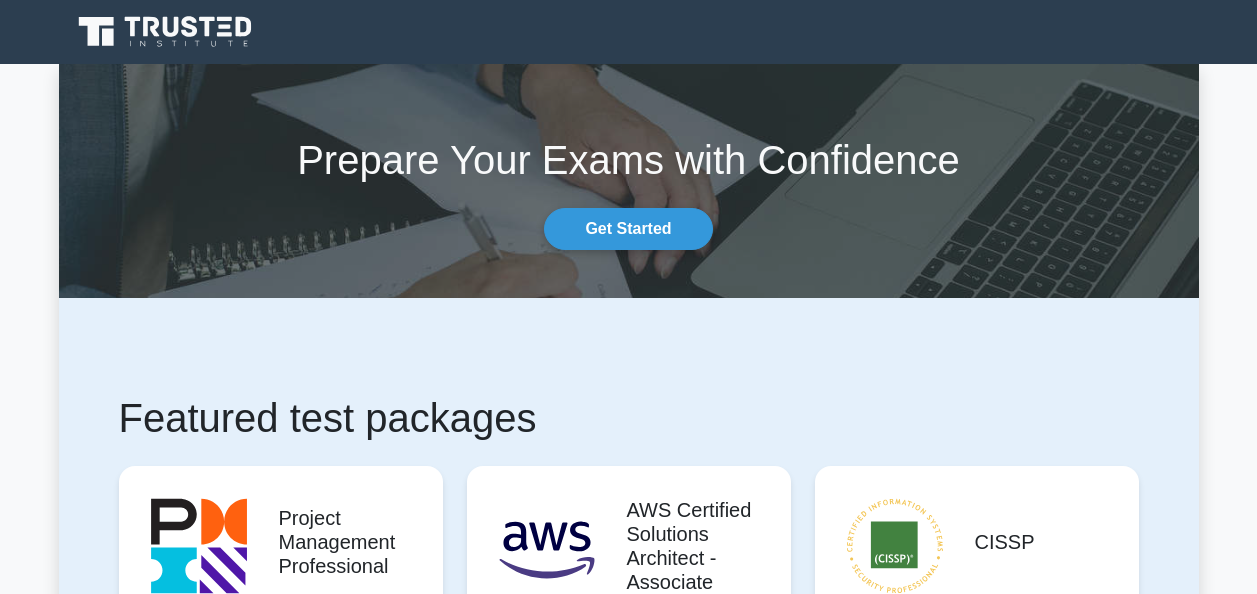 scroll, scrollTop: 0, scrollLeft: 0, axis: both 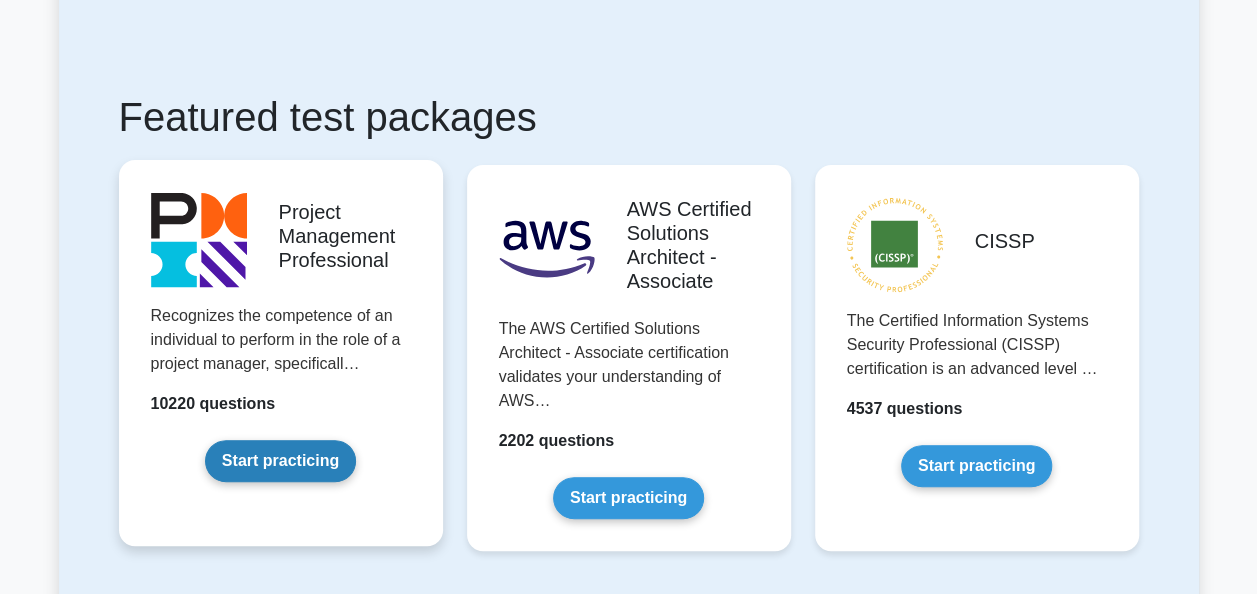 click on "Start practicing" at bounding box center (280, 461) 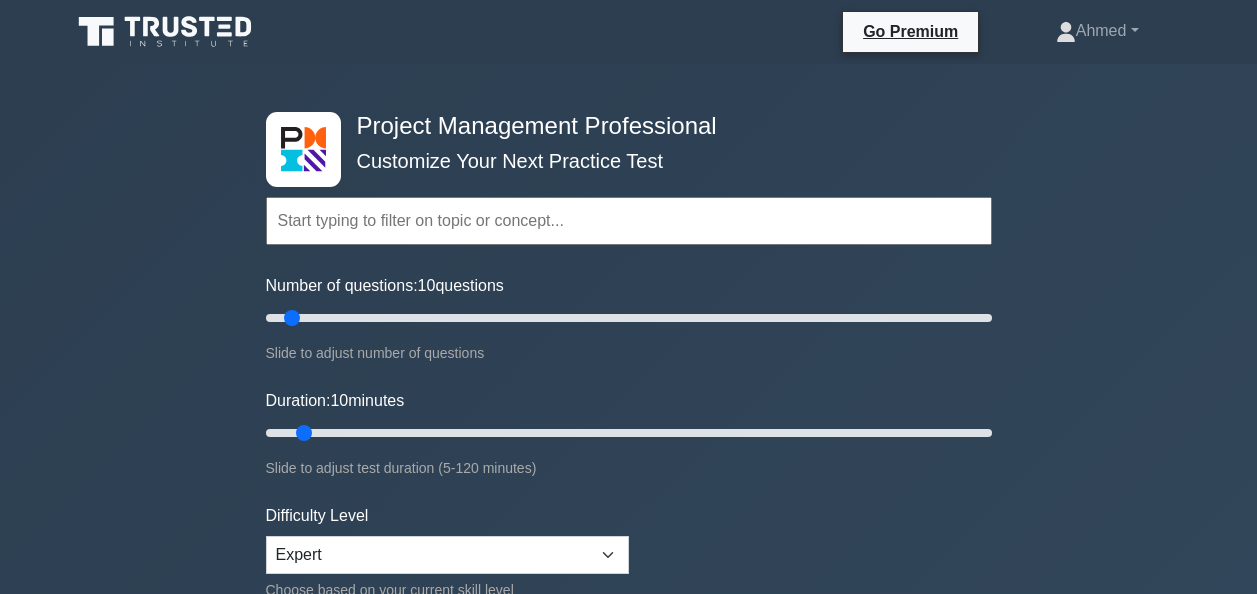 scroll, scrollTop: 0, scrollLeft: 0, axis: both 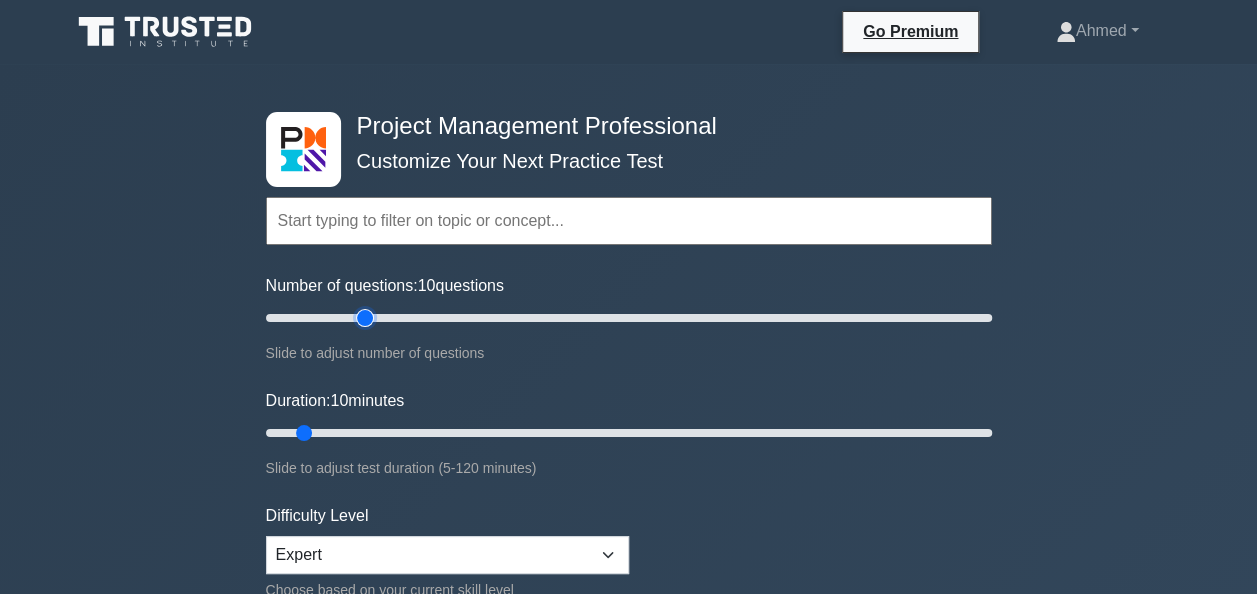 type on "30" 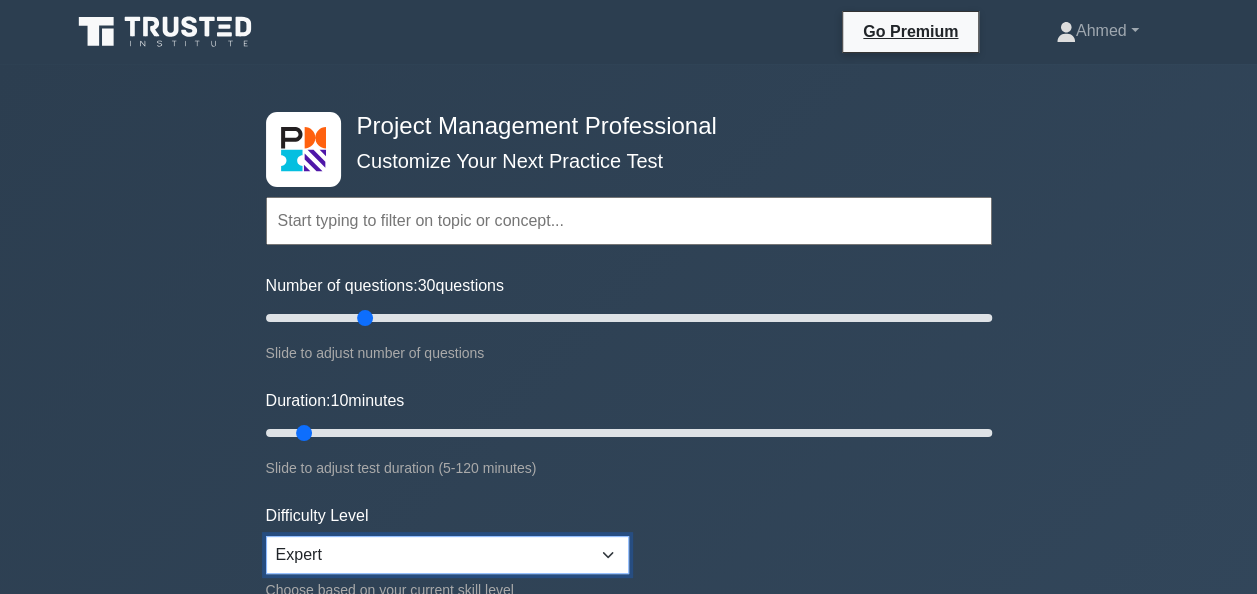 click on "Beginner
Intermediate
Expert" at bounding box center [447, 555] 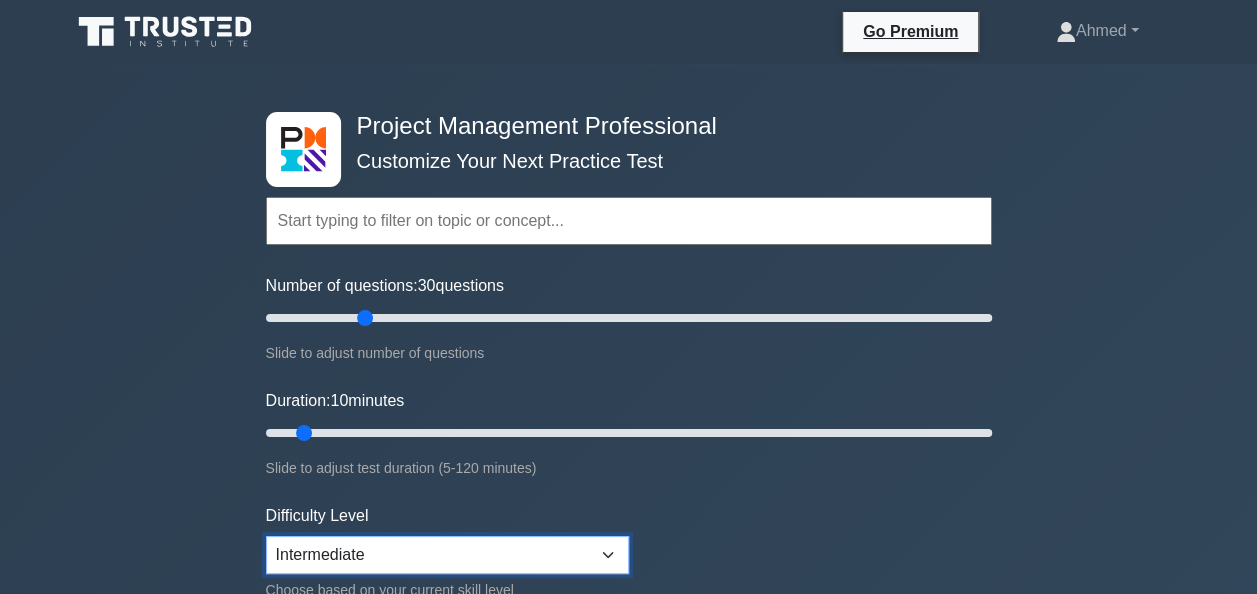 click on "Beginner
Intermediate
Expert" at bounding box center [447, 555] 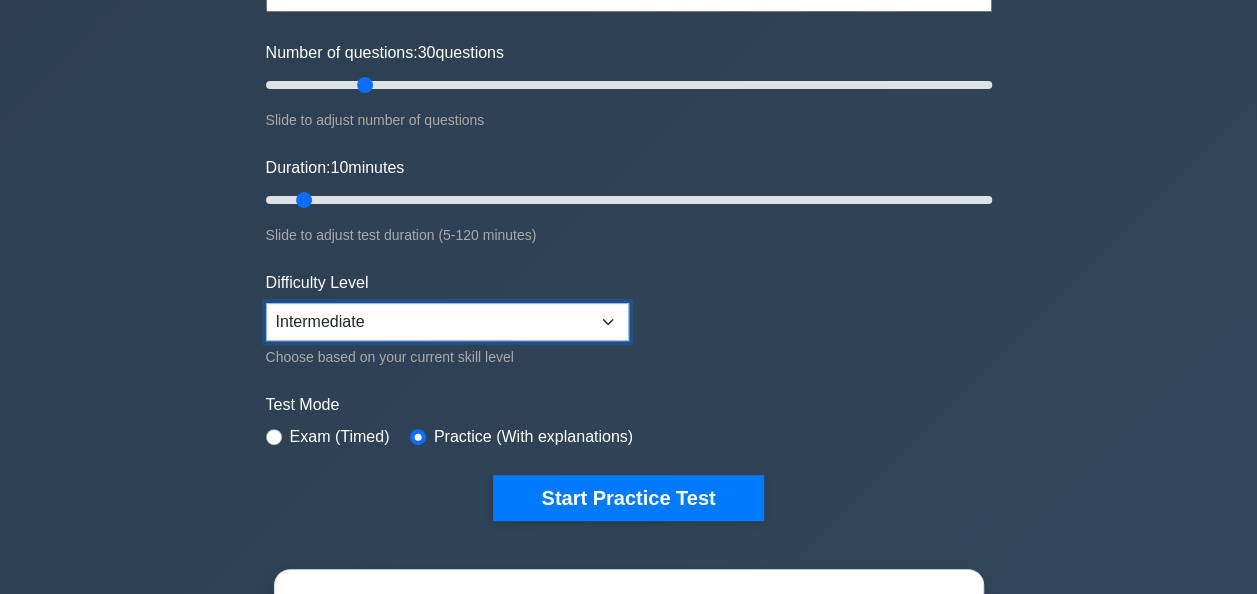 scroll, scrollTop: 298, scrollLeft: 0, axis: vertical 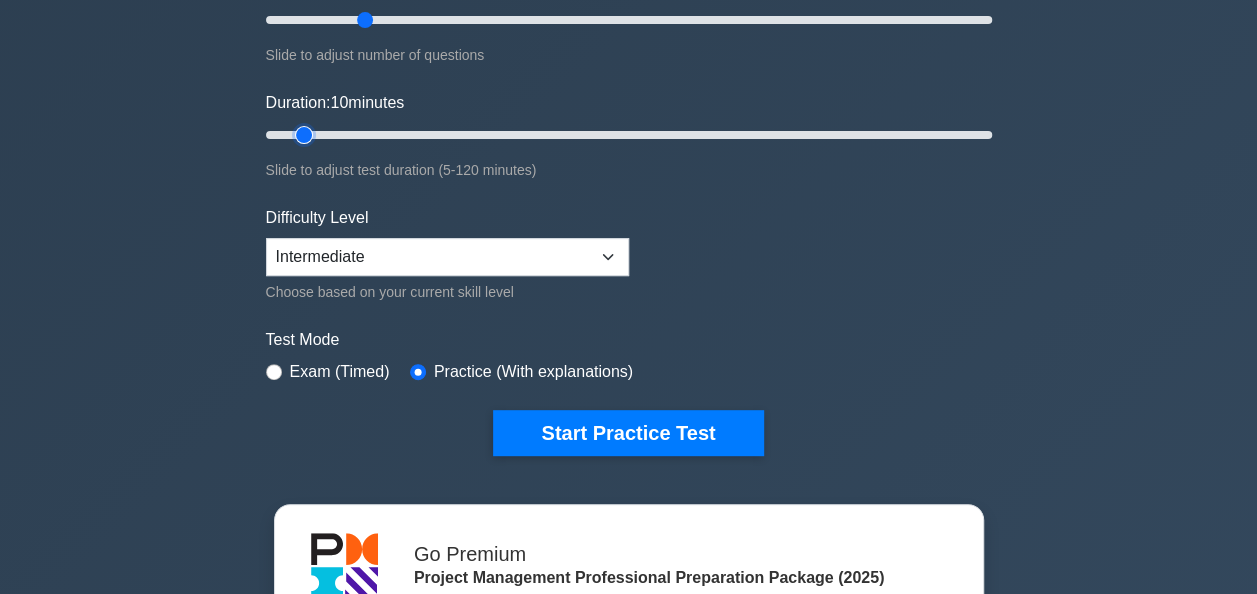 click on "Duration:  10  minutes" at bounding box center [629, 135] 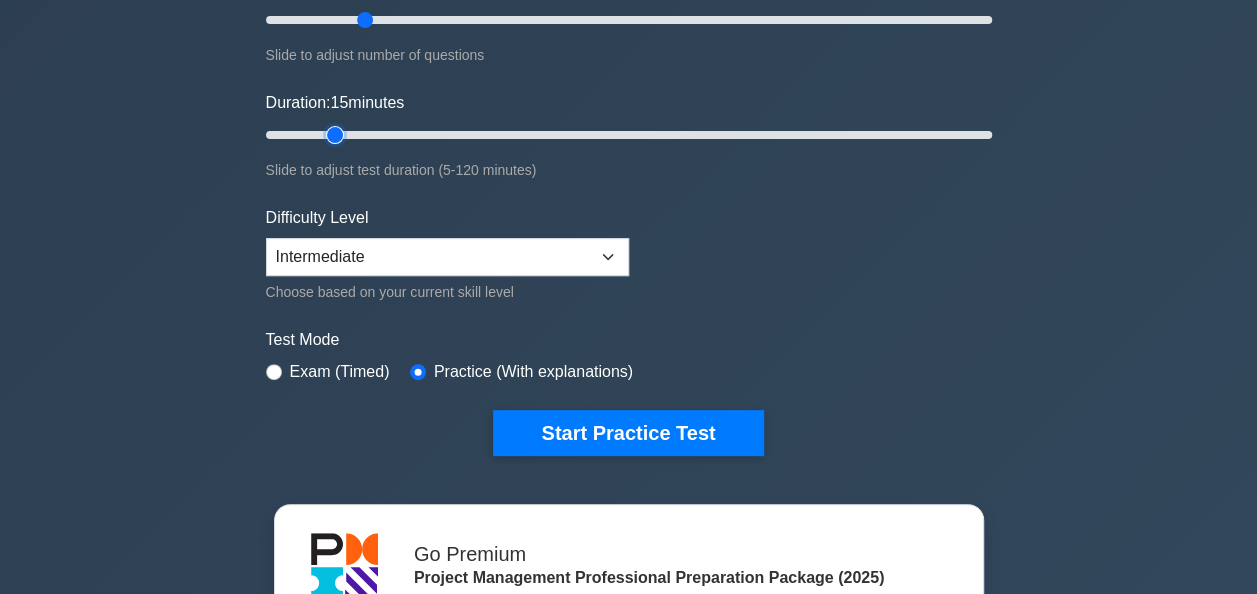 type on "15" 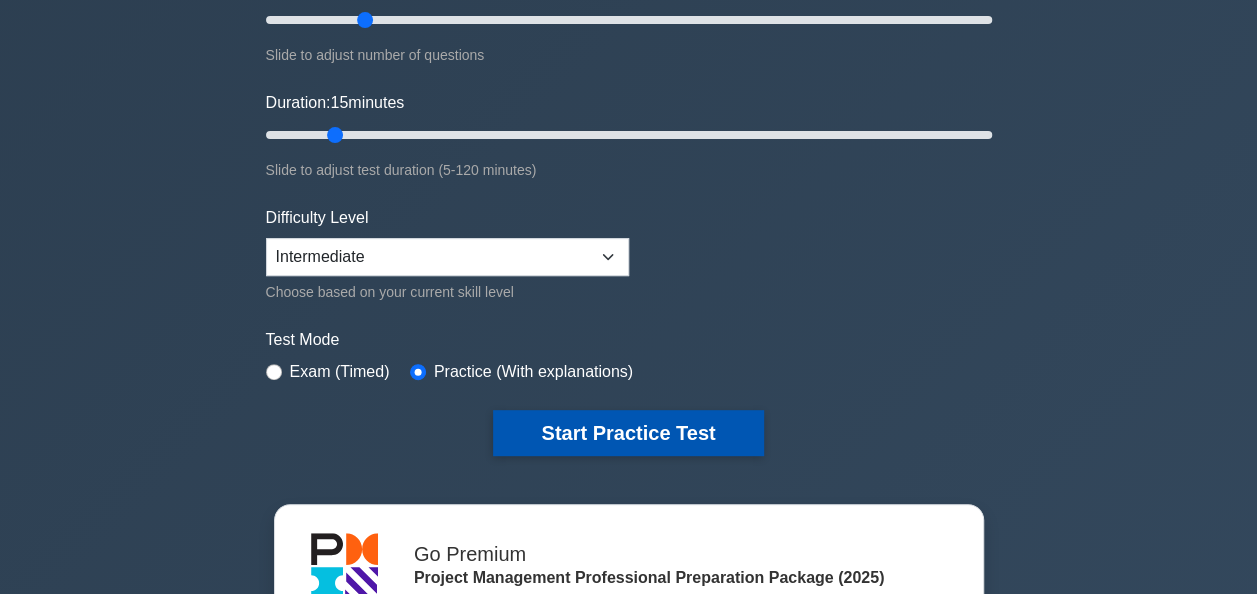 click on "Start Practice Test" at bounding box center (628, 433) 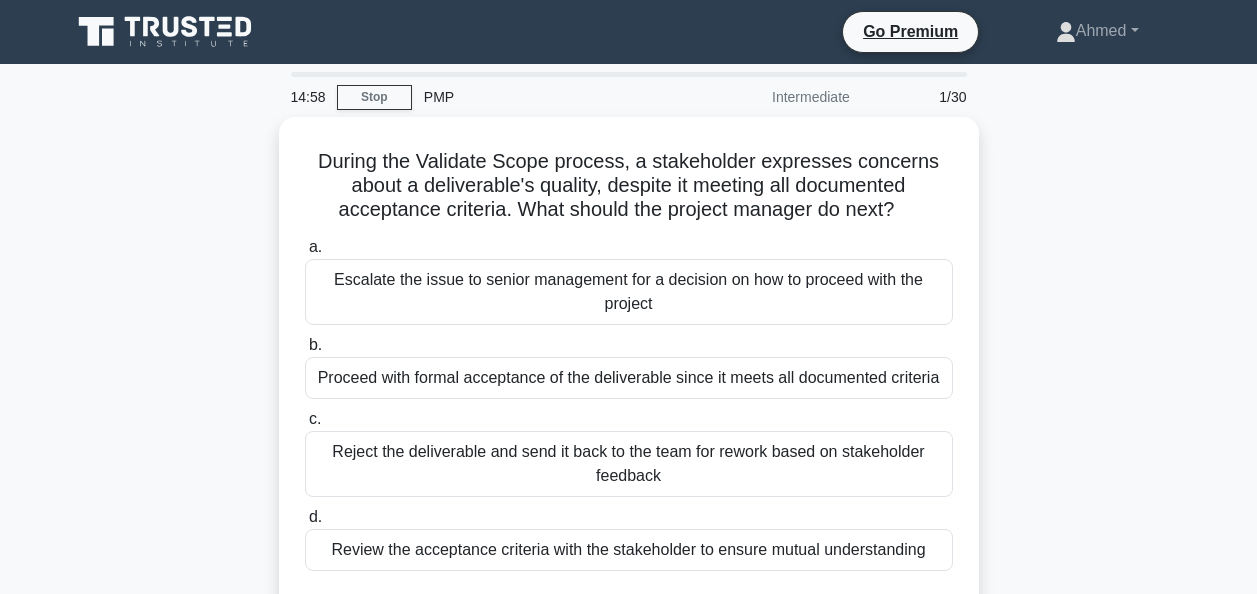scroll, scrollTop: 0, scrollLeft: 0, axis: both 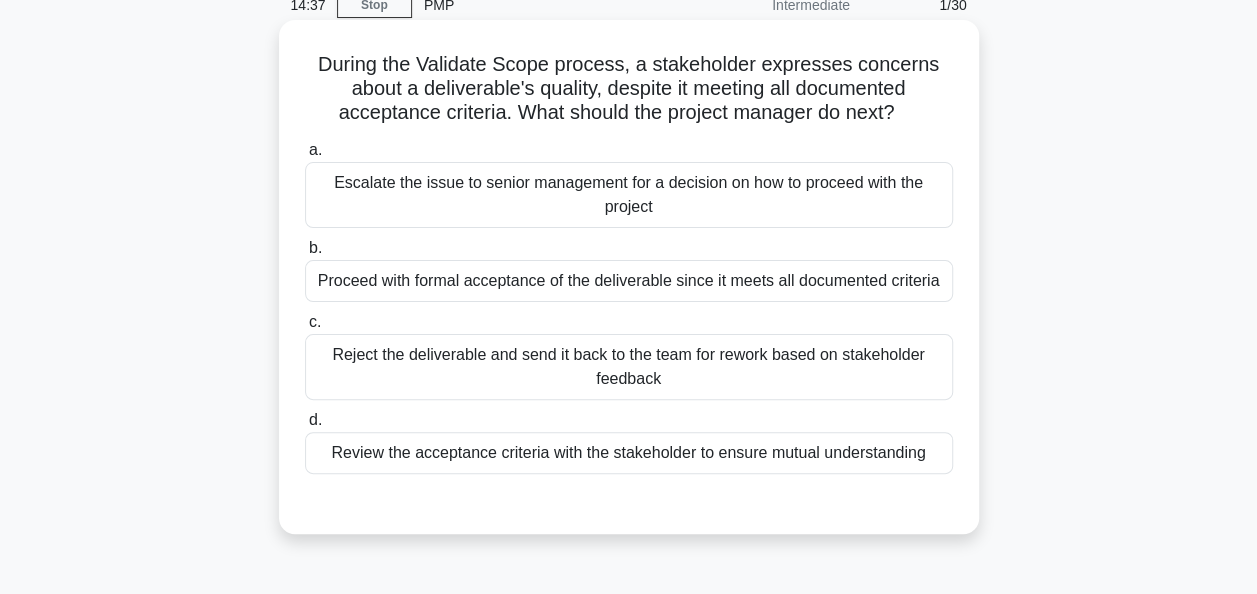 click on "Review the acceptance criteria with the stakeholder to ensure mutual understanding" at bounding box center (629, 453) 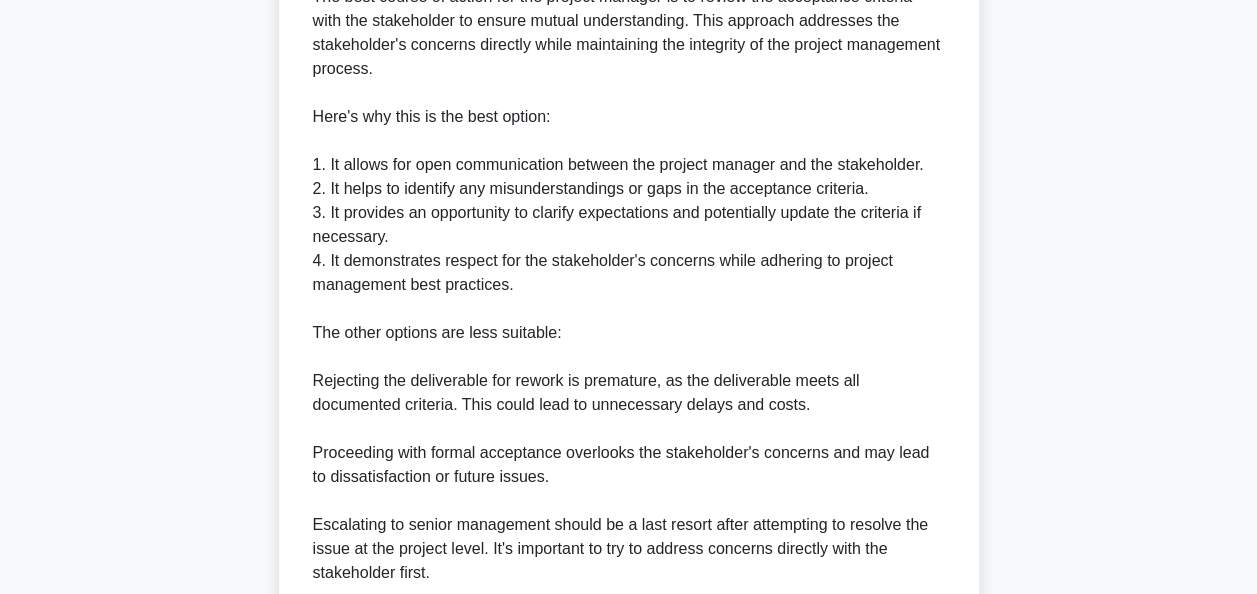 scroll, scrollTop: 924, scrollLeft: 0, axis: vertical 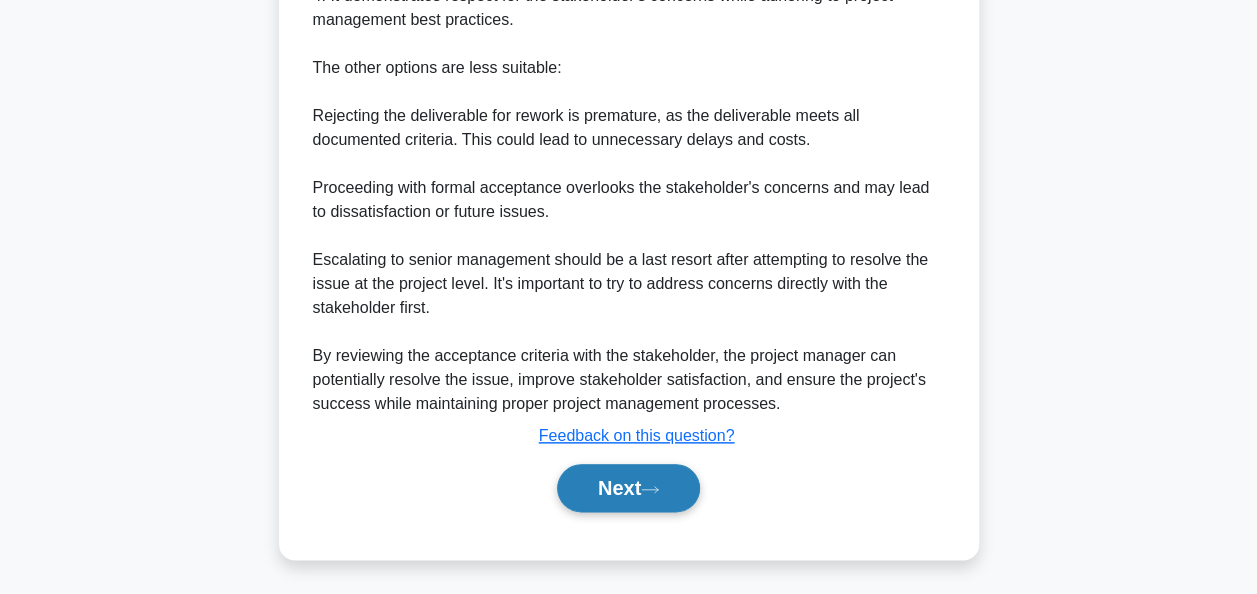 click on "Next" at bounding box center (628, 488) 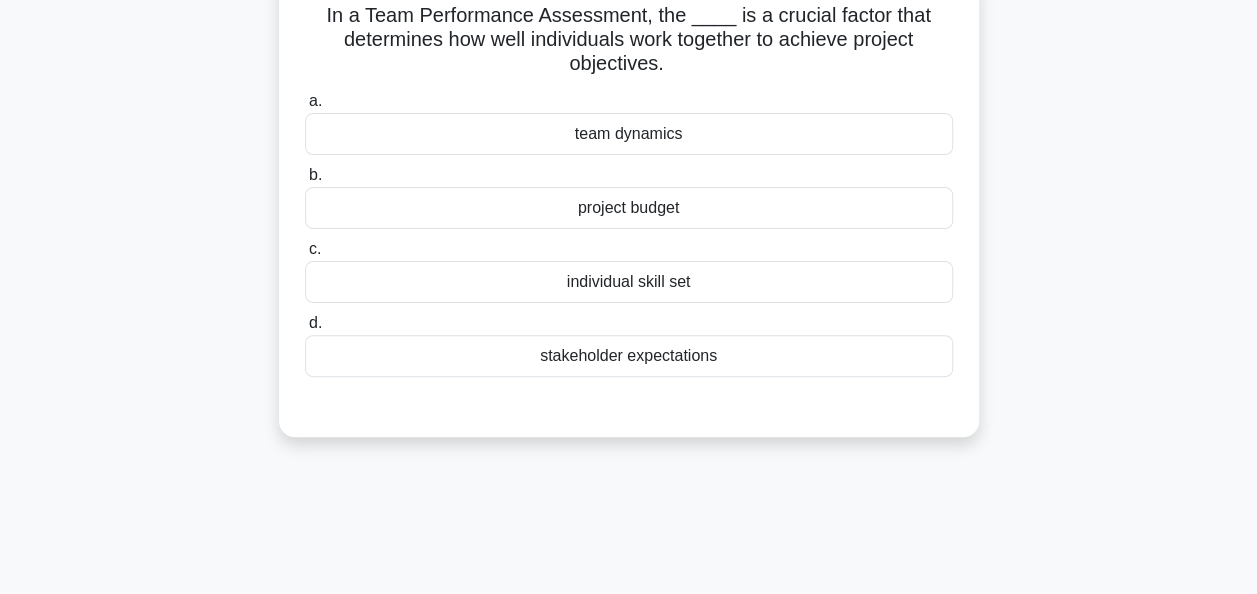 scroll, scrollTop: 0, scrollLeft: 0, axis: both 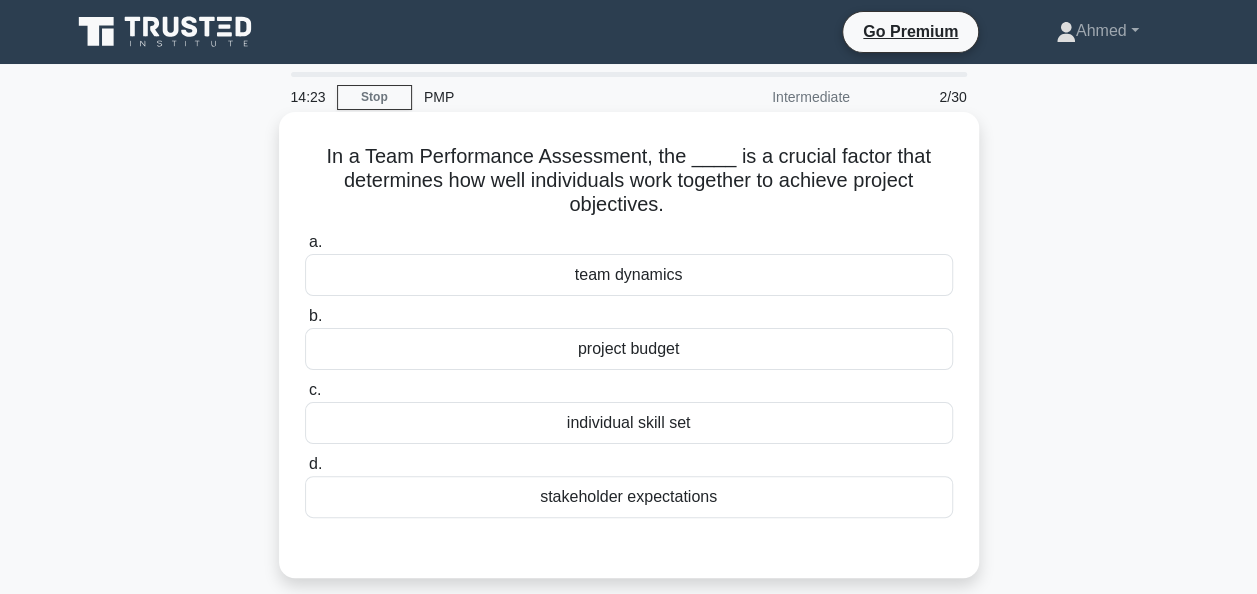 click on "team dynamics" at bounding box center (629, 275) 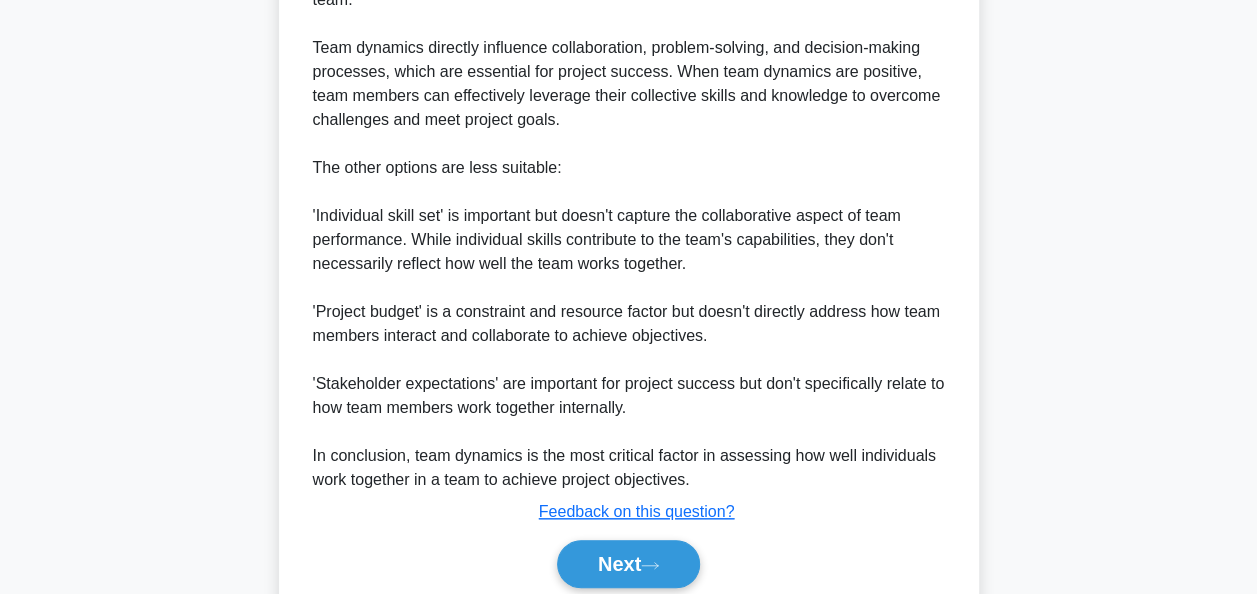 scroll, scrollTop: 770, scrollLeft: 0, axis: vertical 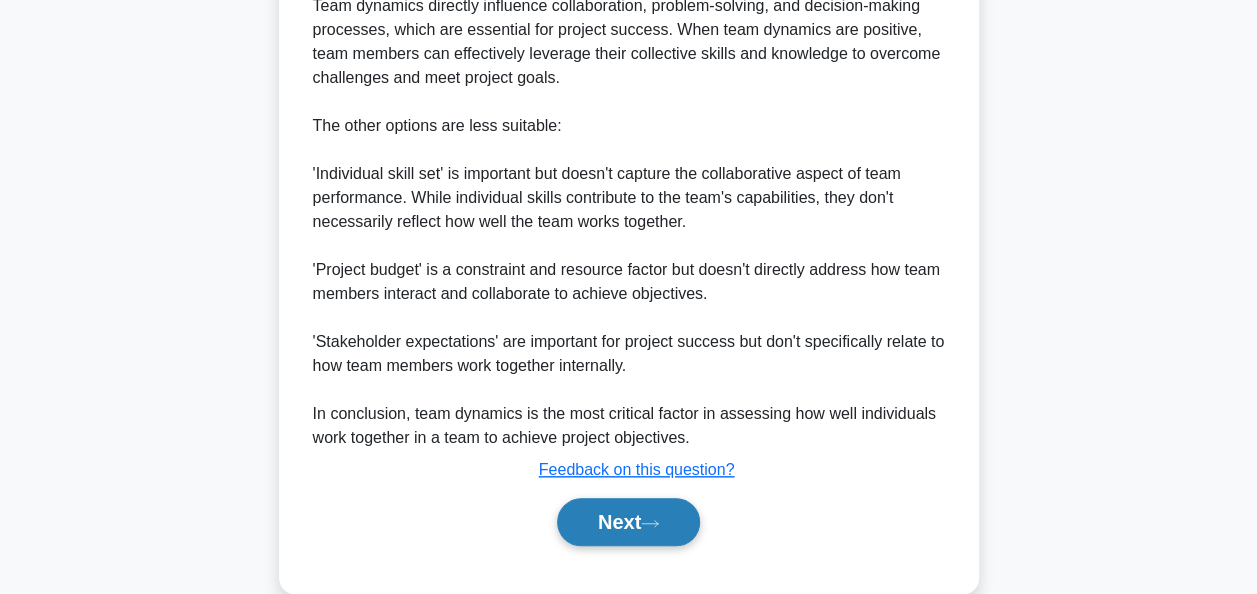 click on "Next" at bounding box center [628, 522] 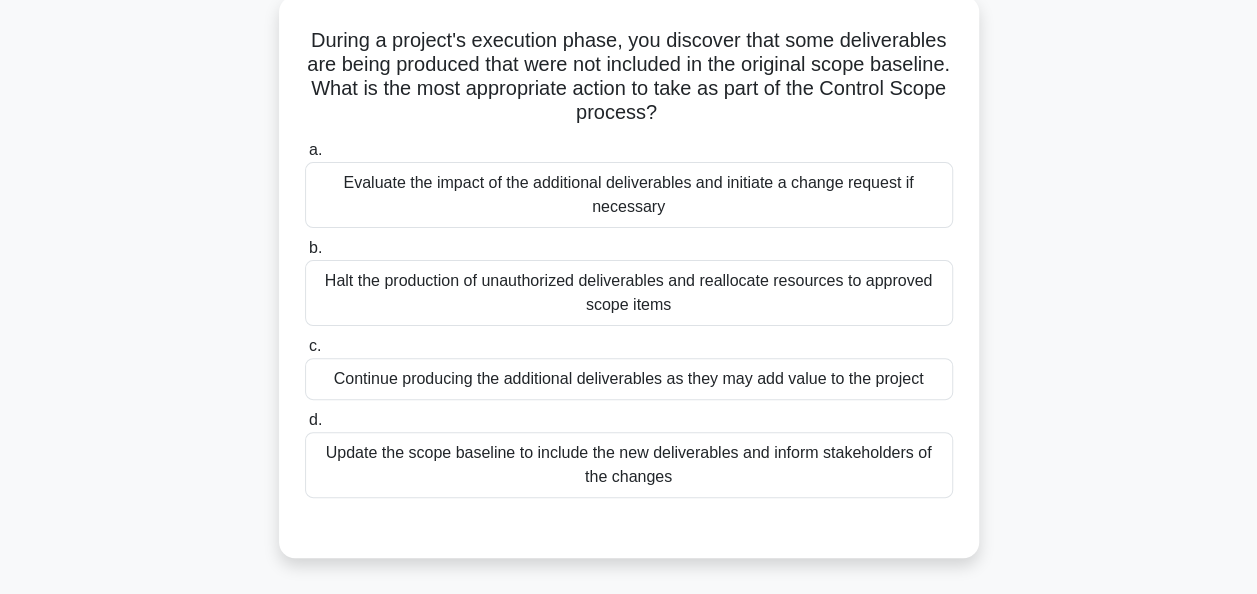 scroll, scrollTop: 122, scrollLeft: 0, axis: vertical 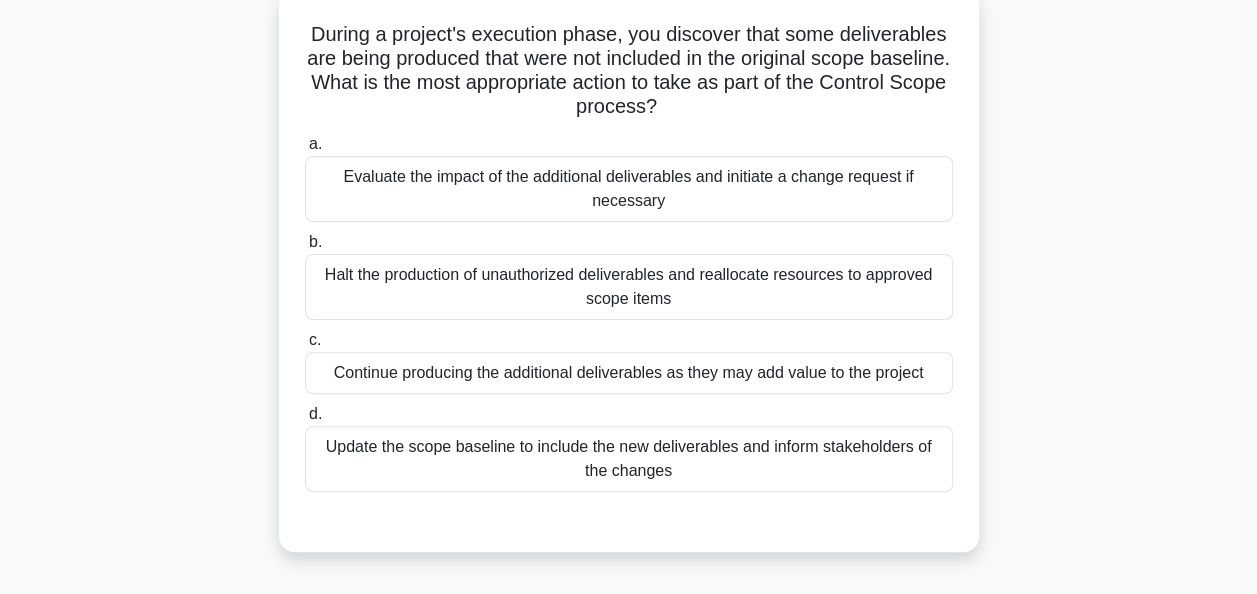 click on "Evaluate the impact of the additional deliverables and initiate a change request if necessary" at bounding box center [629, 189] 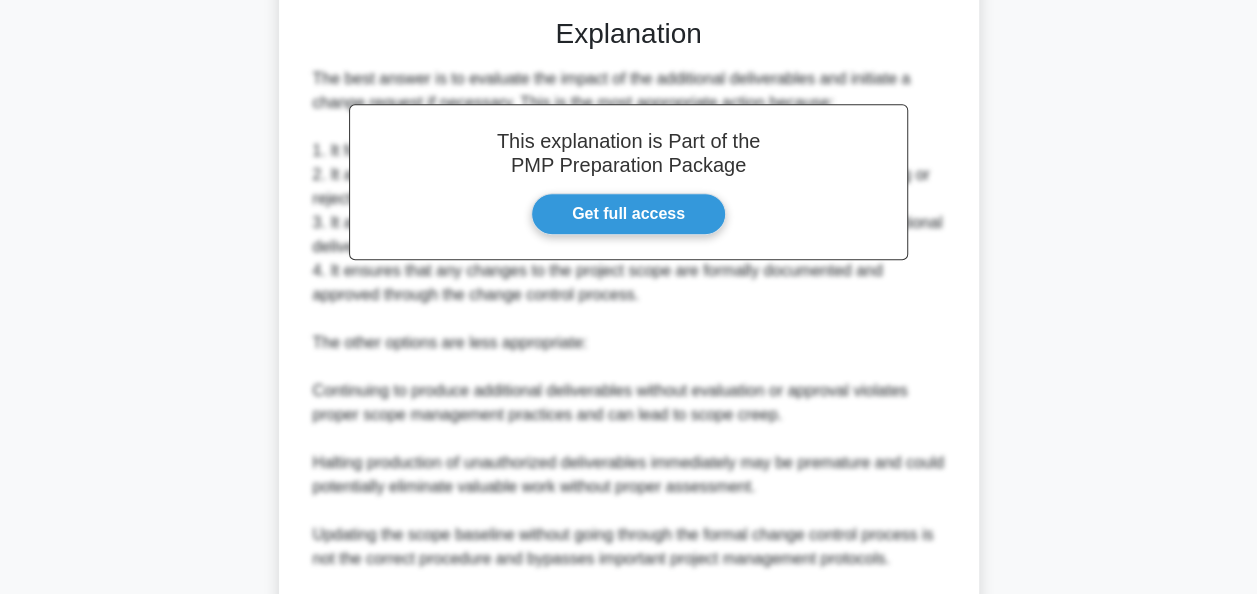 scroll, scrollTop: 876, scrollLeft: 0, axis: vertical 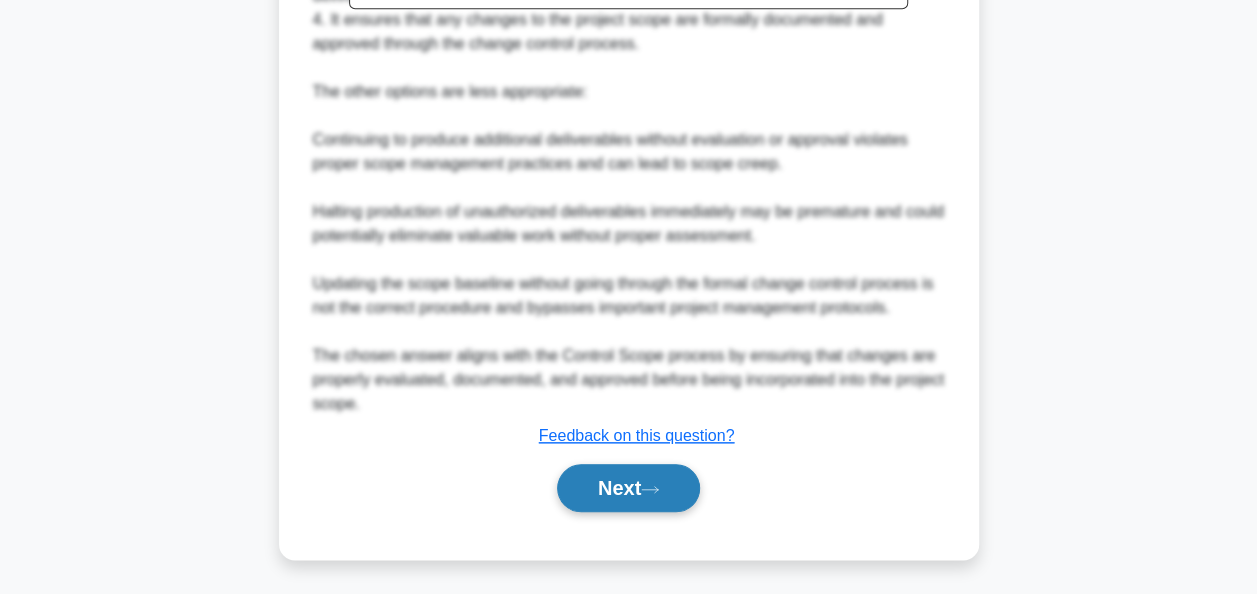 click on "Next" at bounding box center [628, 488] 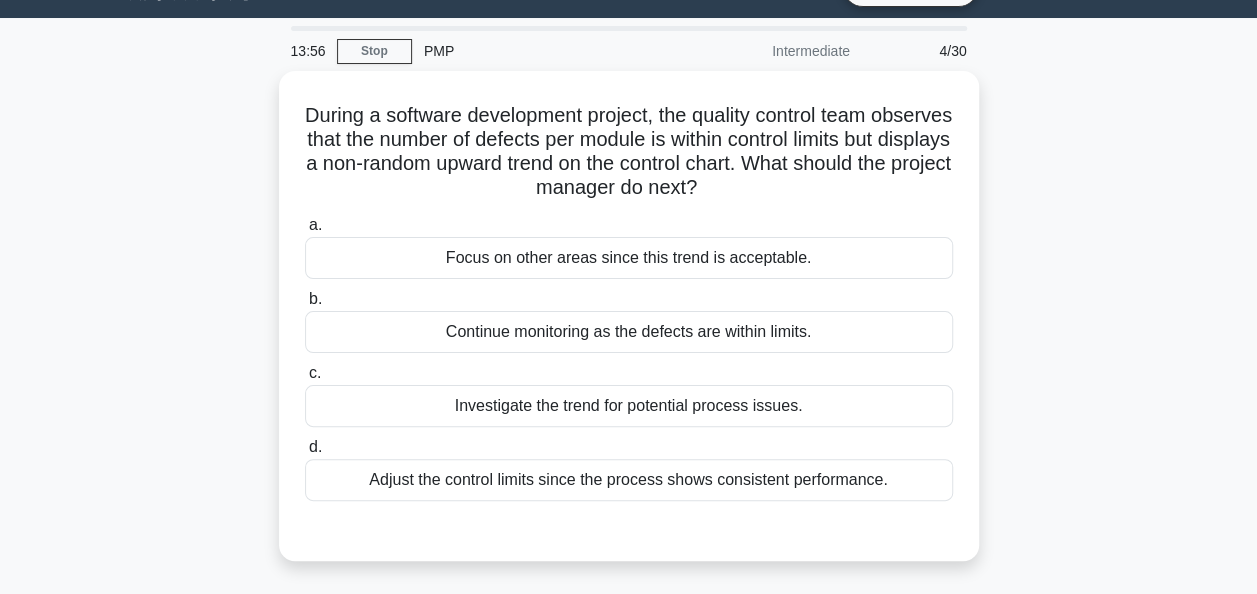 scroll, scrollTop: 0, scrollLeft: 0, axis: both 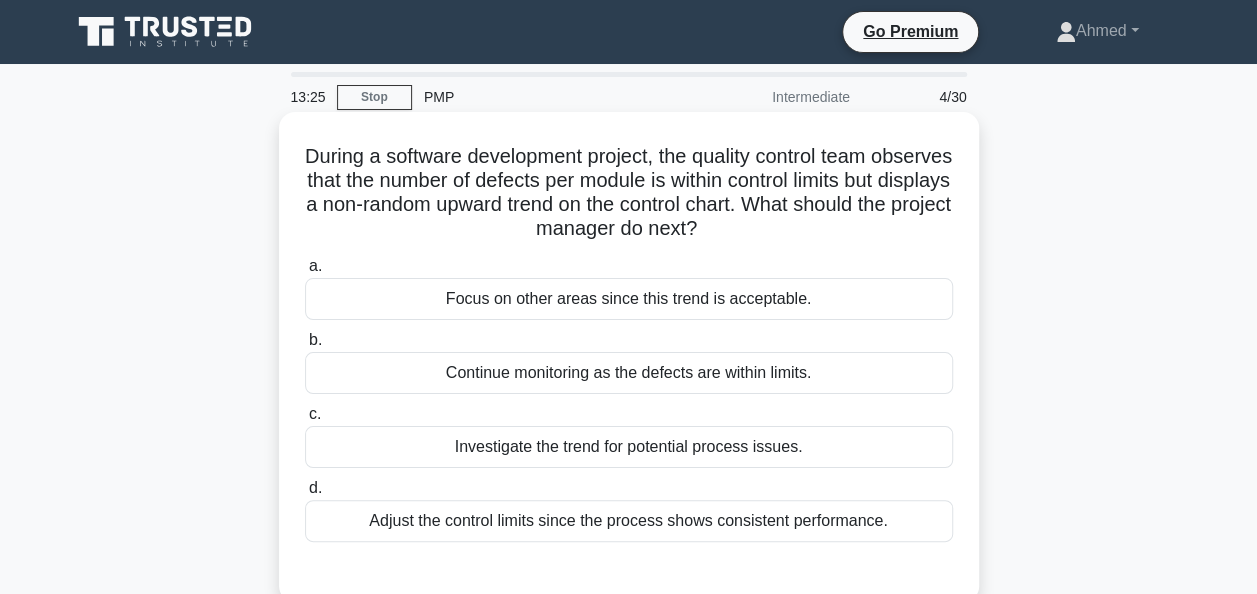 click on "Investigate the trend for potential process issues." at bounding box center [629, 447] 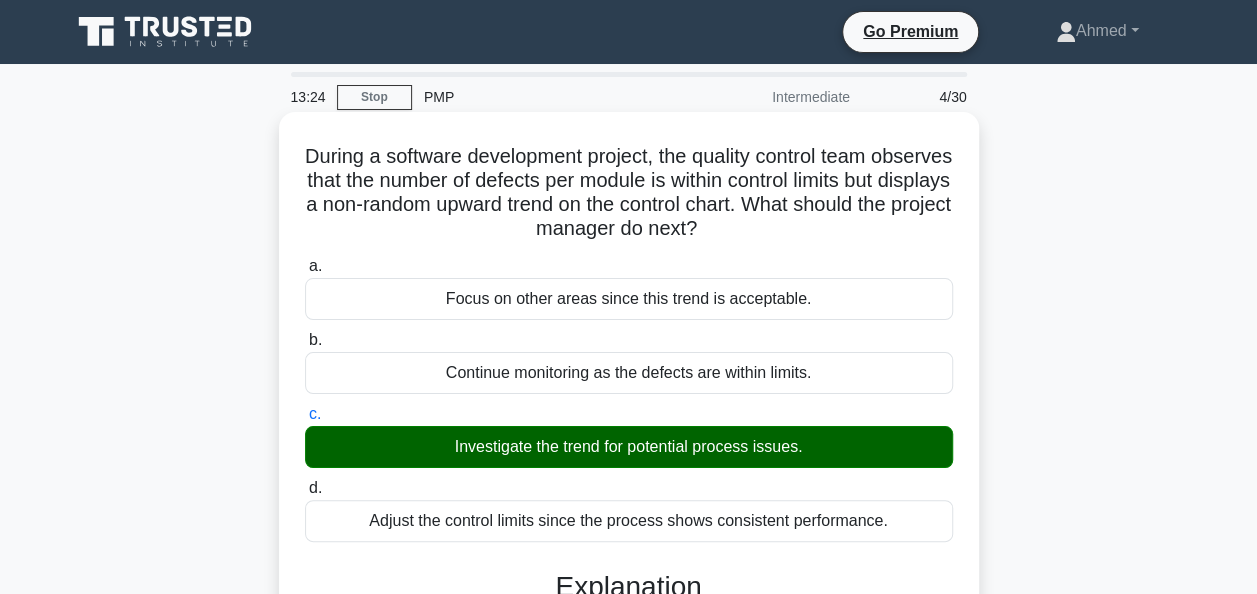 scroll, scrollTop: 486, scrollLeft: 0, axis: vertical 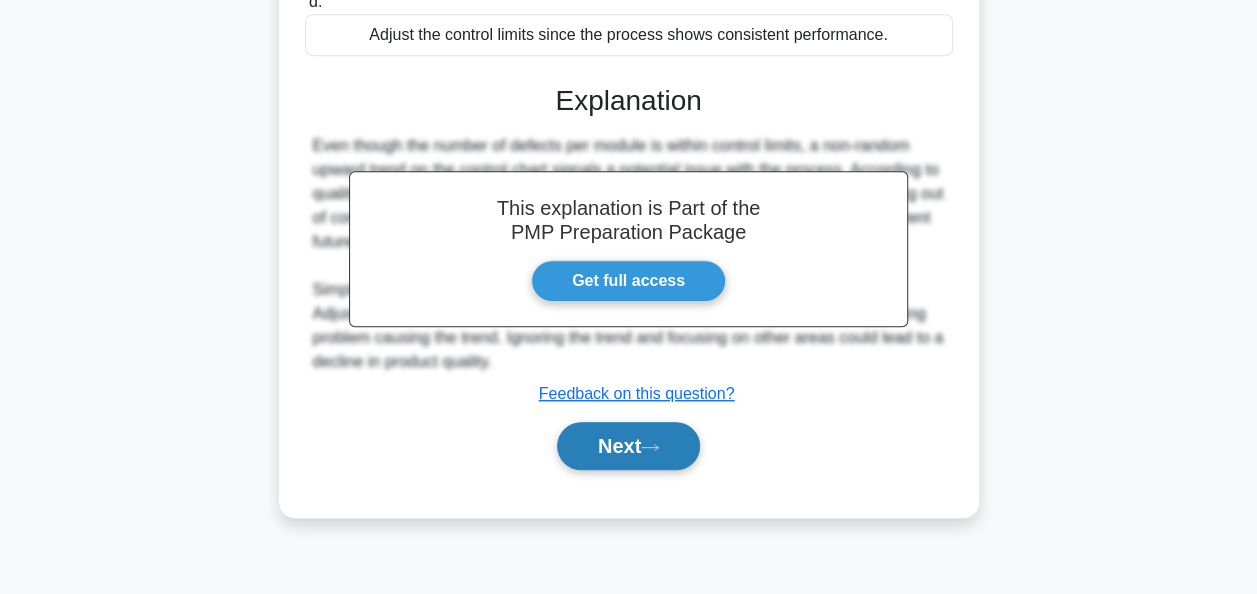 click on "Next" at bounding box center (628, 446) 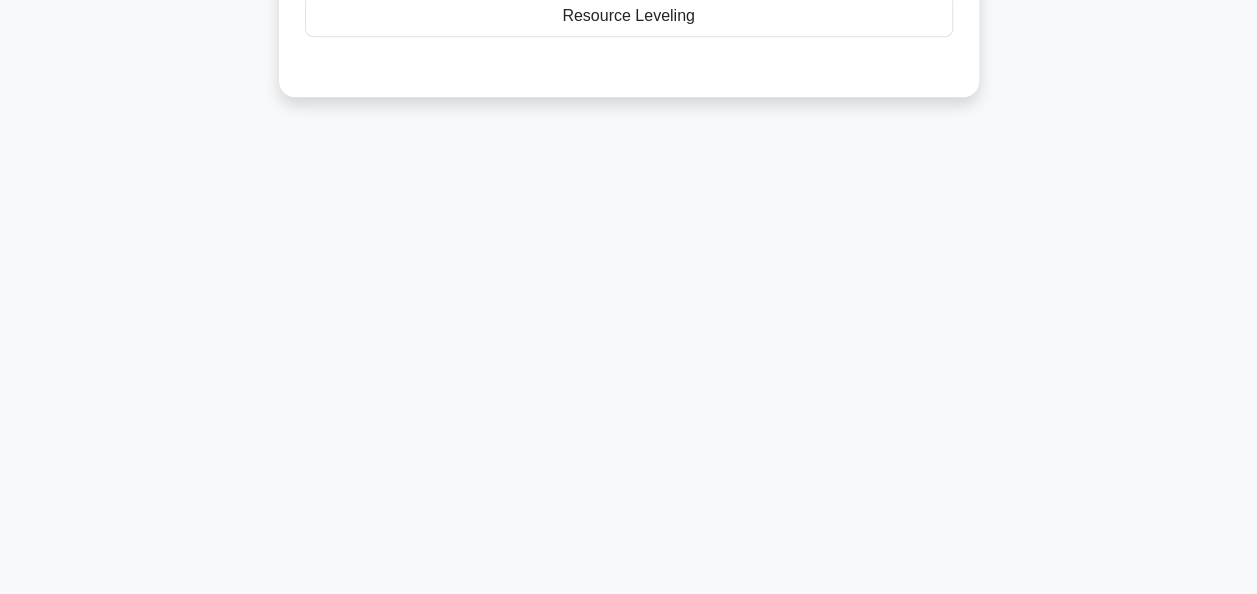 scroll, scrollTop: 0, scrollLeft: 0, axis: both 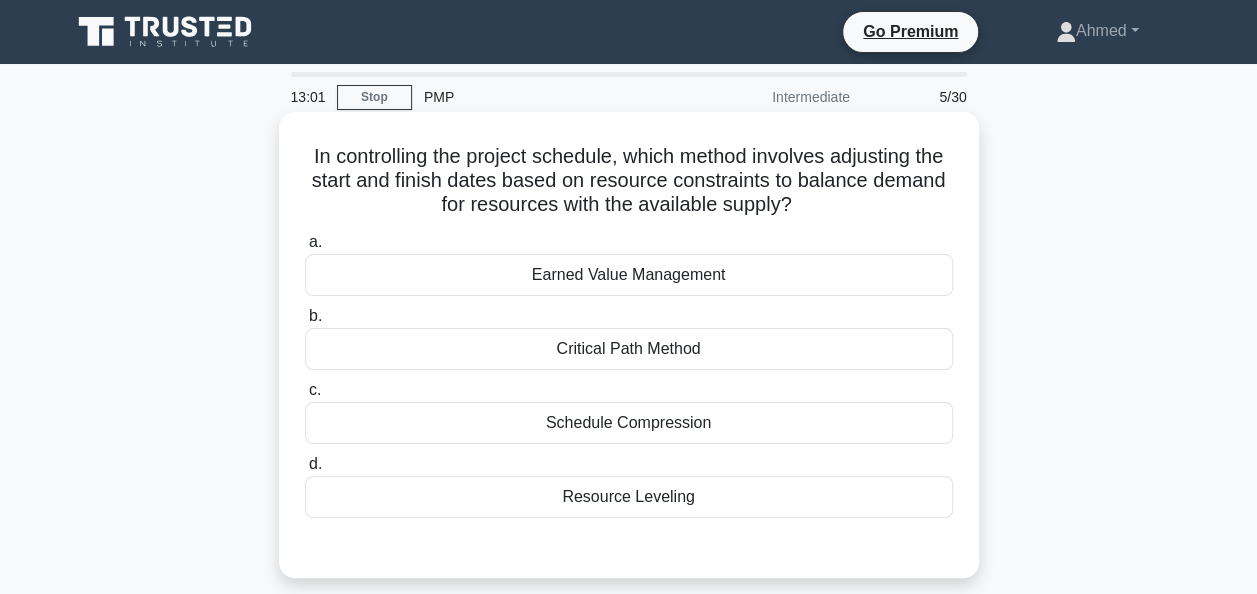 click on "Resource Leveling" at bounding box center [629, 497] 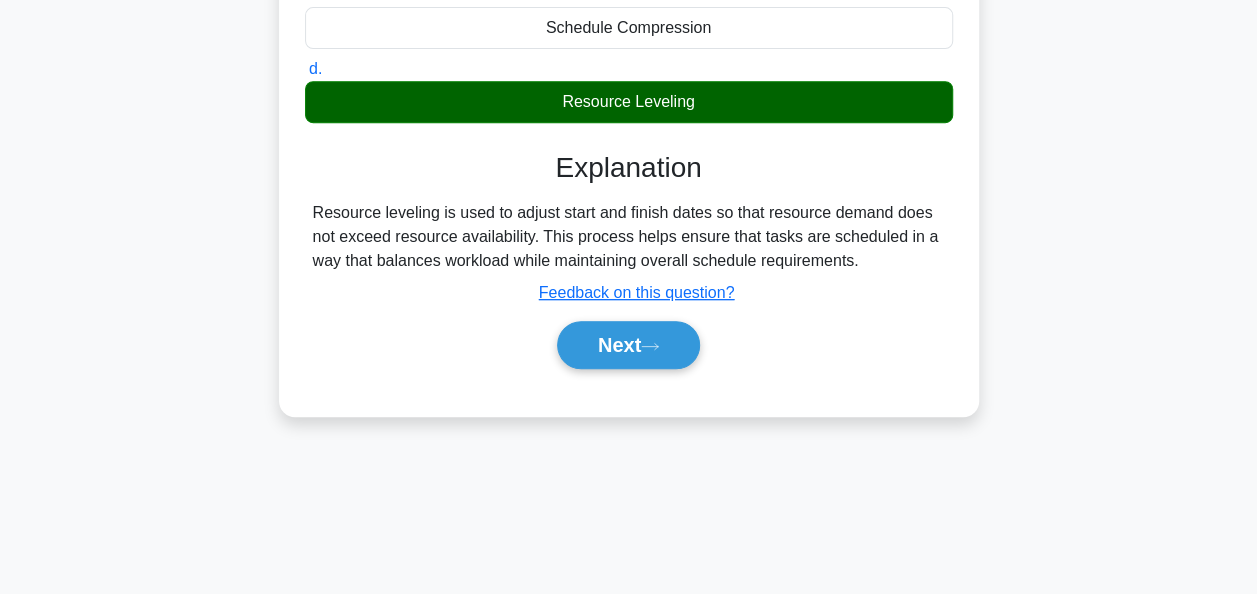 scroll, scrollTop: 486, scrollLeft: 0, axis: vertical 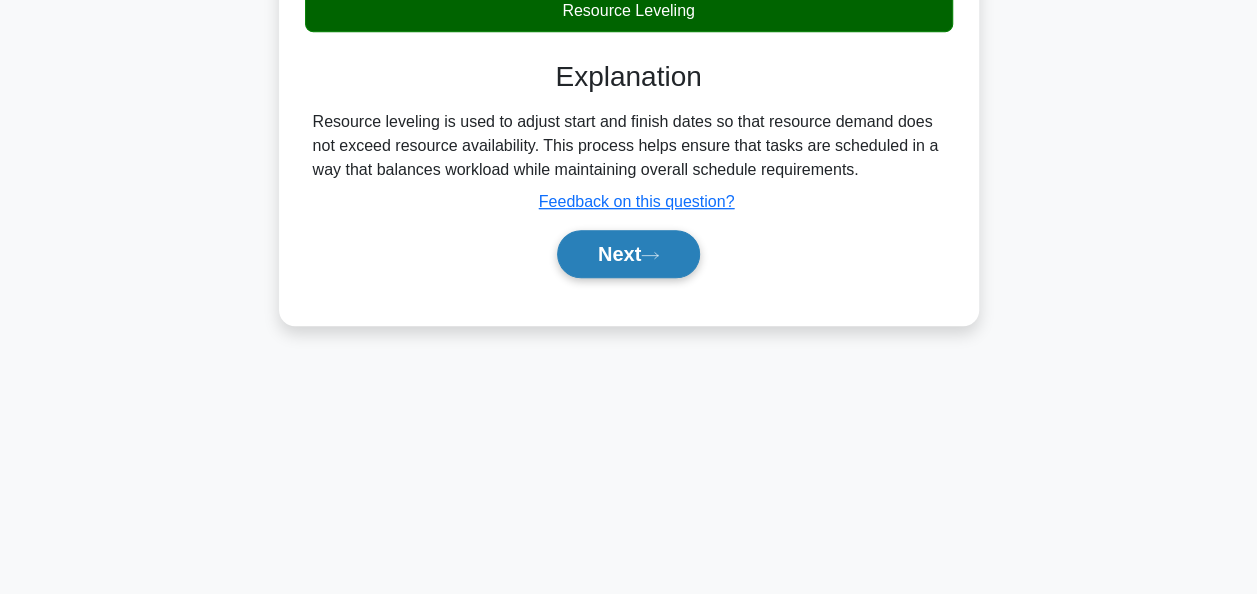 click on "Next" at bounding box center (628, 254) 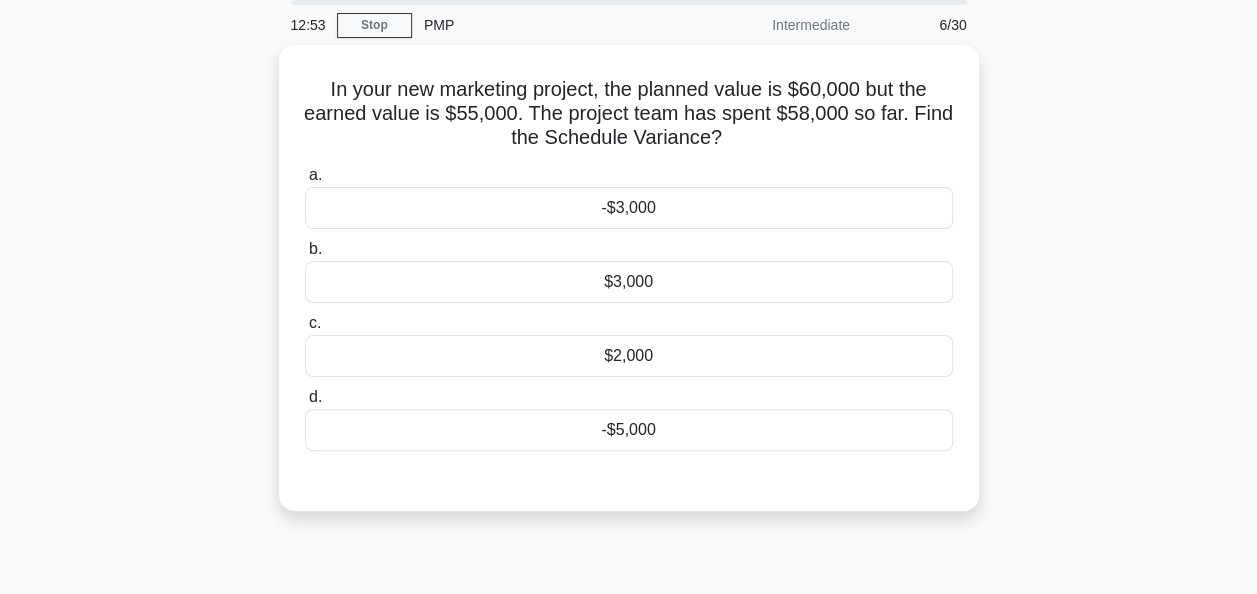 scroll, scrollTop: 0, scrollLeft: 0, axis: both 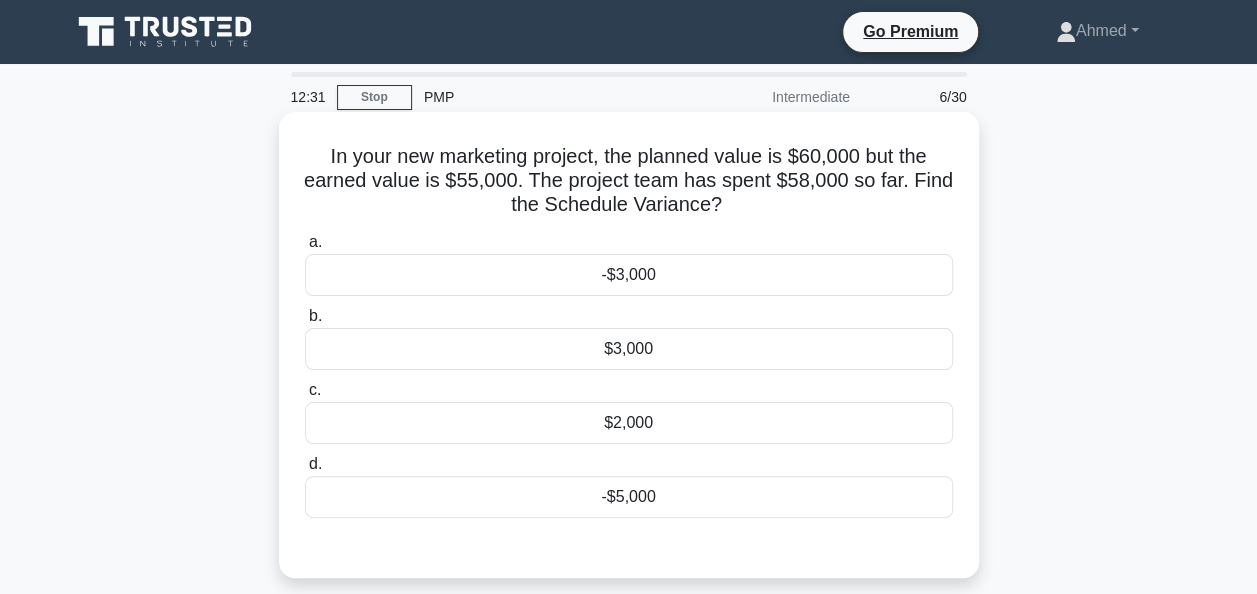 click on "-$3,000" at bounding box center [629, 275] 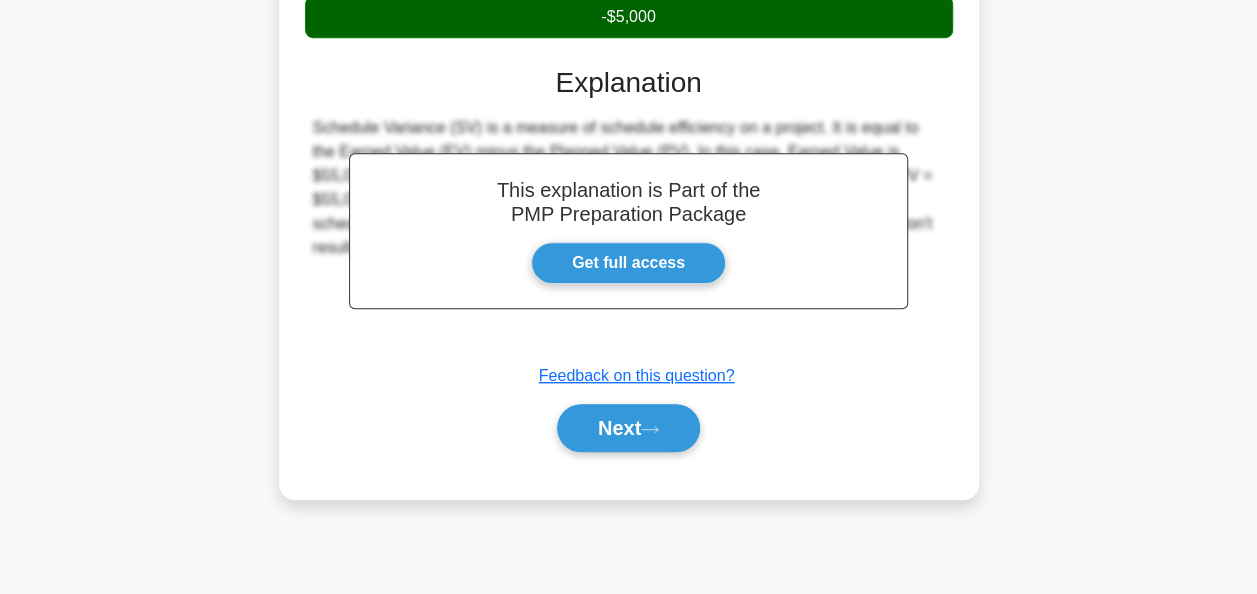 scroll, scrollTop: 486, scrollLeft: 0, axis: vertical 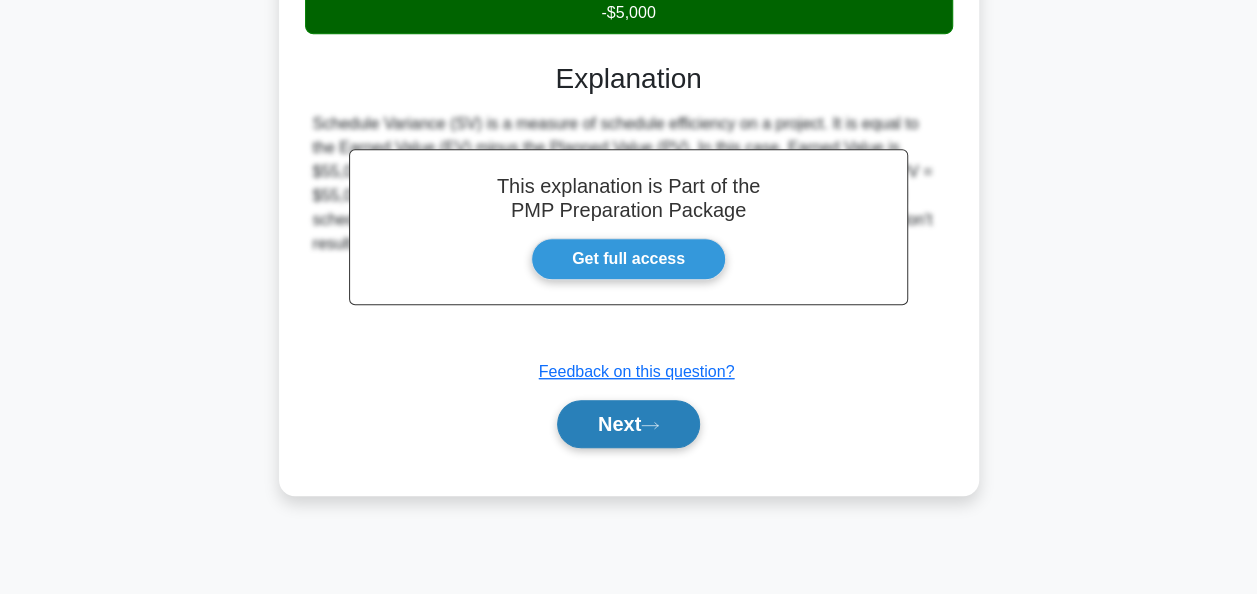 click on "Next" at bounding box center [628, 424] 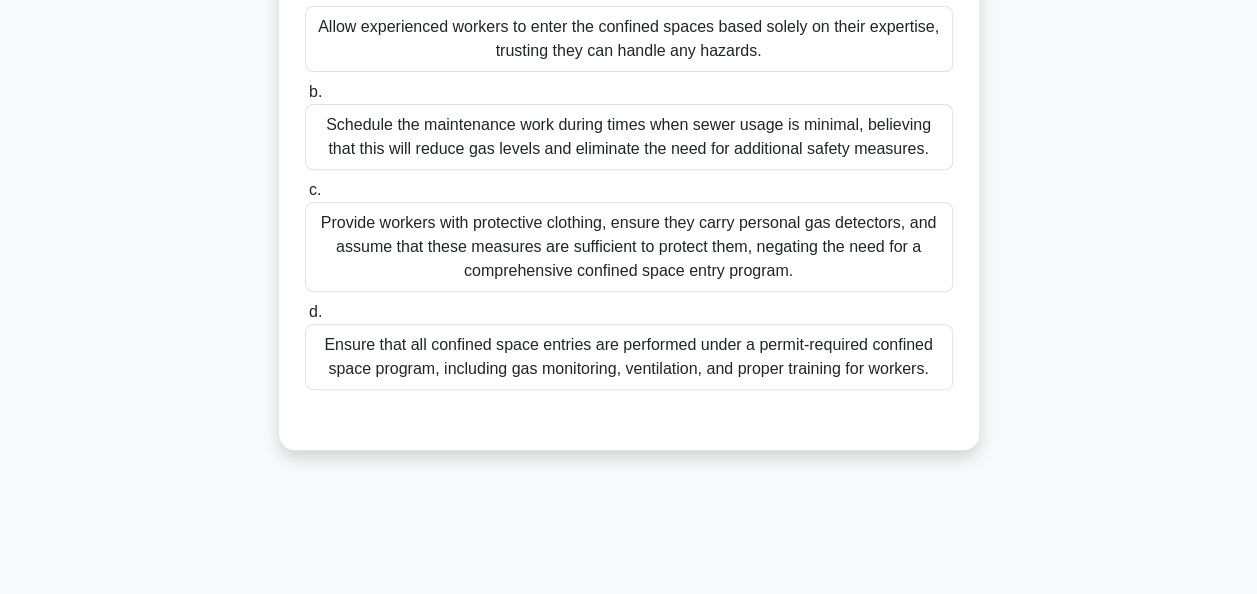 scroll, scrollTop: 323, scrollLeft: 0, axis: vertical 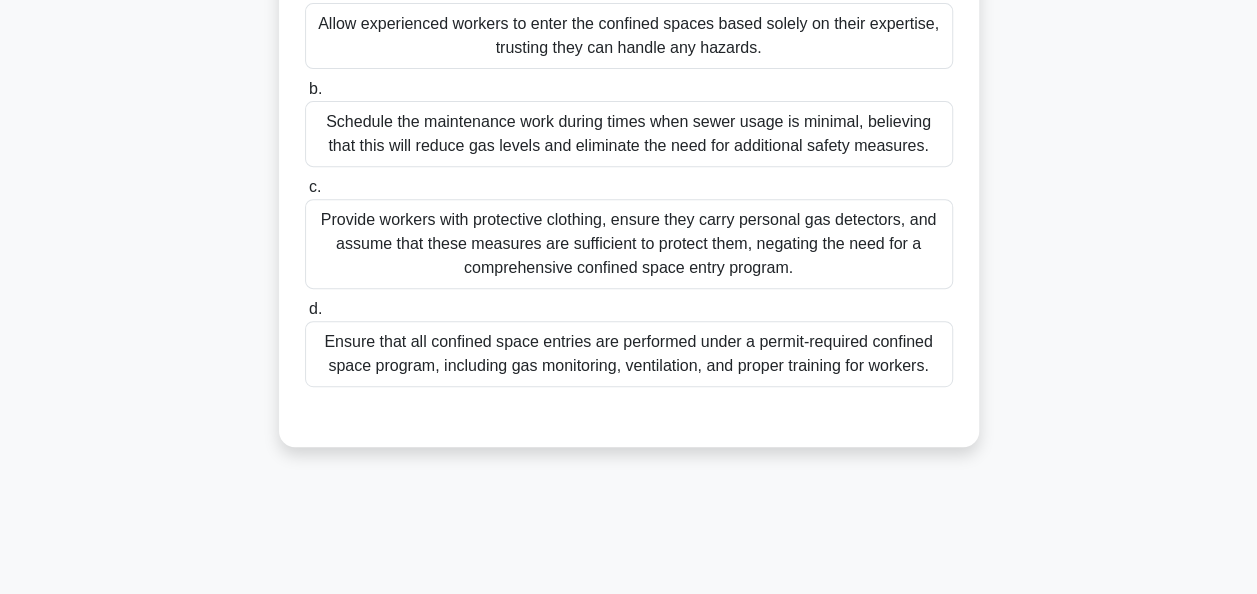 click on "Ensure that all confined space entries are performed under a permit-required confined space program, including gas monitoring, ventilation, and proper training for workers." at bounding box center [629, 354] 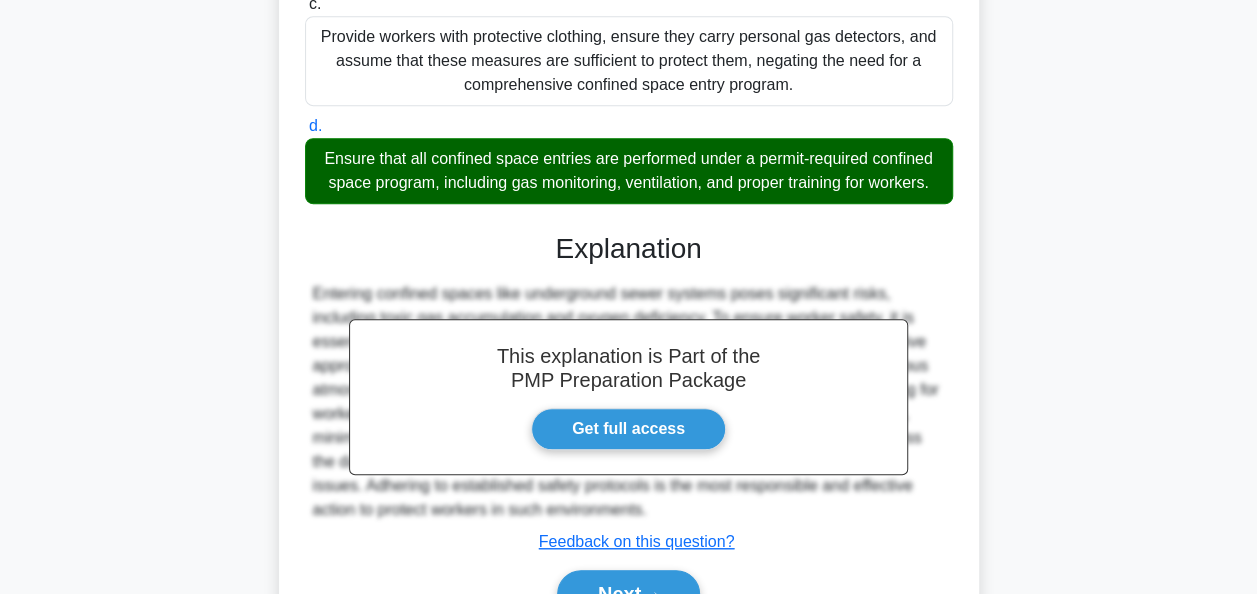 scroll, scrollTop: 612, scrollLeft: 0, axis: vertical 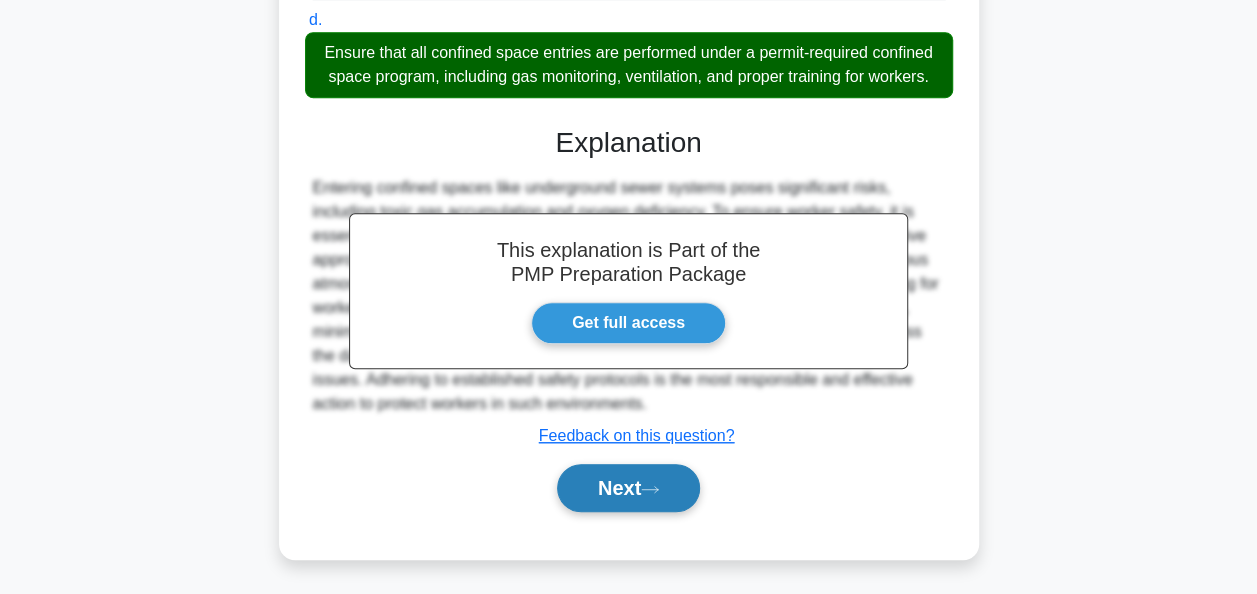 click on "Next" at bounding box center [628, 488] 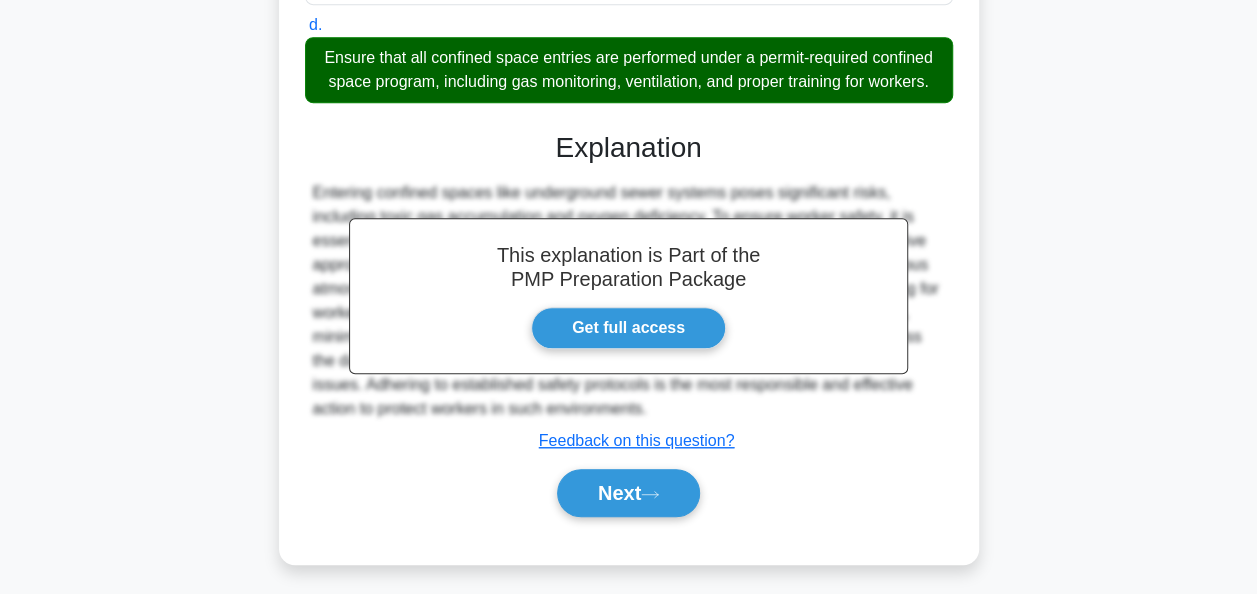 scroll, scrollTop: 0, scrollLeft: 0, axis: both 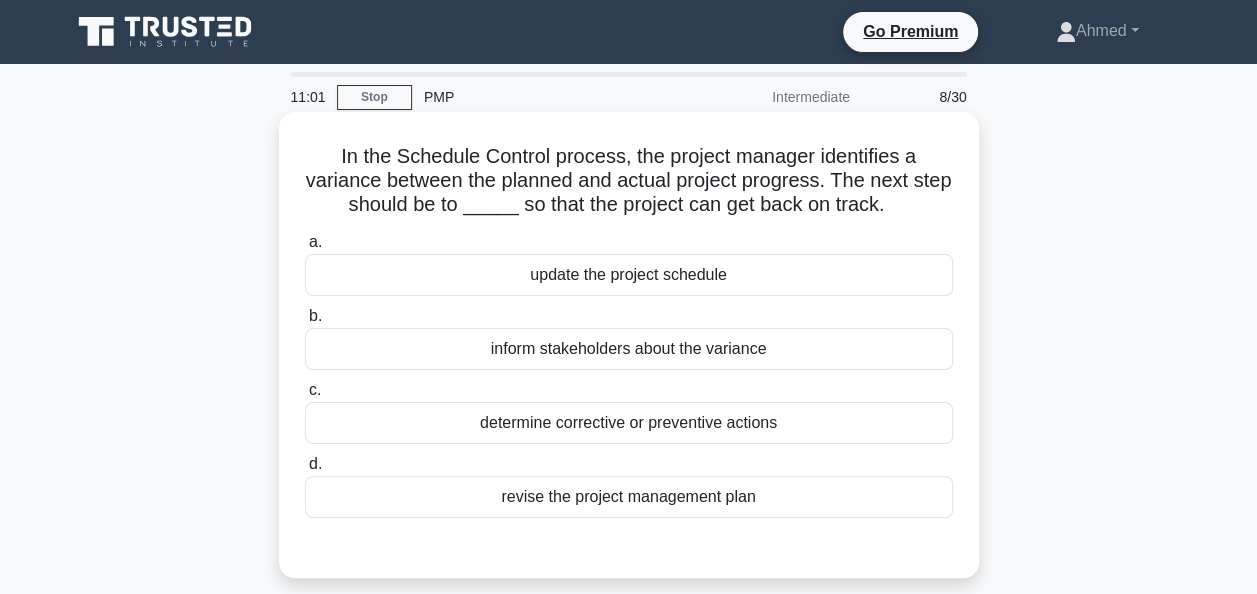click on "determine corrective or preventive actions" at bounding box center (629, 423) 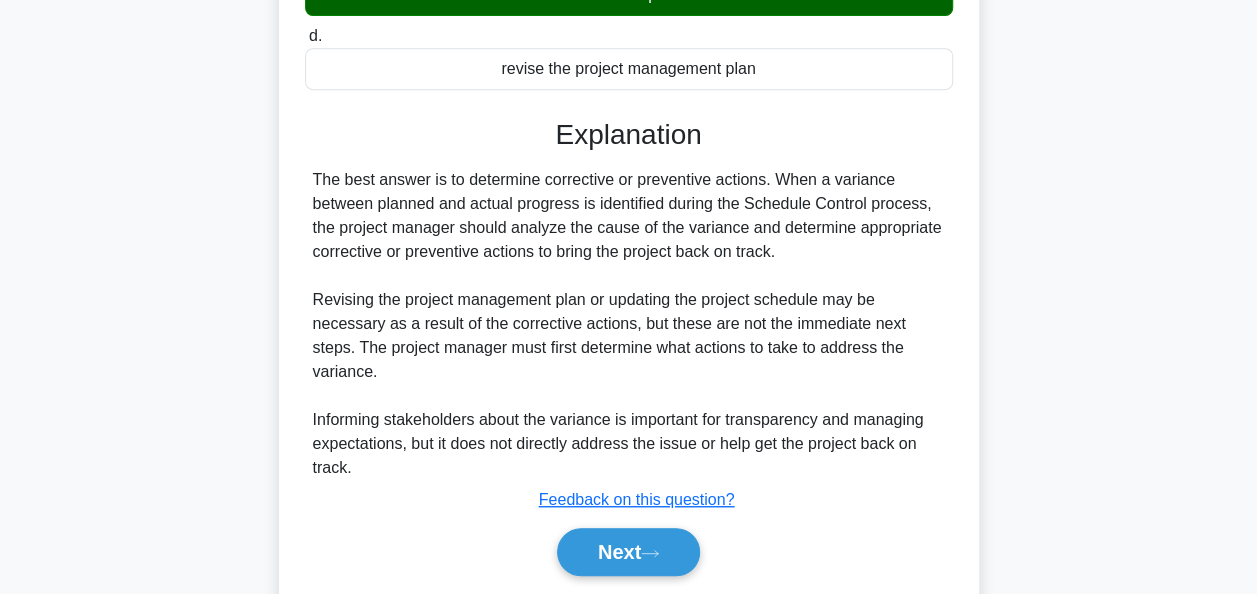 scroll, scrollTop: 486, scrollLeft: 0, axis: vertical 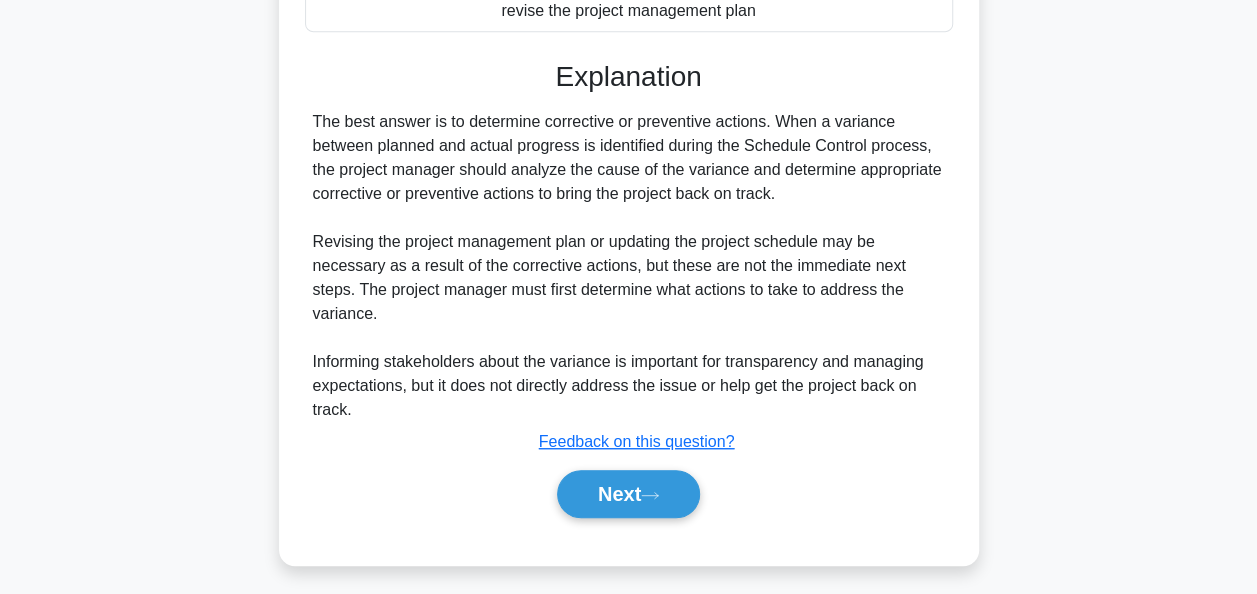 click on "Next" at bounding box center (629, 494) 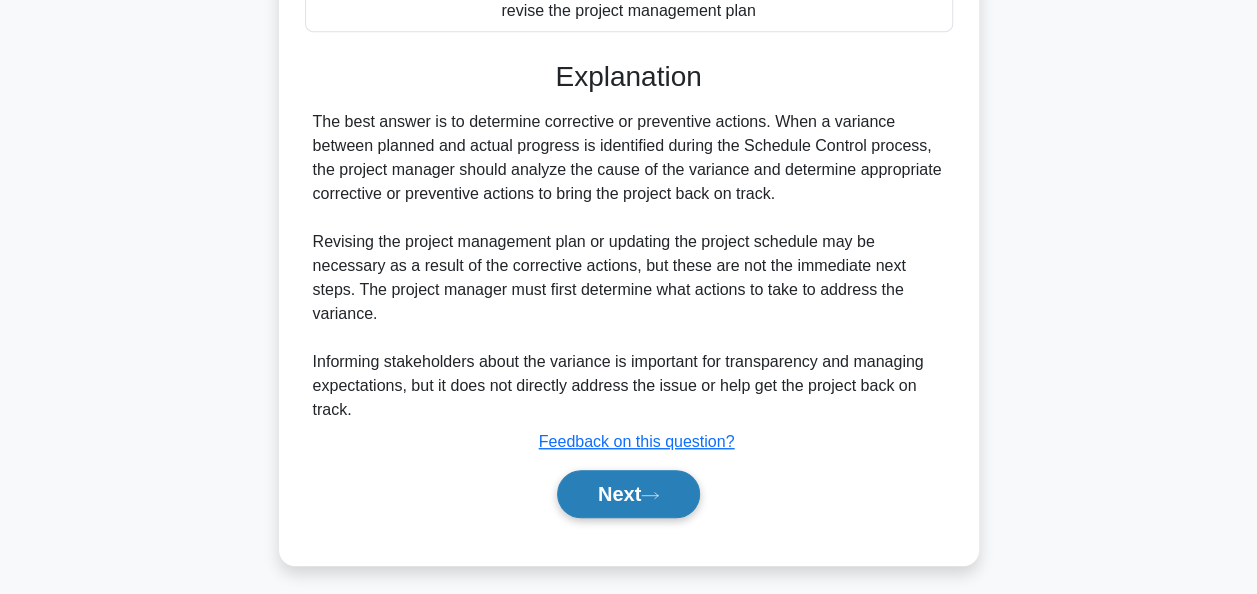 click on "Next" at bounding box center (628, 494) 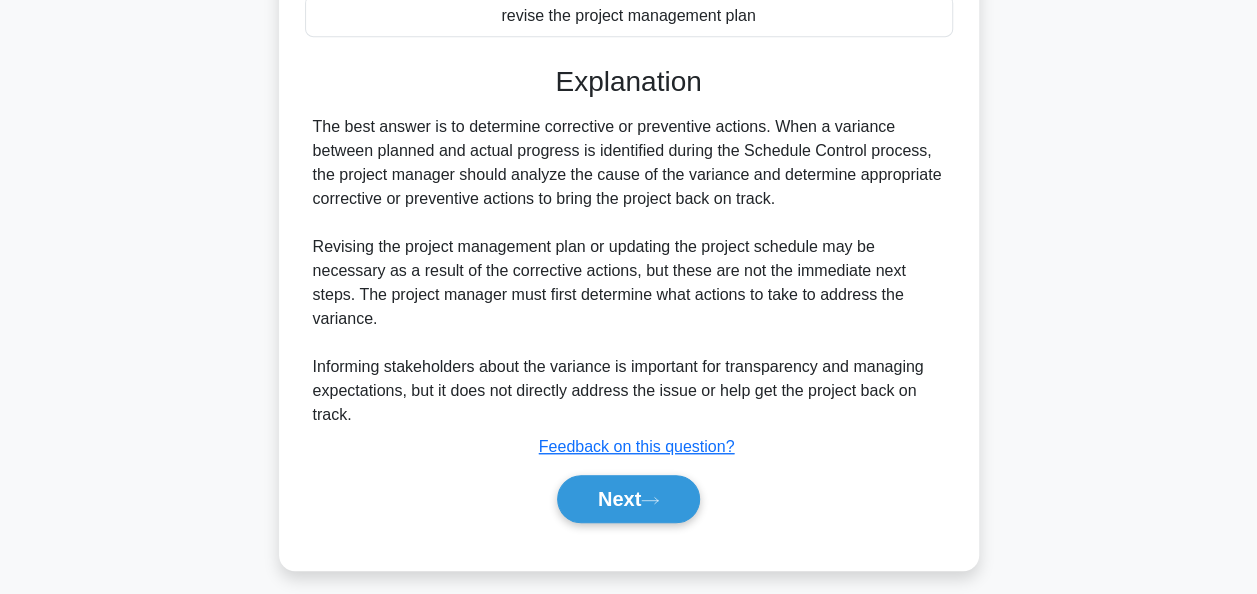 scroll, scrollTop: 0, scrollLeft: 0, axis: both 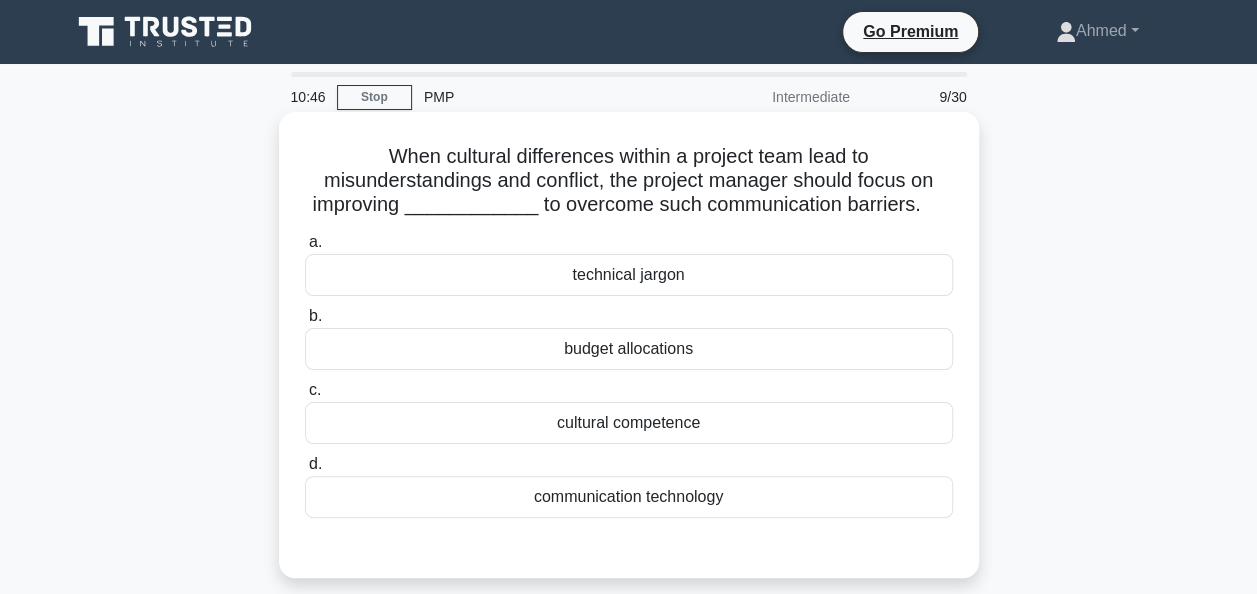 click on "cultural competence" at bounding box center (629, 423) 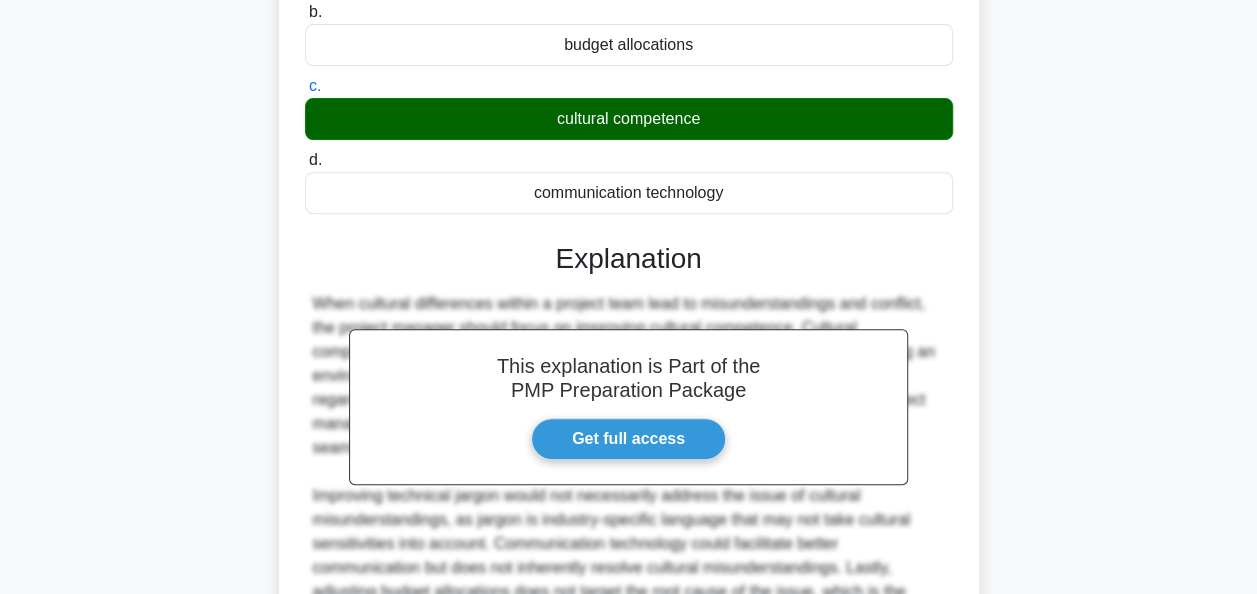 scroll, scrollTop: 540, scrollLeft: 0, axis: vertical 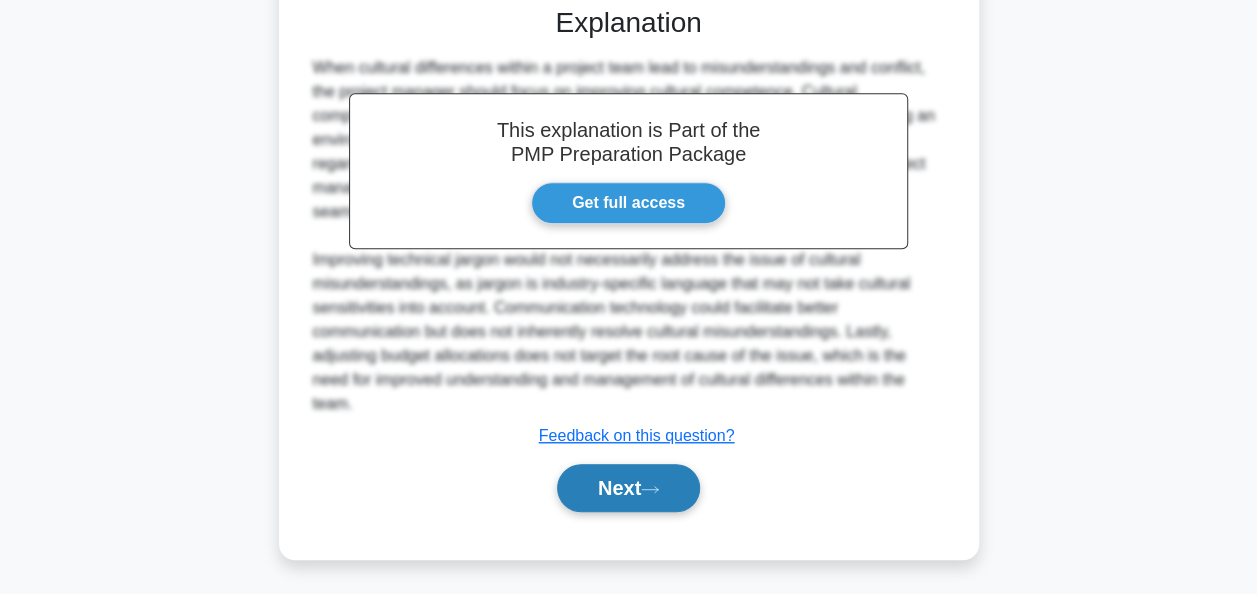 click on "Next" at bounding box center (628, 488) 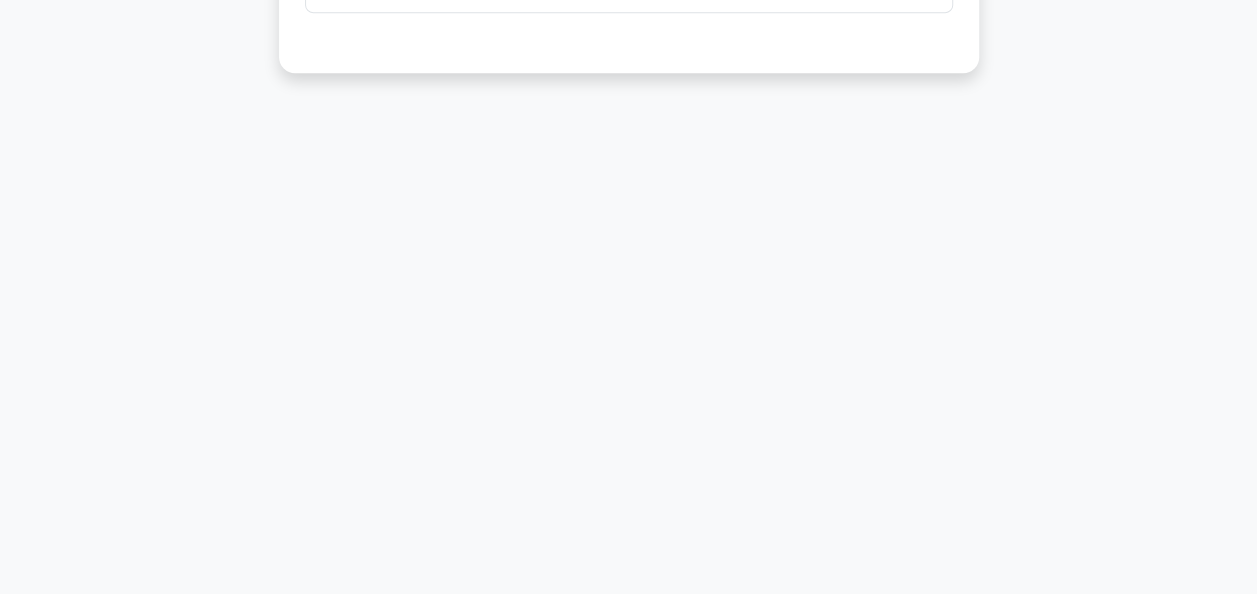 scroll, scrollTop: 0, scrollLeft: 0, axis: both 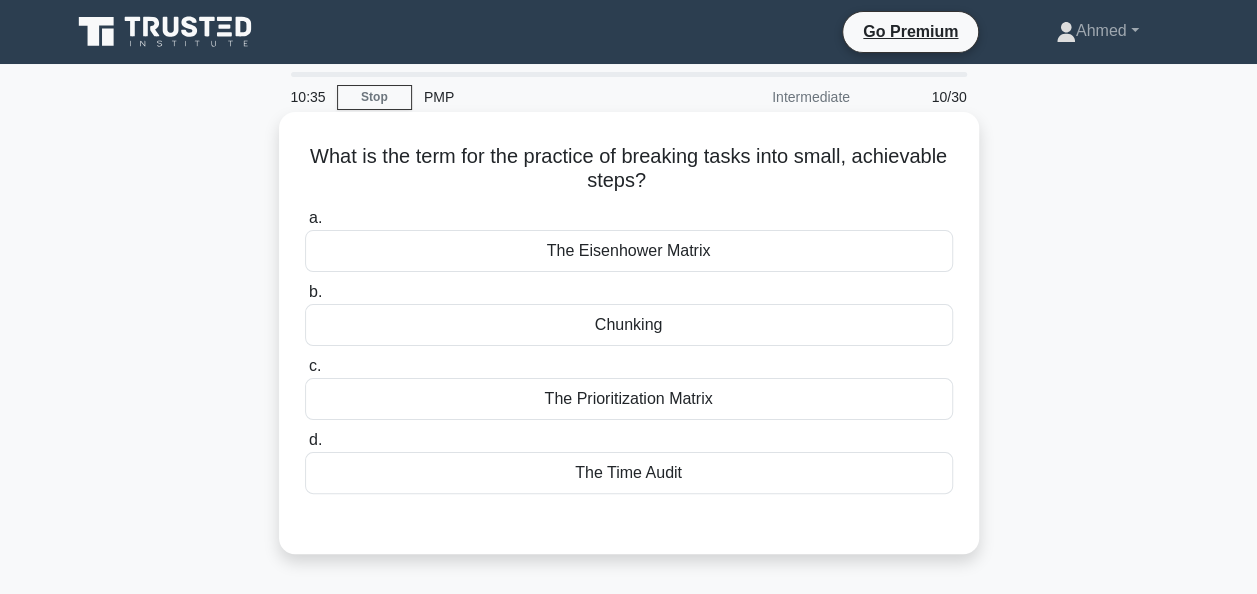 click on "Chunking" at bounding box center (629, 325) 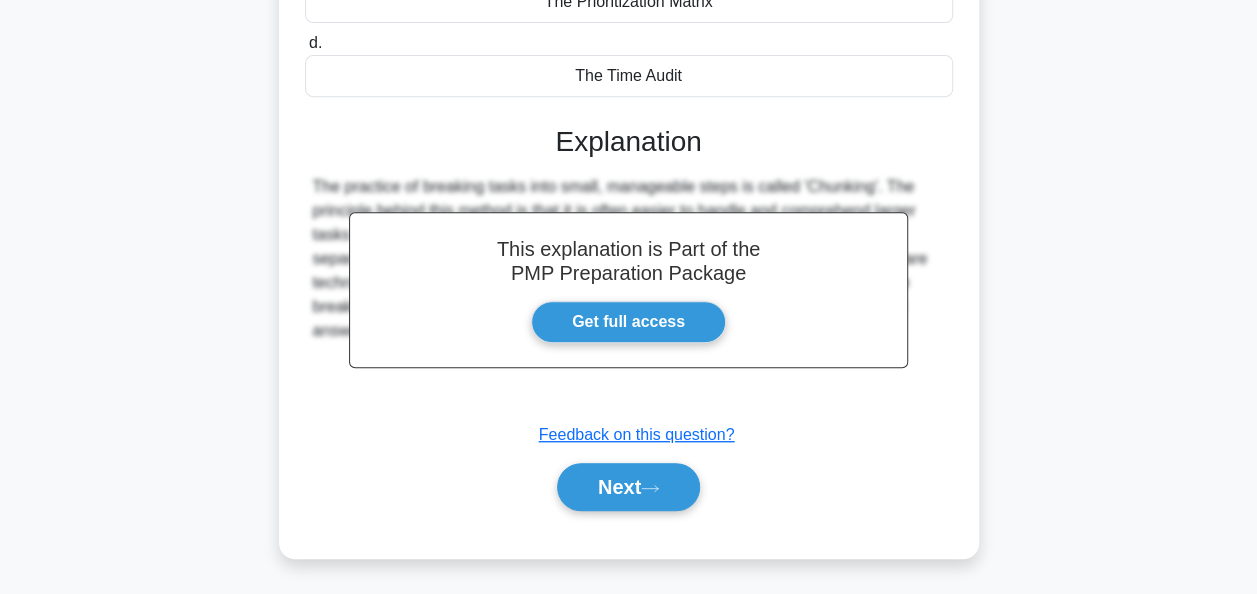 scroll, scrollTop: 486, scrollLeft: 0, axis: vertical 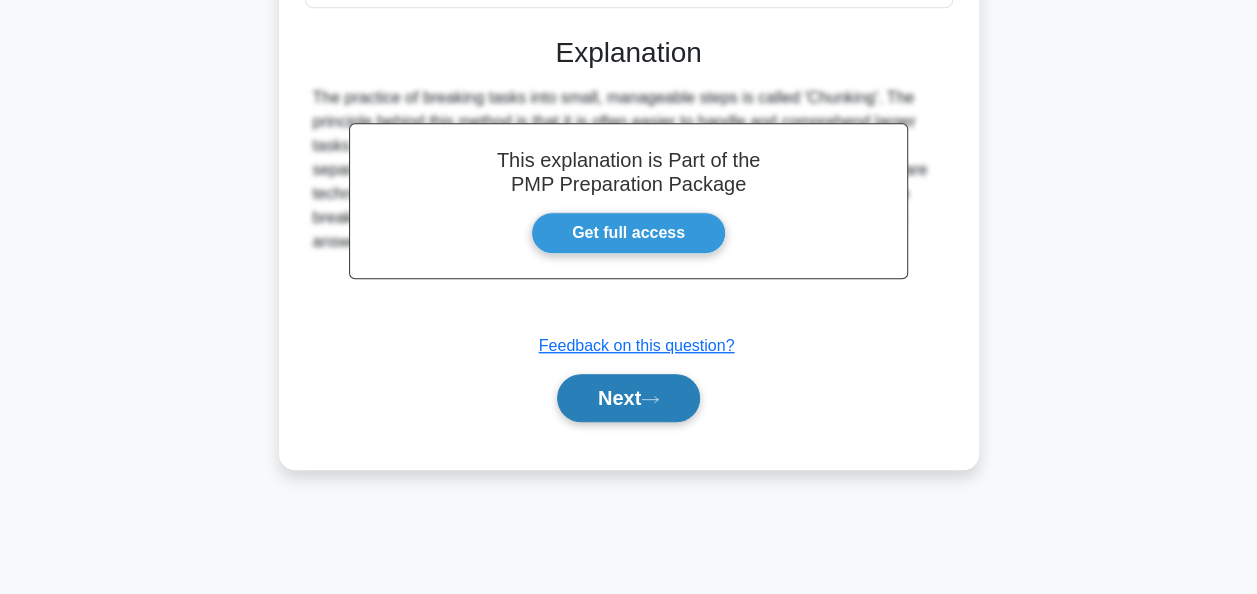 click on "Next" at bounding box center (628, 398) 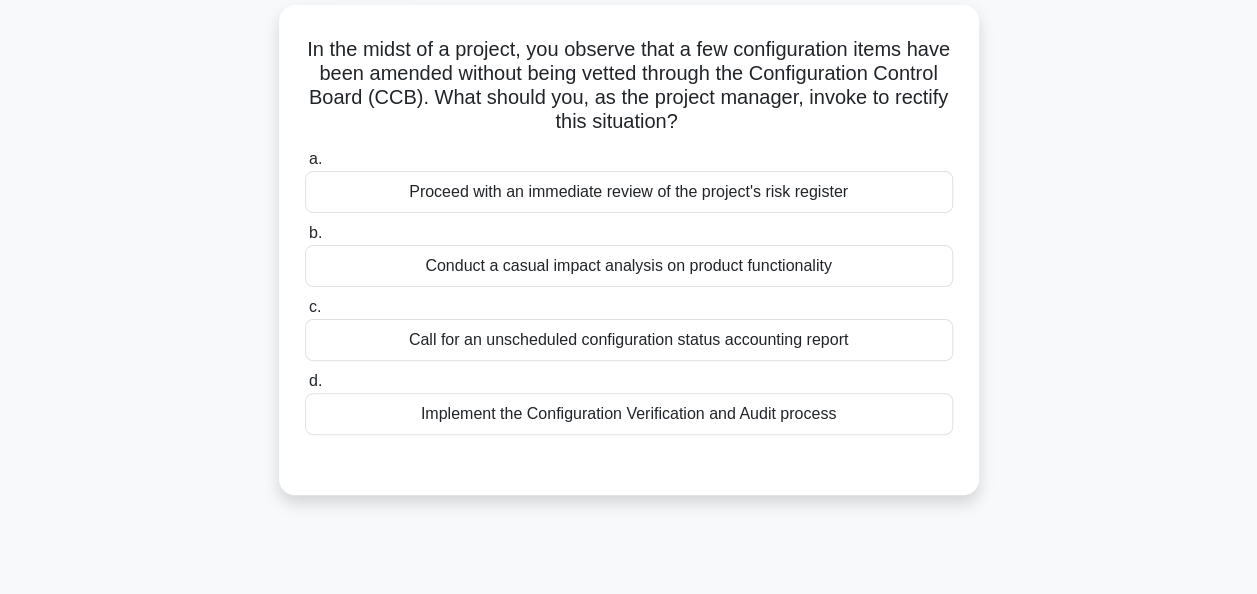 scroll, scrollTop: 0, scrollLeft: 0, axis: both 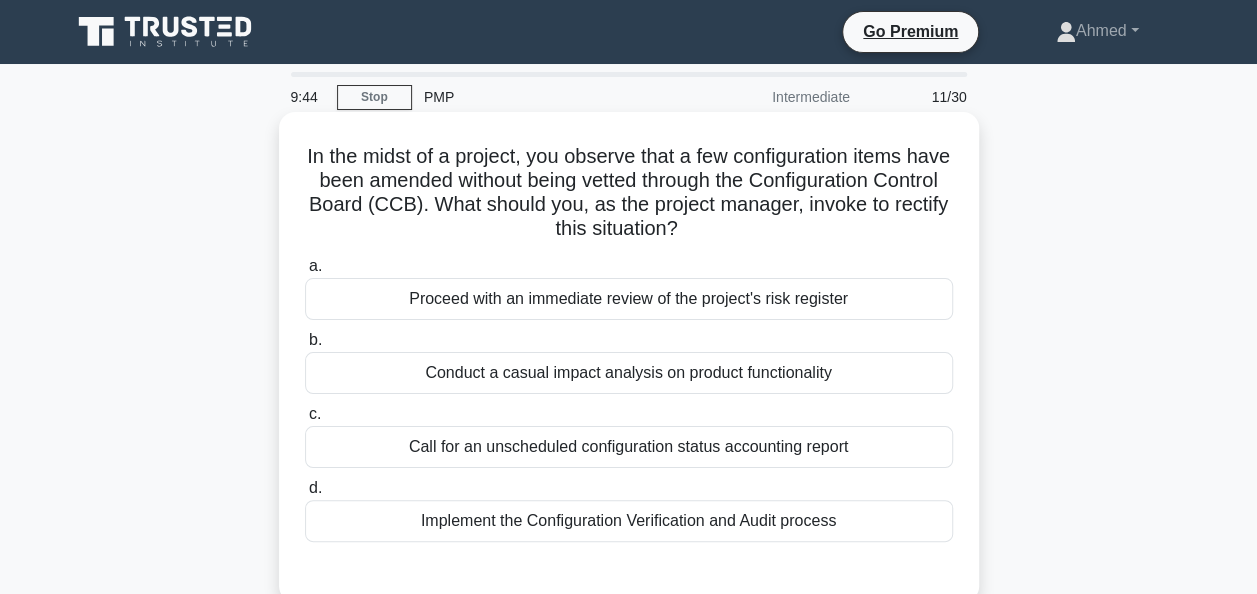 click on "Conduct a casual impact analysis on product functionality" at bounding box center (629, 373) 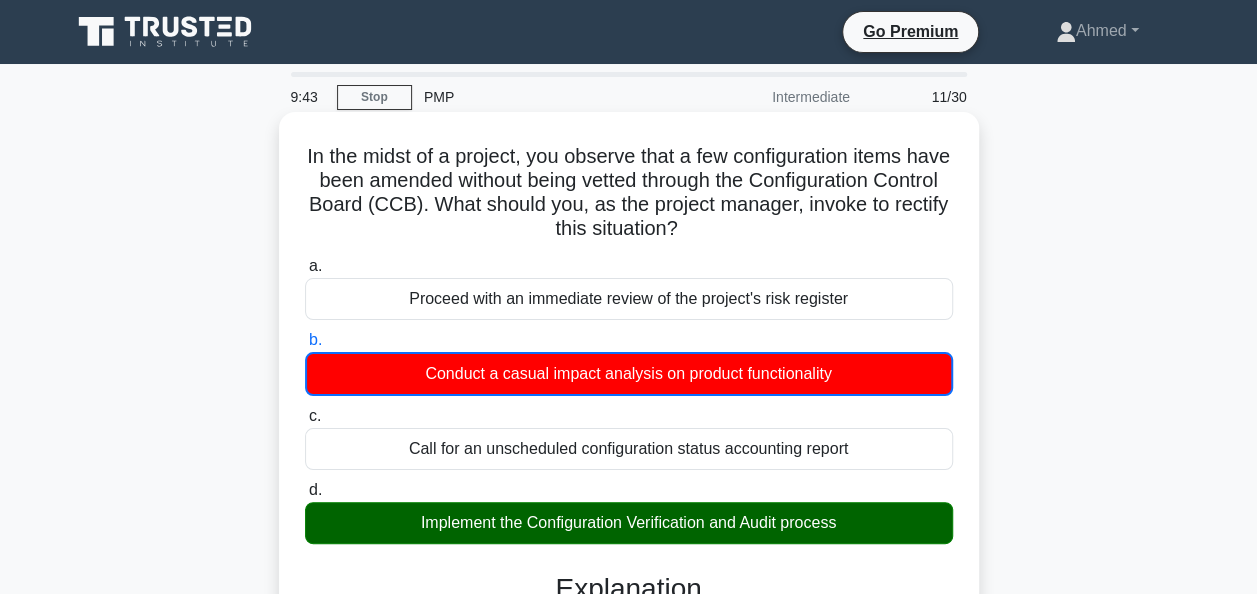 scroll, scrollTop: 567, scrollLeft: 0, axis: vertical 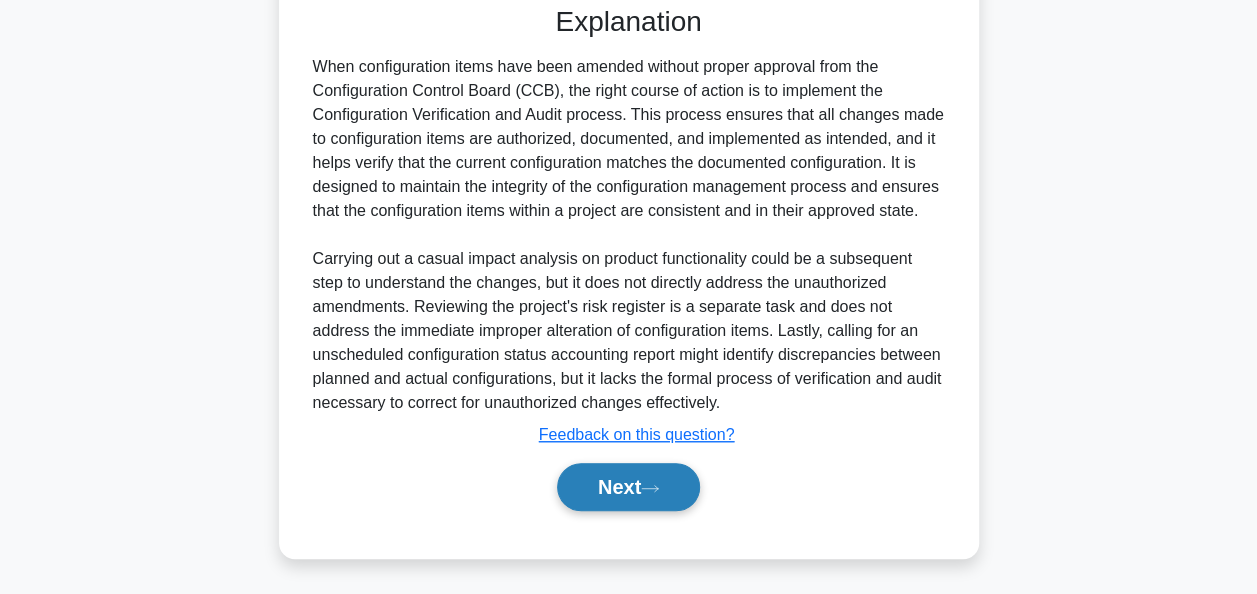 click on "Next" at bounding box center (628, 487) 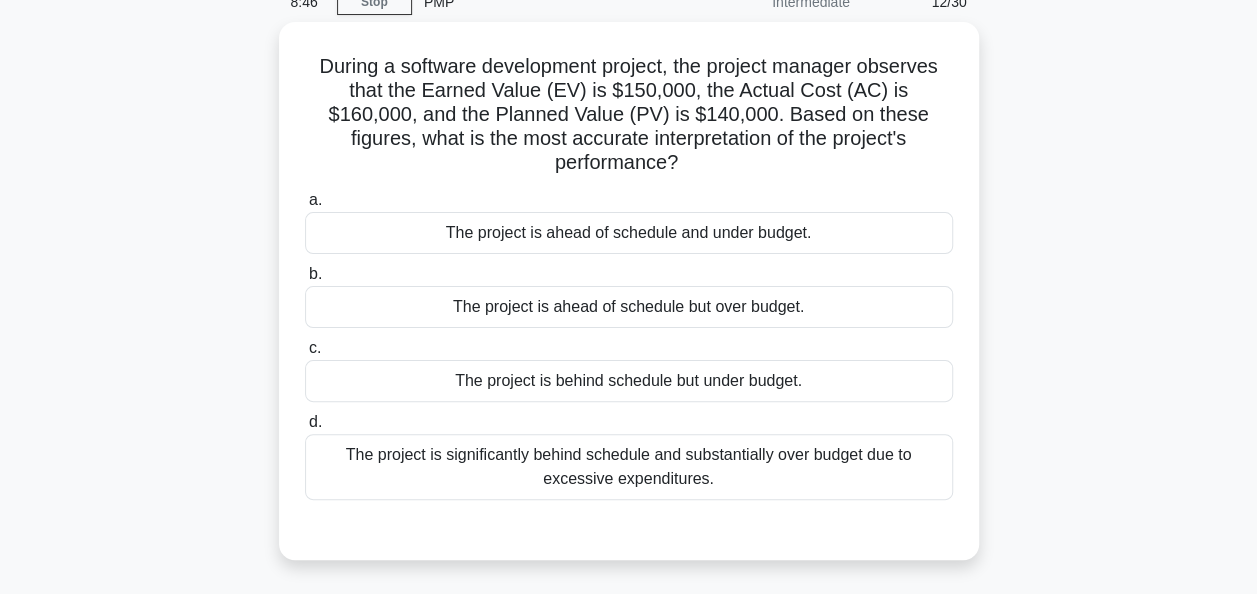 scroll, scrollTop: 94, scrollLeft: 0, axis: vertical 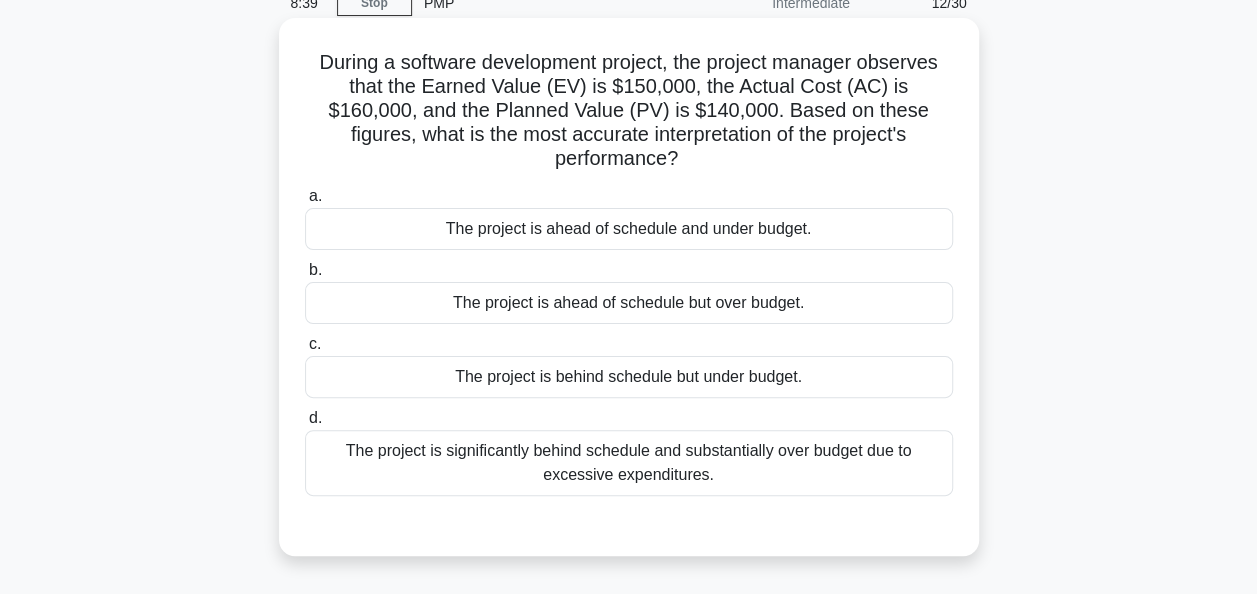 click on "The project is ahead of schedule but over budget." at bounding box center (629, 303) 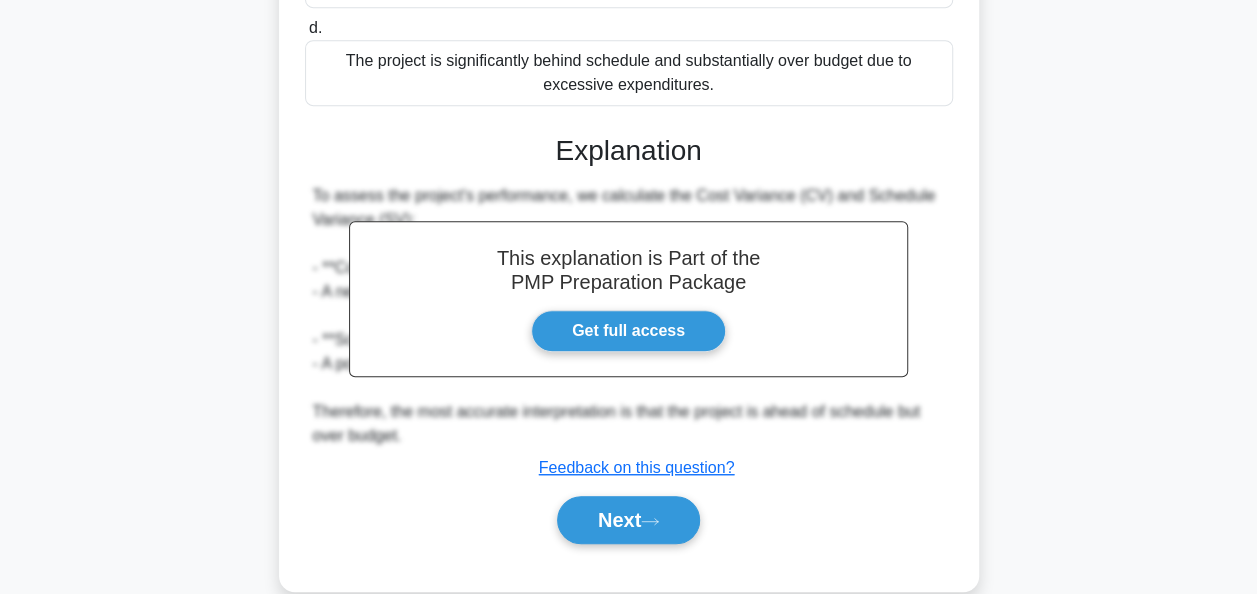 scroll, scrollTop: 492, scrollLeft: 0, axis: vertical 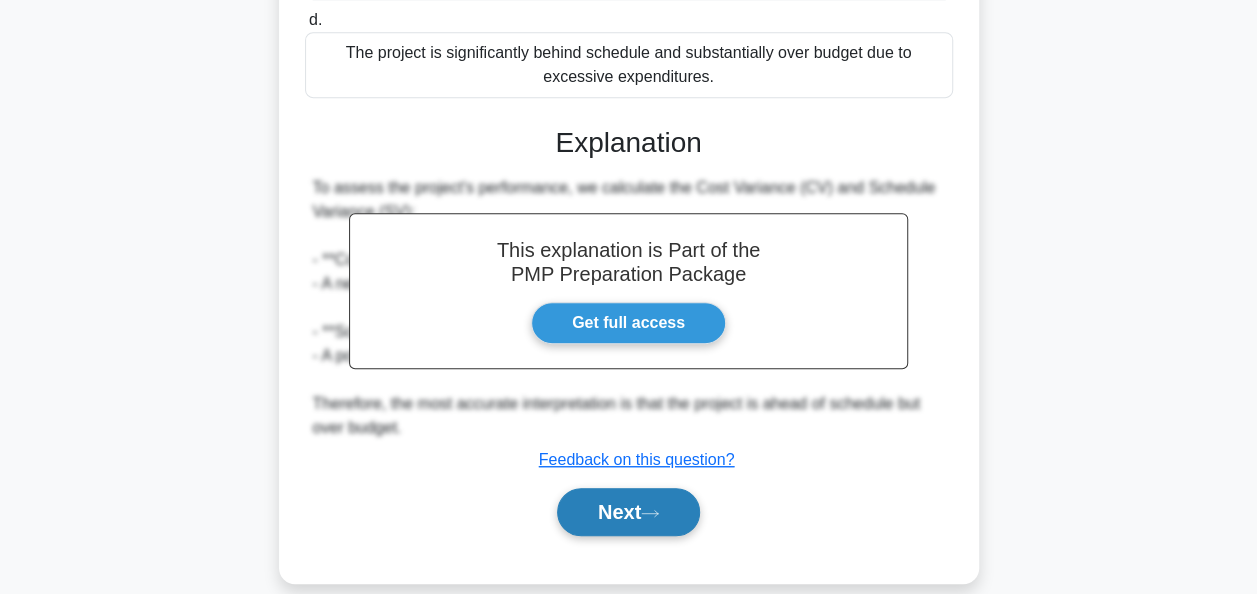 click on "Next" at bounding box center [628, 512] 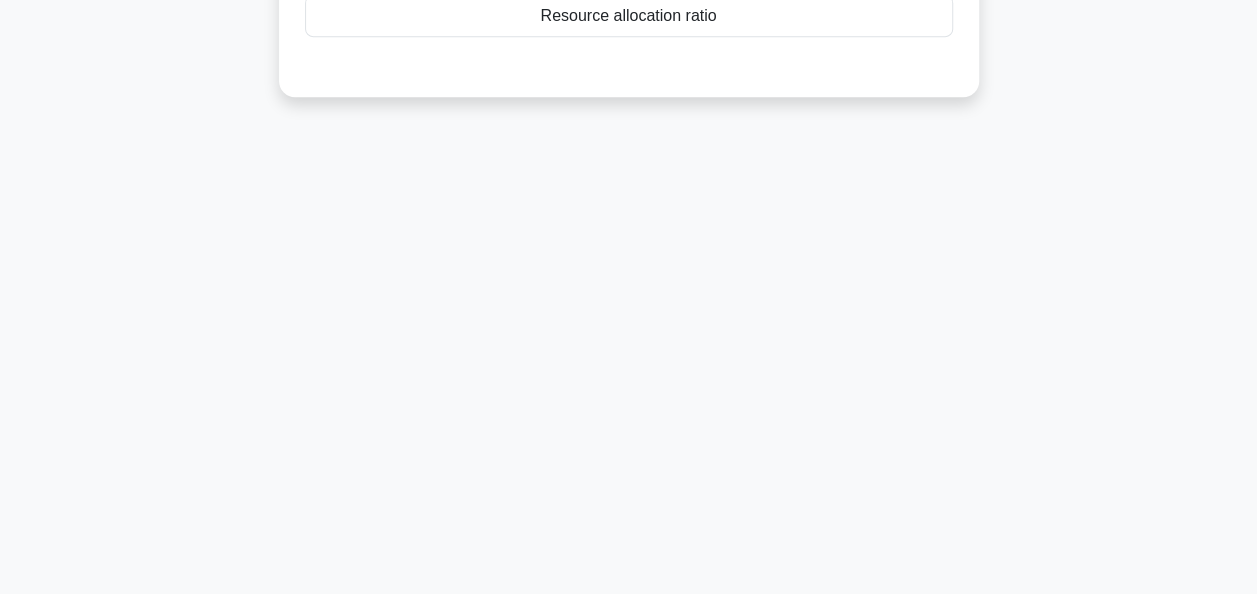 scroll, scrollTop: 0, scrollLeft: 0, axis: both 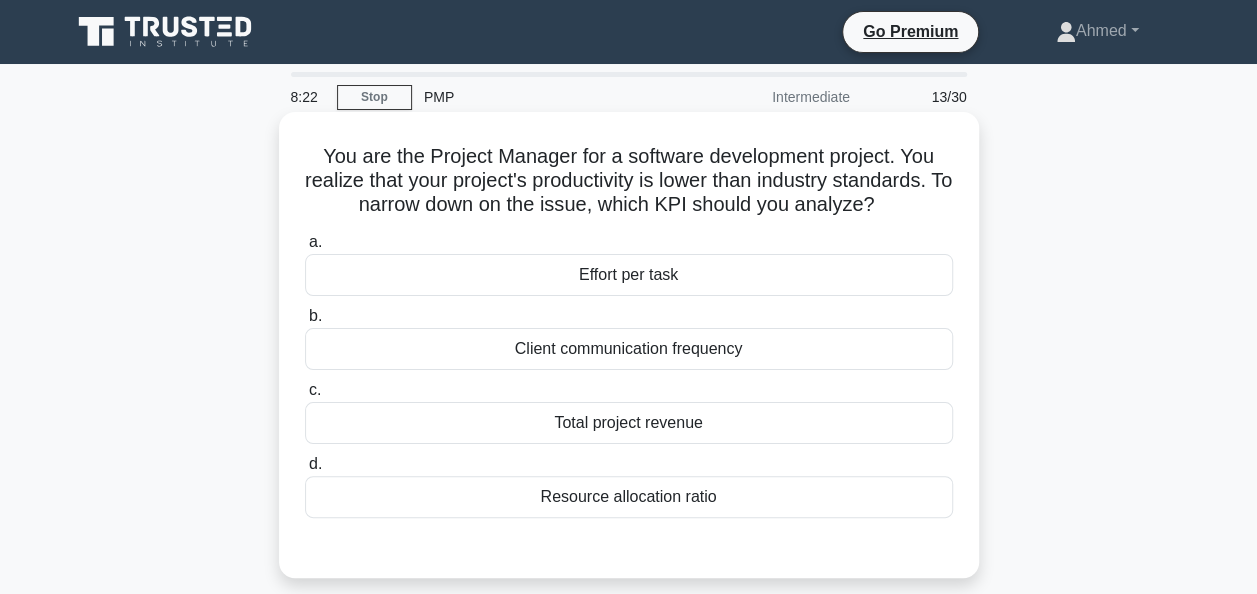 click on "Effort per task" at bounding box center (629, 275) 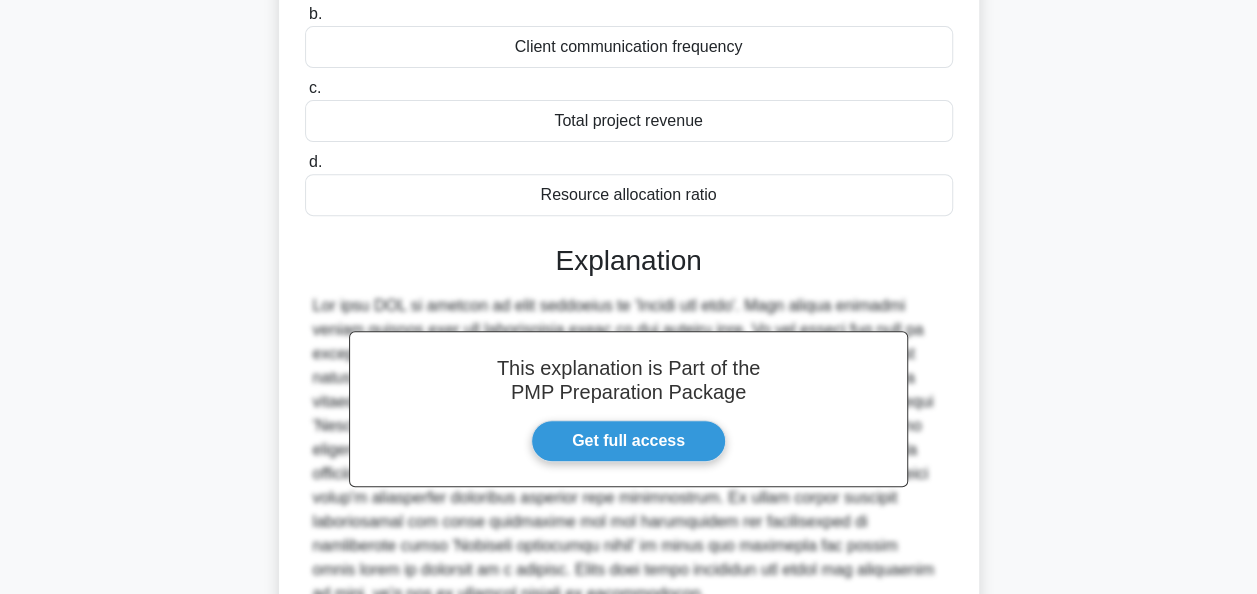 scroll, scrollTop: 486, scrollLeft: 0, axis: vertical 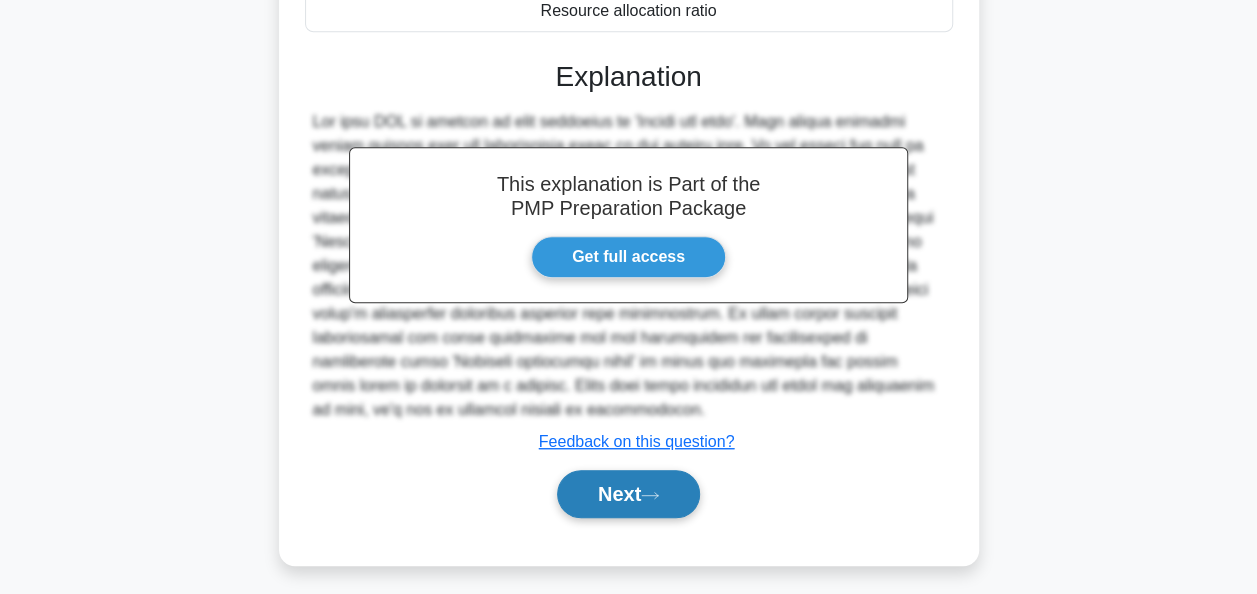 click on "Next" at bounding box center [628, 494] 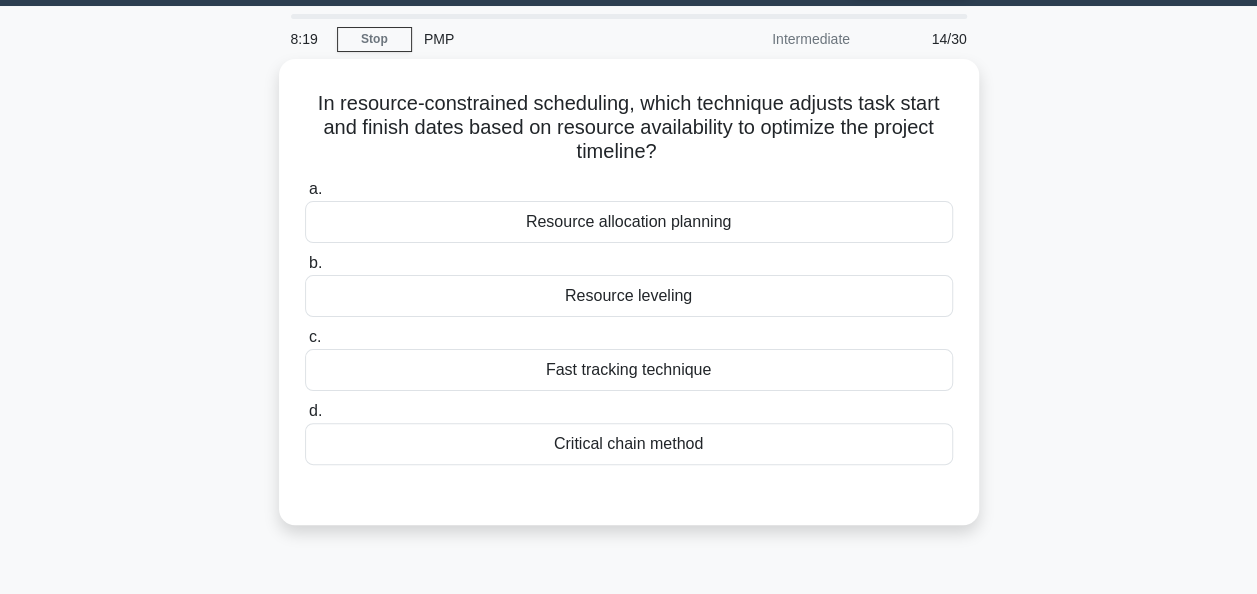 scroll, scrollTop: 58, scrollLeft: 0, axis: vertical 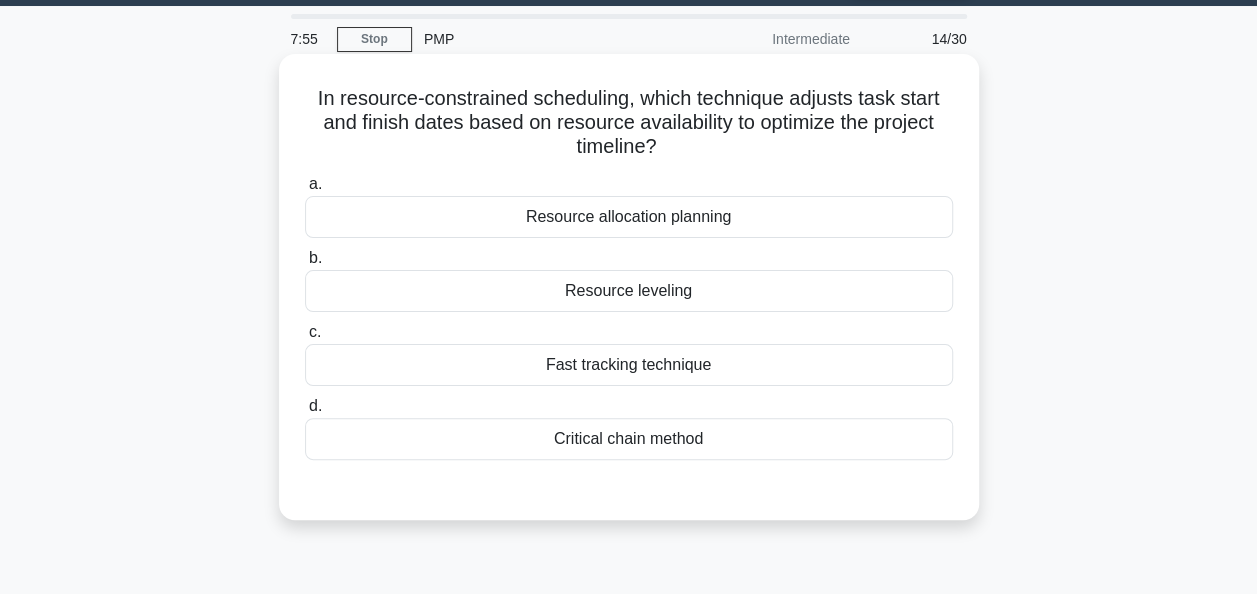 click on "Resource allocation planning" at bounding box center [629, 217] 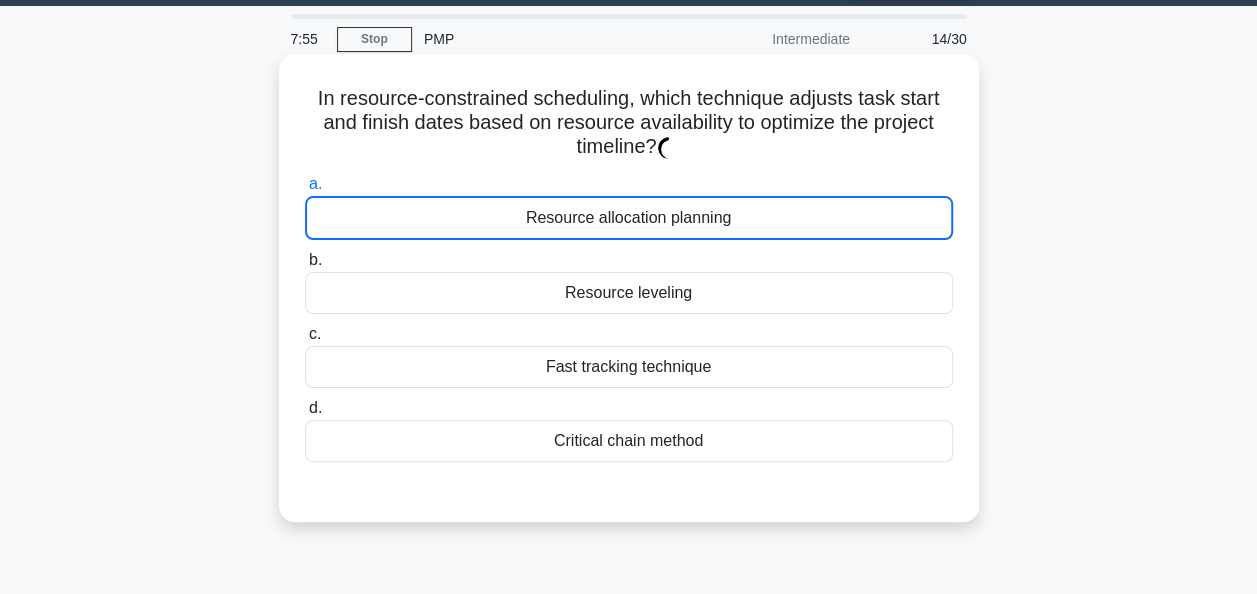 click on "Resource allocation planning" at bounding box center [629, 218] 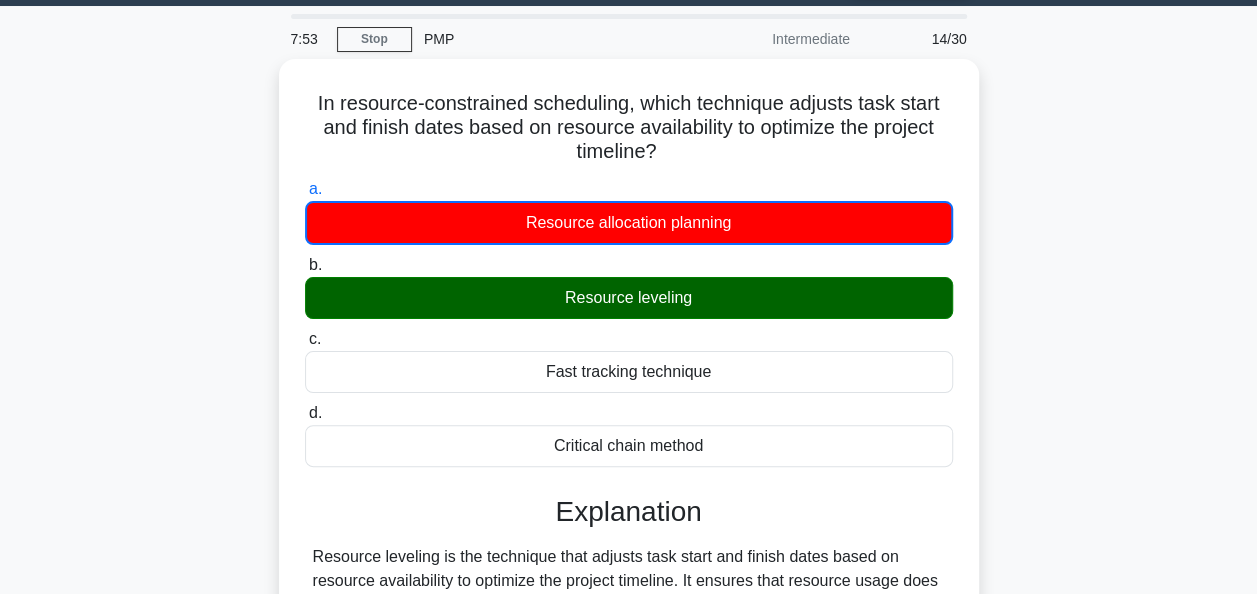 drag, startPoint x: 635, startPoint y: 216, endPoint x: 1204, endPoint y: 240, distance: 569.5059 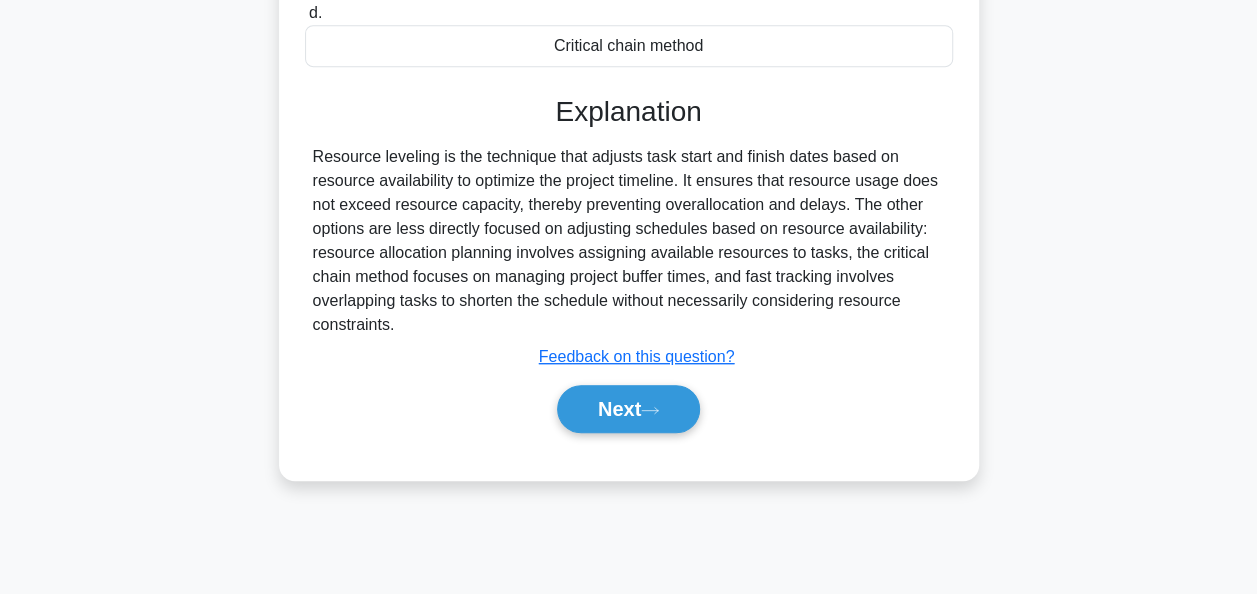scroll, scrollTop: 486, scrollLeft: 0, axis: vertical 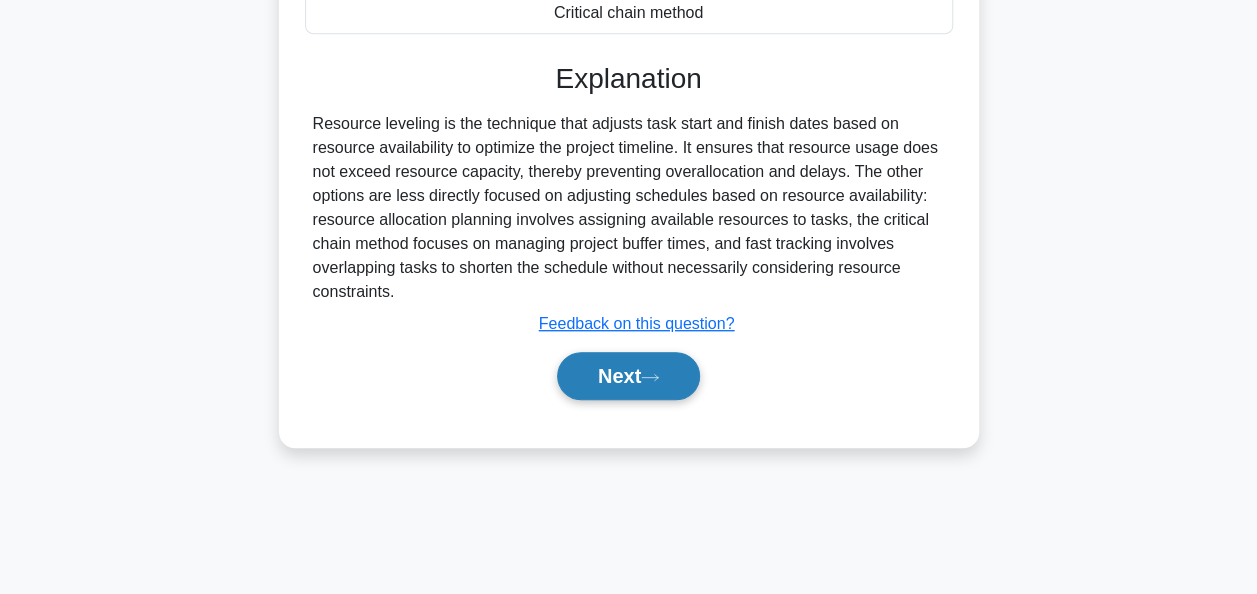 click on "Next" at bounding box center [628, 376] 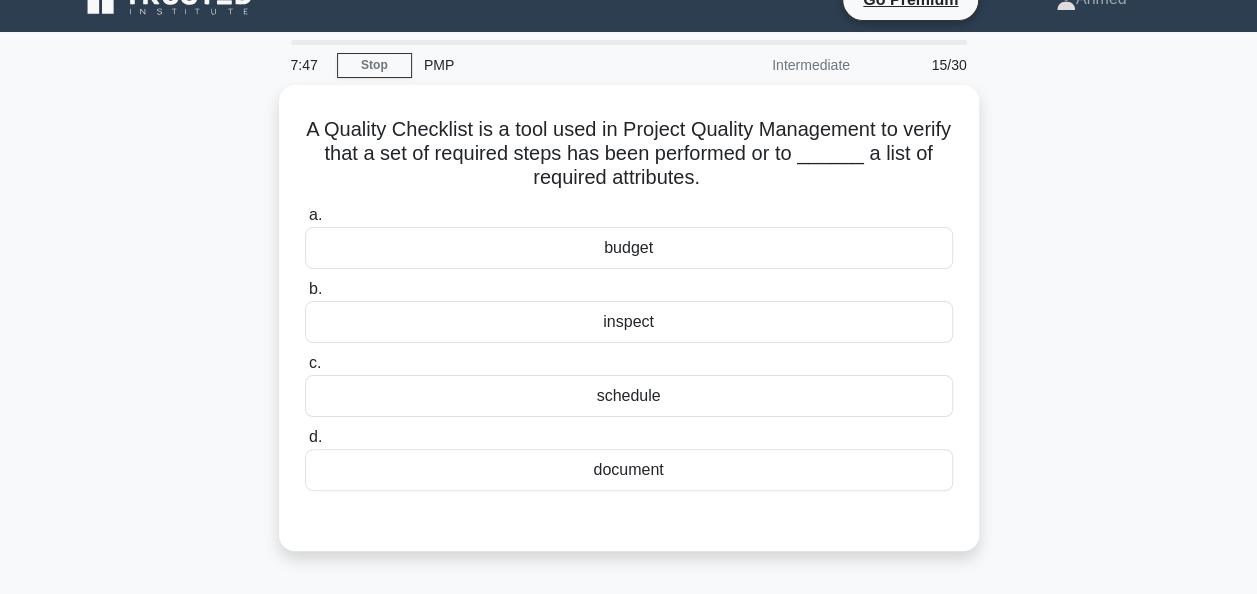 scroll, scrollTop: 6, scrollLeft: 0, axis: vertical 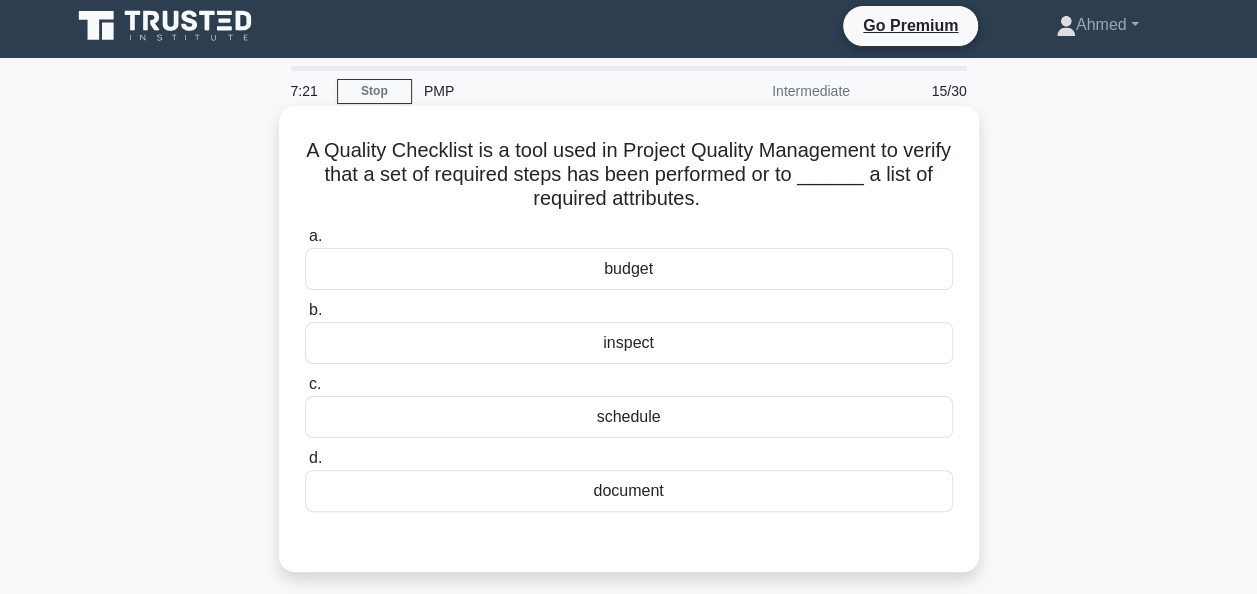 click on "inspect" at bounding box center [629, 343] 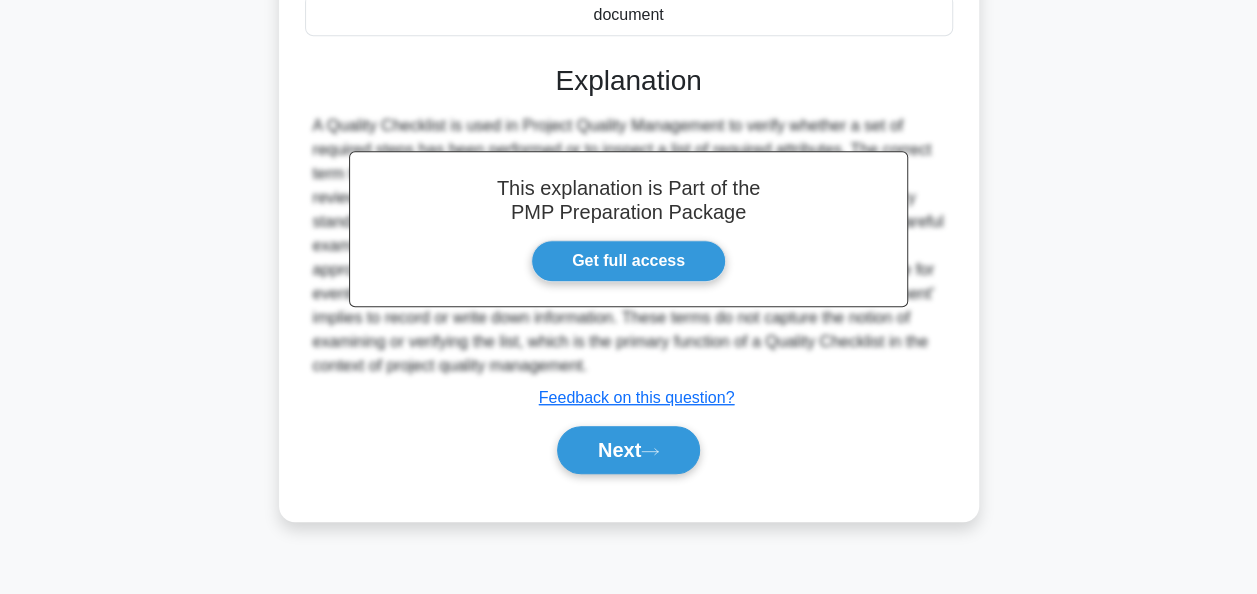 scroll, scrollTop: 486, scrollLeft: 0, axis: vertical 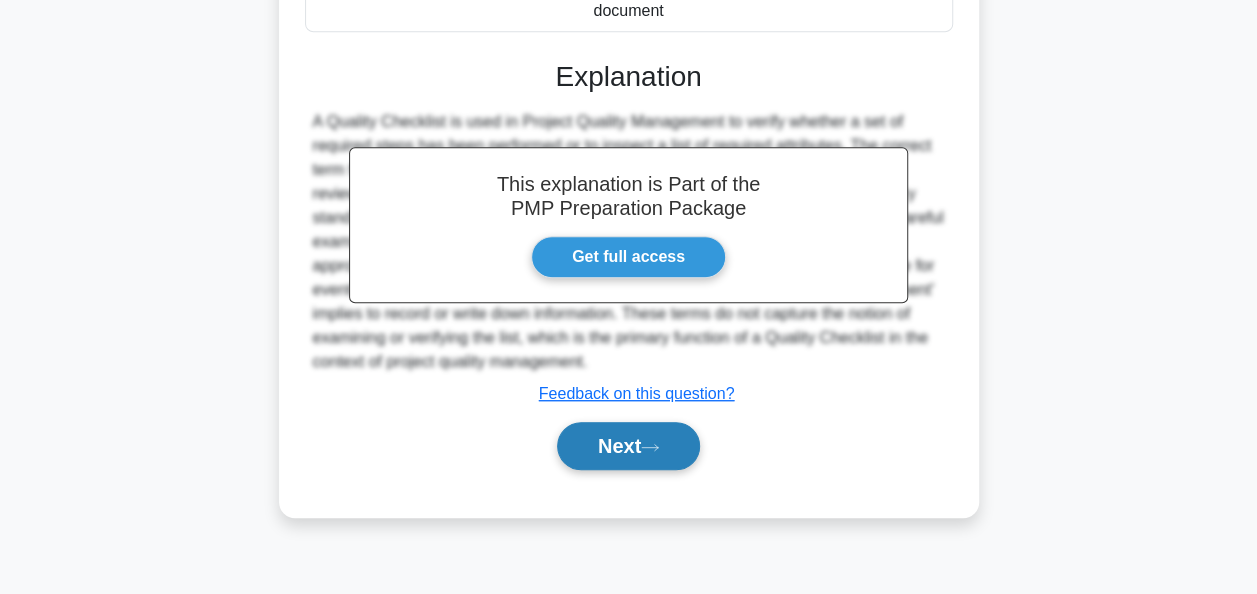 click on "Next" at bounding box center (628, 446) 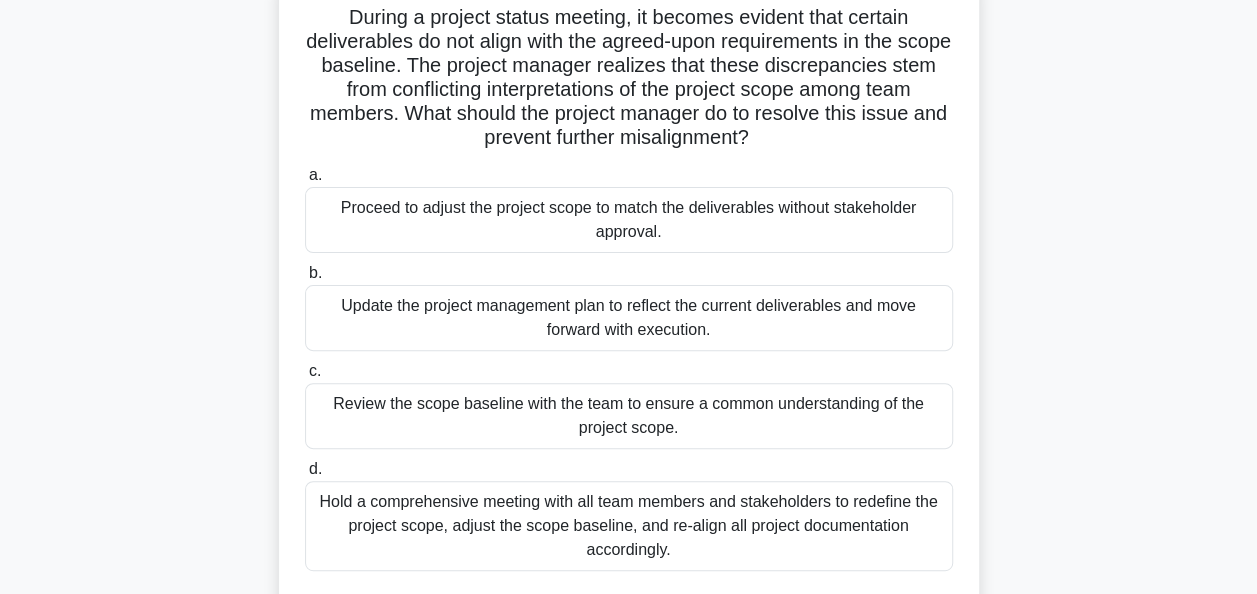 scroll, scrollTop: 174, scrollLeft: 0, axis: vertical 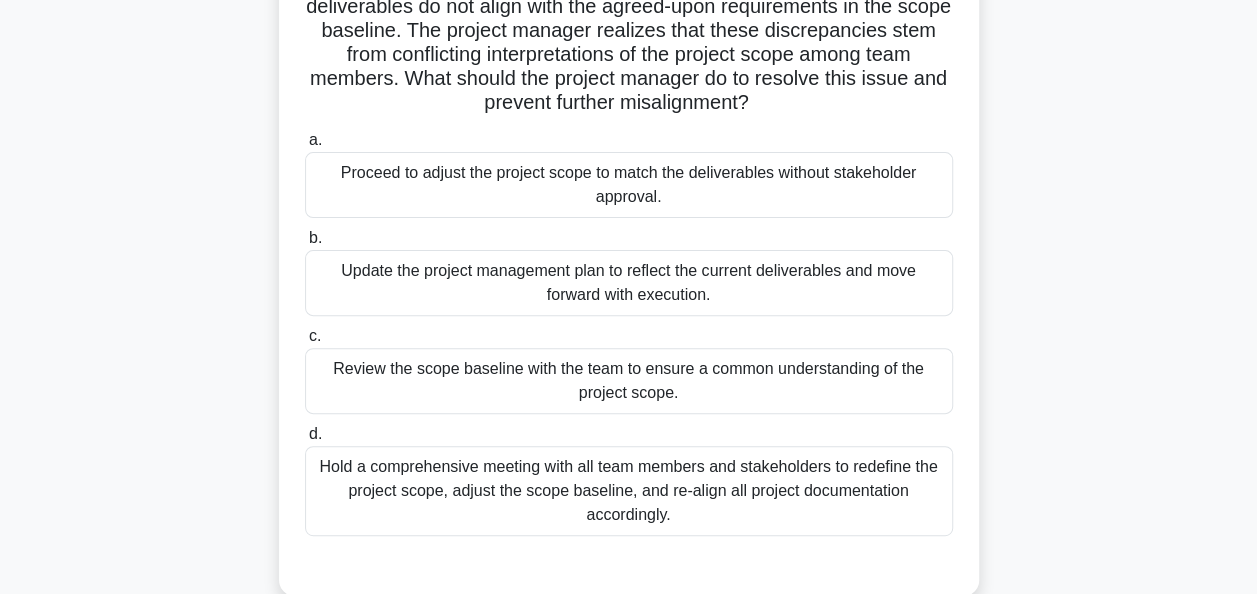 click on "Hold a comprehensive meeting with all team members and stakeholders to redefine the project scope, adjust the scope baseline, and re-align all project documentation accordingly." at bounding box center [629, 491] 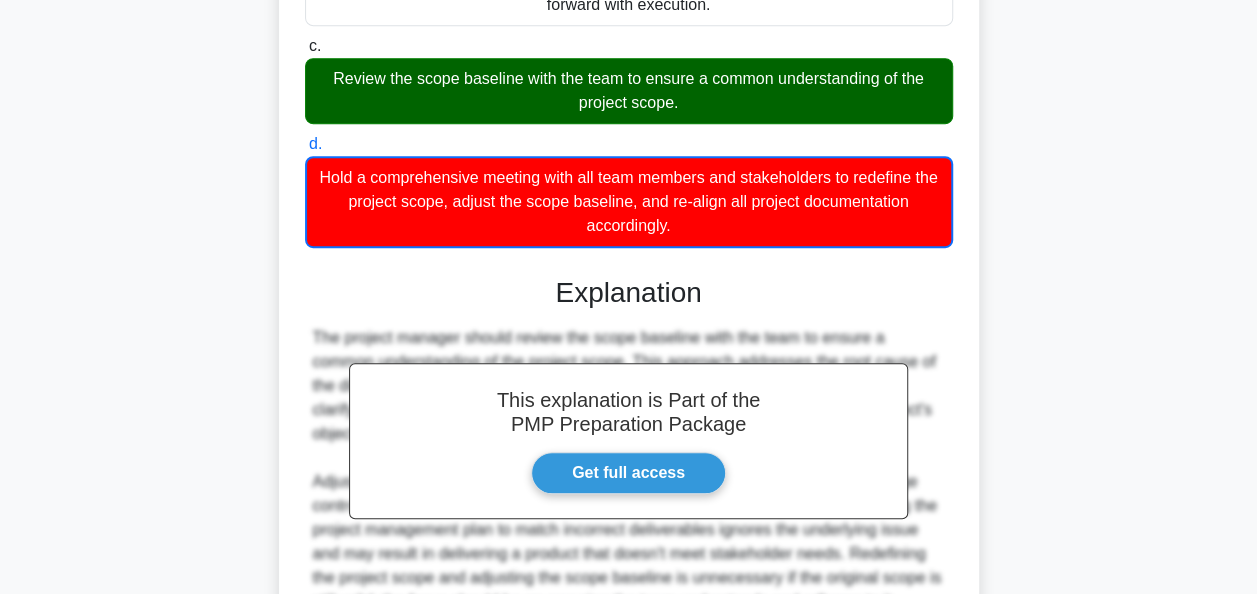 scroll, scrollTop: 663, scrollLeft: 0, axis: vertical 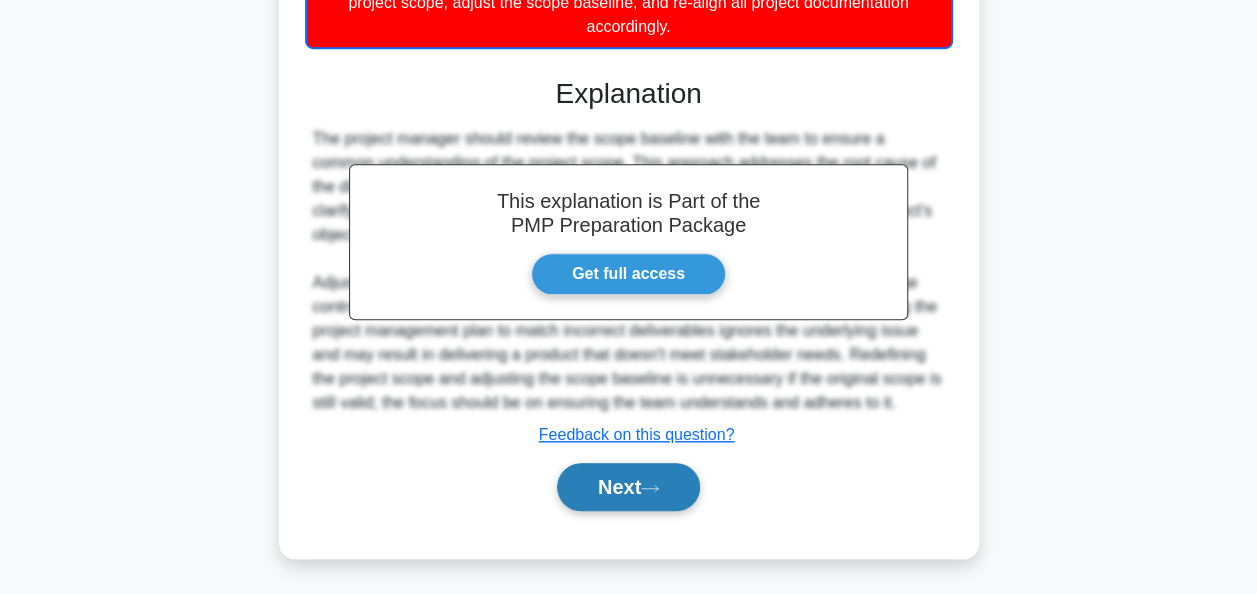 click on "Next" at bounding box center (628, 487) 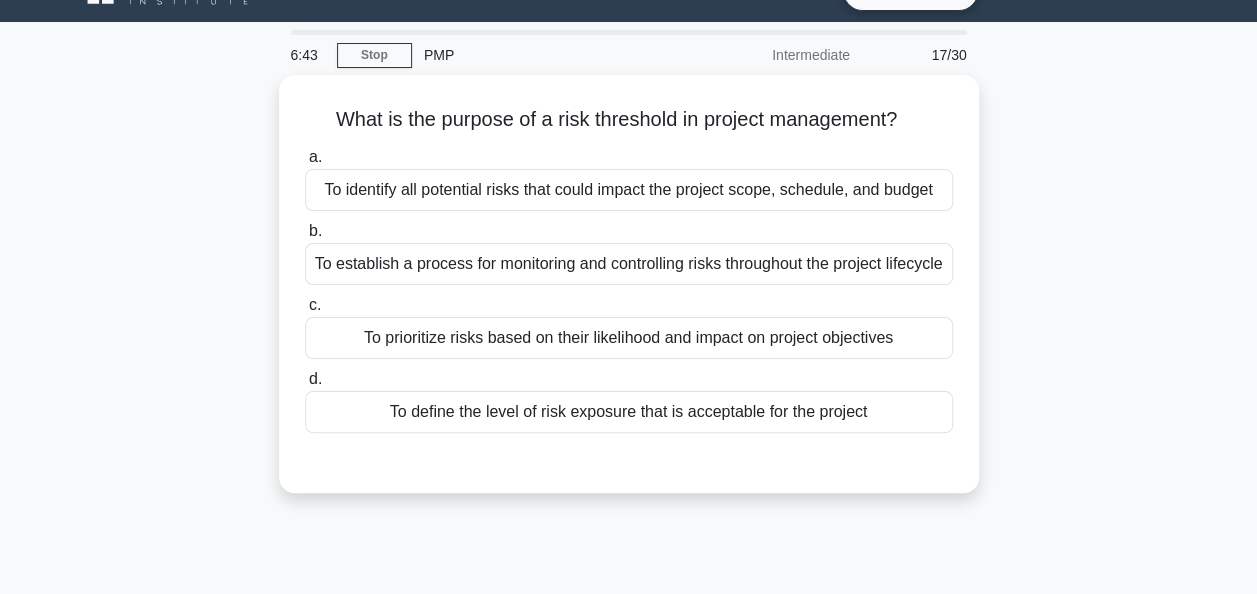 scroll, scrollTop: 0, scrollLeft: 0, axis: both 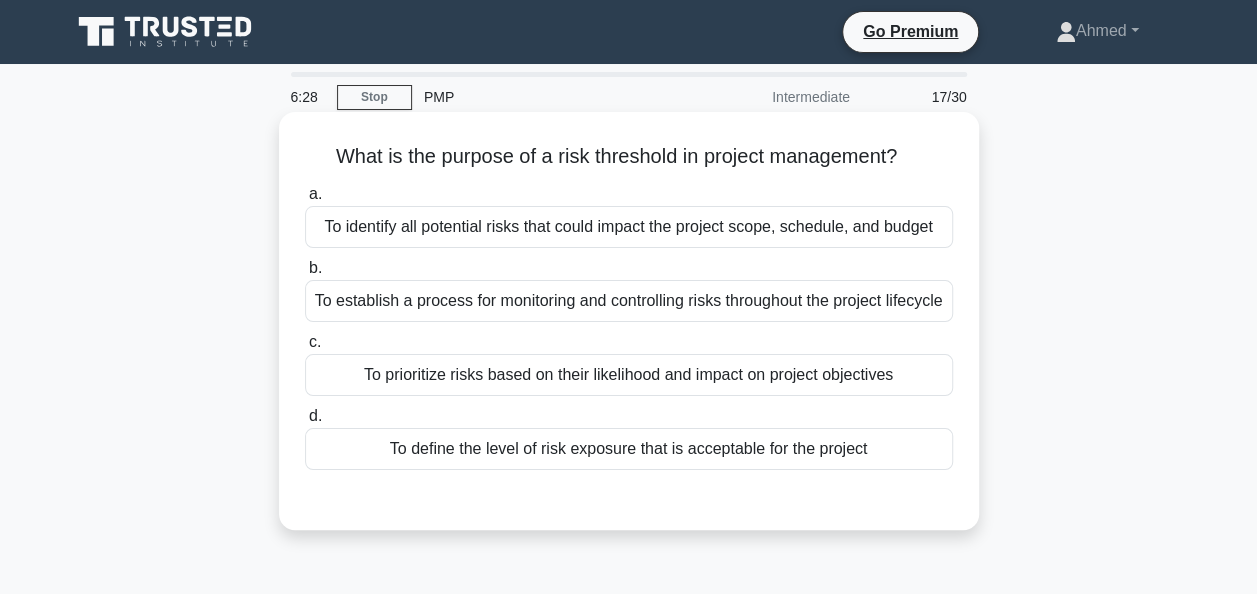 click on "To define the level of risk exposure that is acceptable for the project" at bounding box center (629, 449) 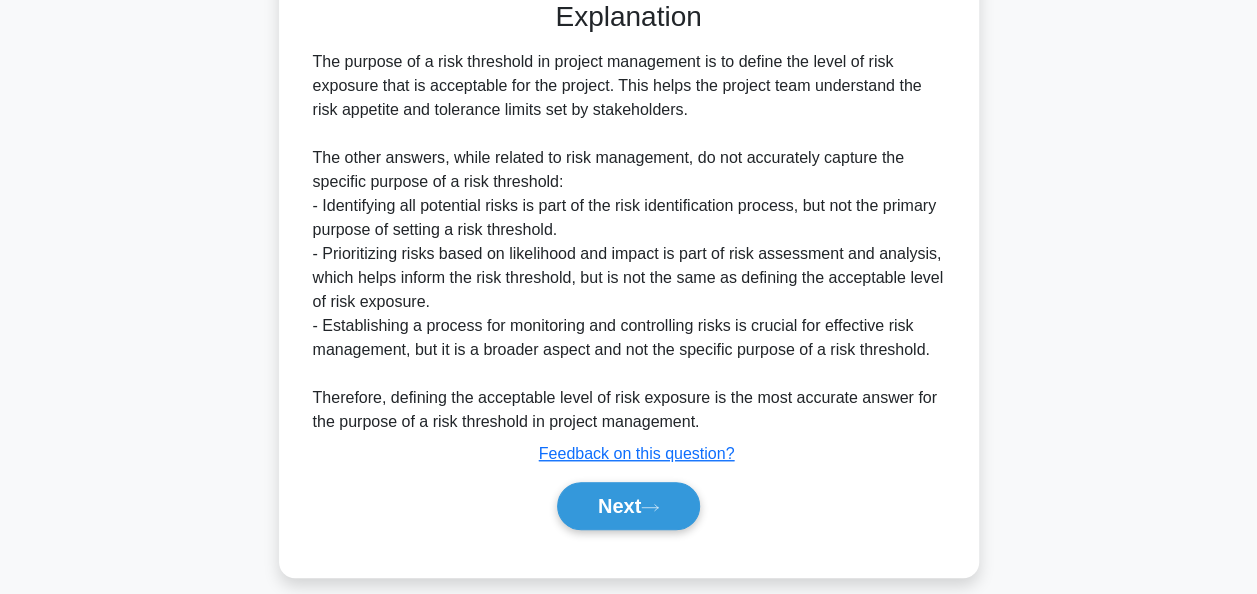 scroll, scrollTop: 540, scrollLeft: 0, axis: vertical 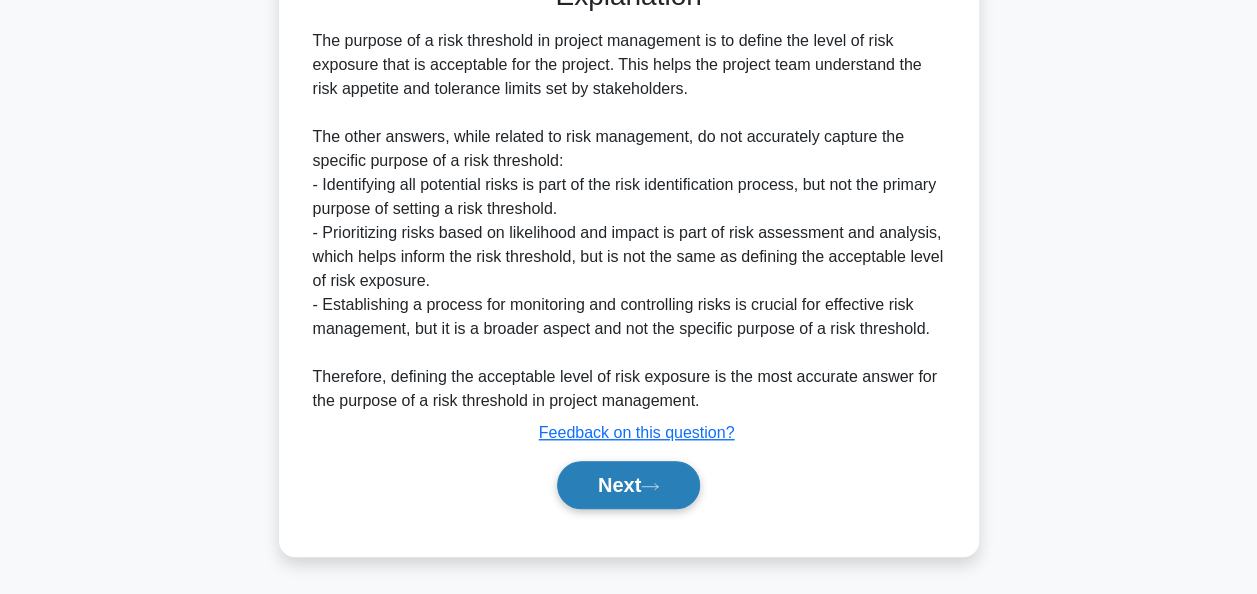 click 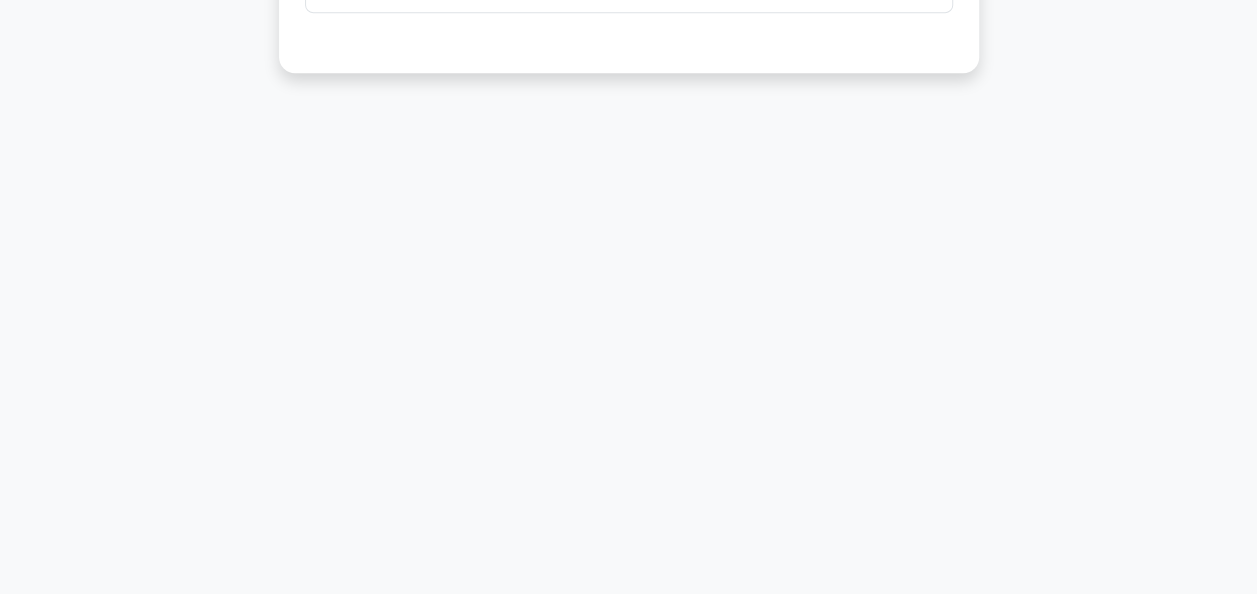 scroll, scrollTop: 0, scrollLeft: 0, axis: both 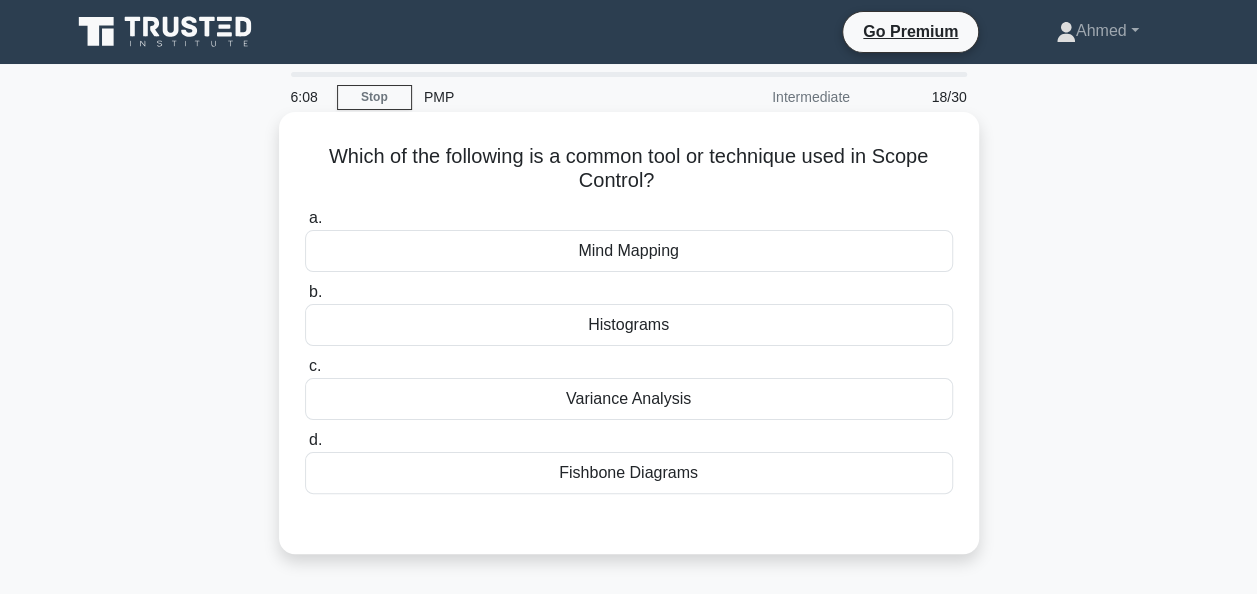 click on "Variance Analysis" at bounding box center [629, 399] 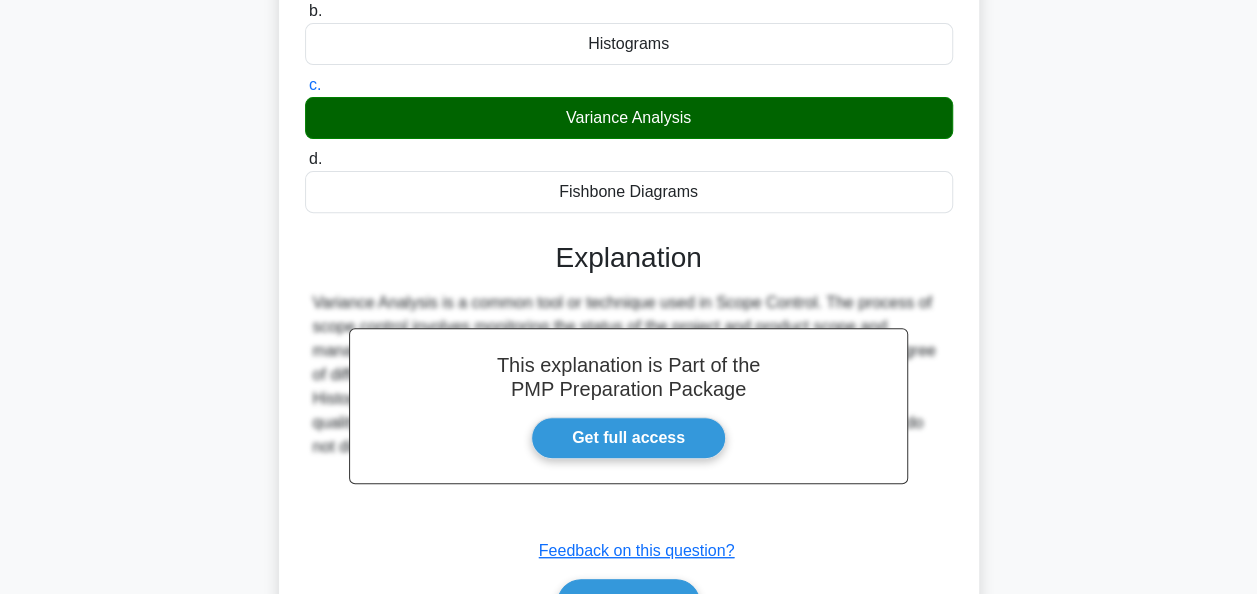 scroll, scrollTop: 486, scrollLeft: 0, axis: vertical 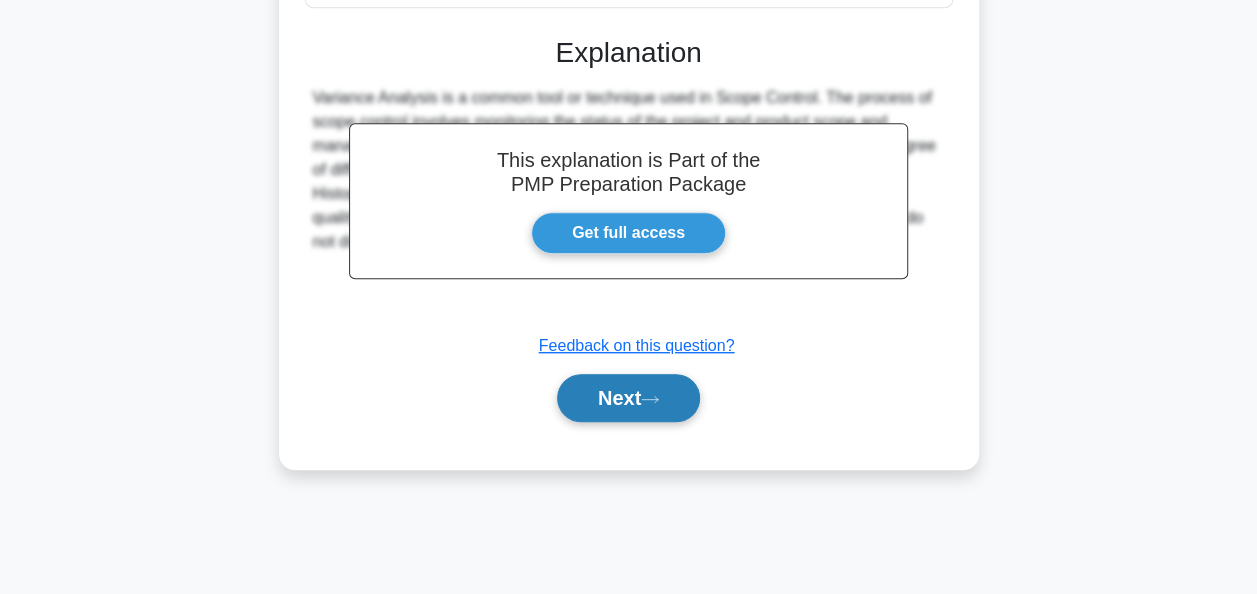 click on "Next" at bounding box center [628, 398] 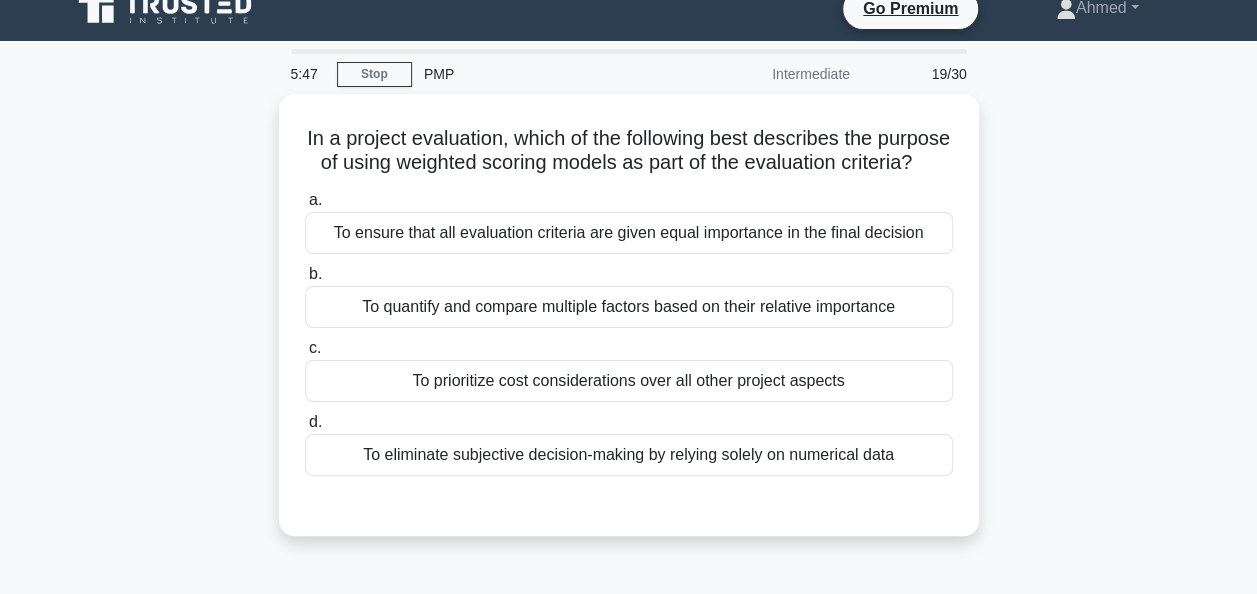 scroll, scrollTop: 24, scrollLeft: 0, axis: vertical 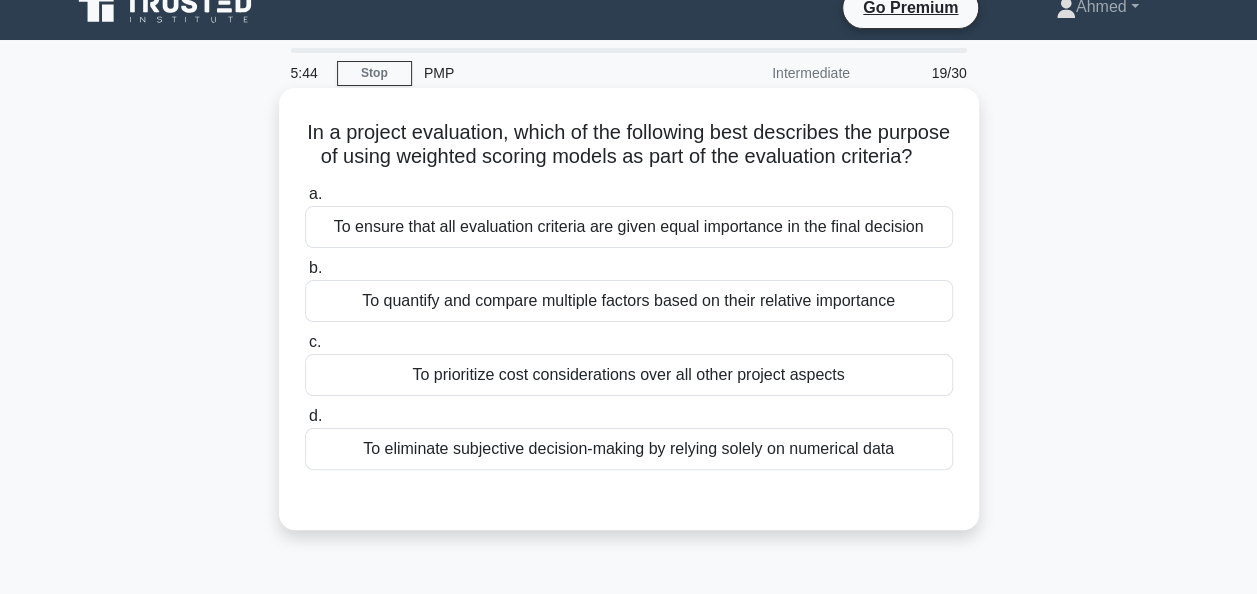 click on "To eliminate subjective decision-making by relying solely on numerical data" at bounding box center (629, 449) 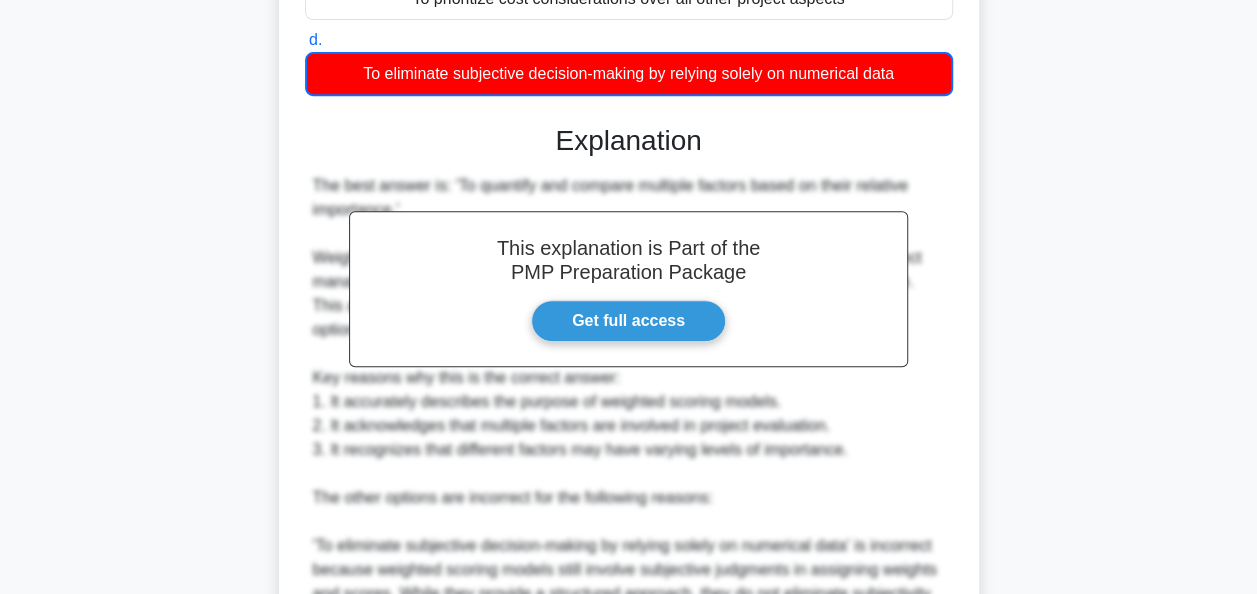 scroll, scrollTop: 807, scrollLeft: 0, axis: vertical 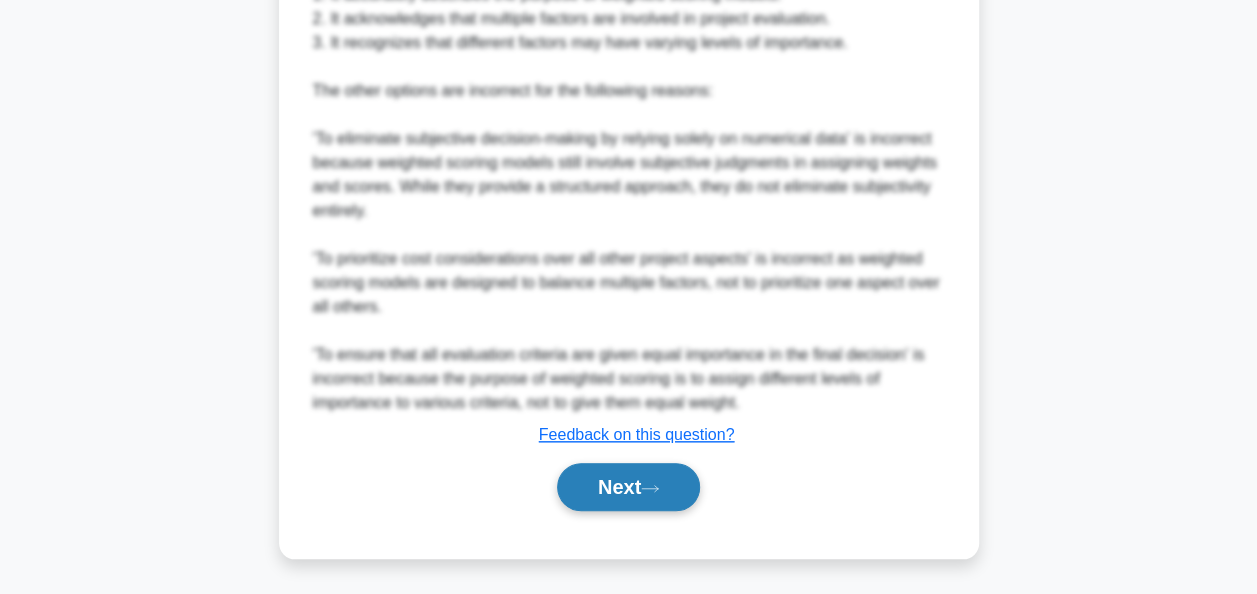 click on "Next" at bounding box center (628, 487) 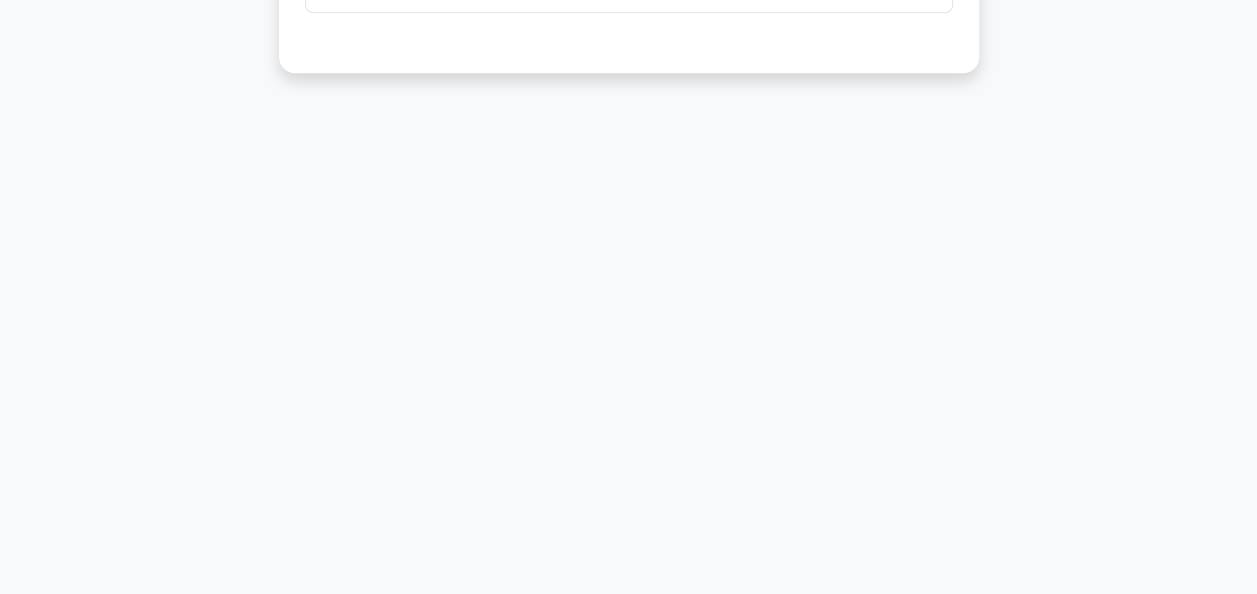 scroll, scrollTop: 0, scrollLeft: 0, axis: both 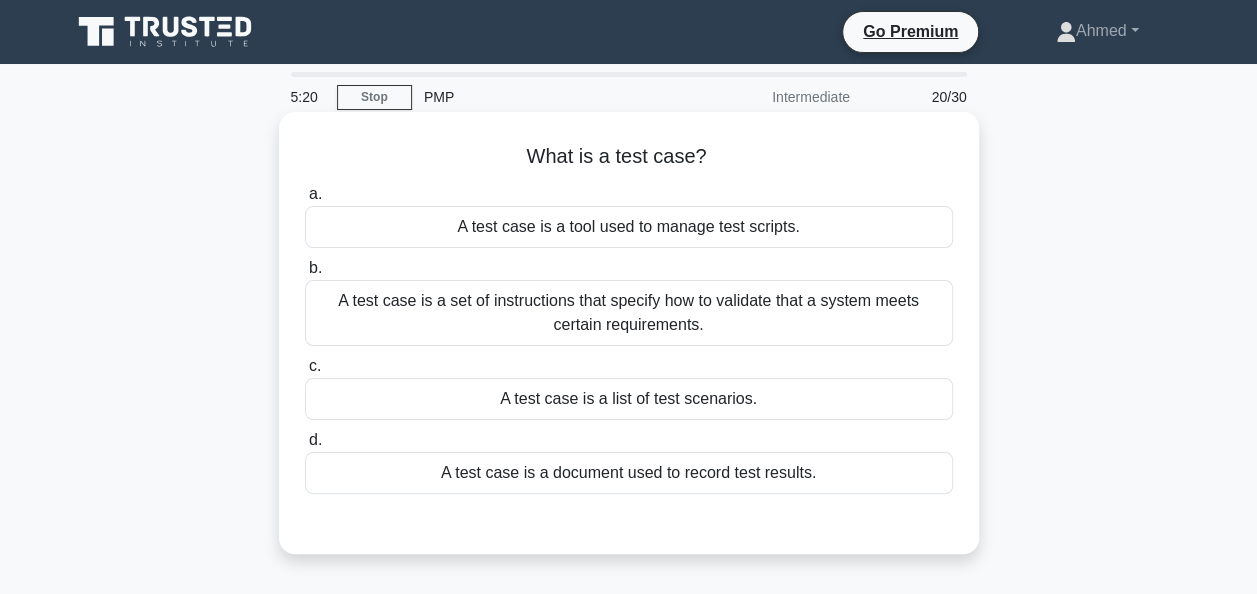 click on "A test case is a list of test scenarios." at bounding box center (629, 399) 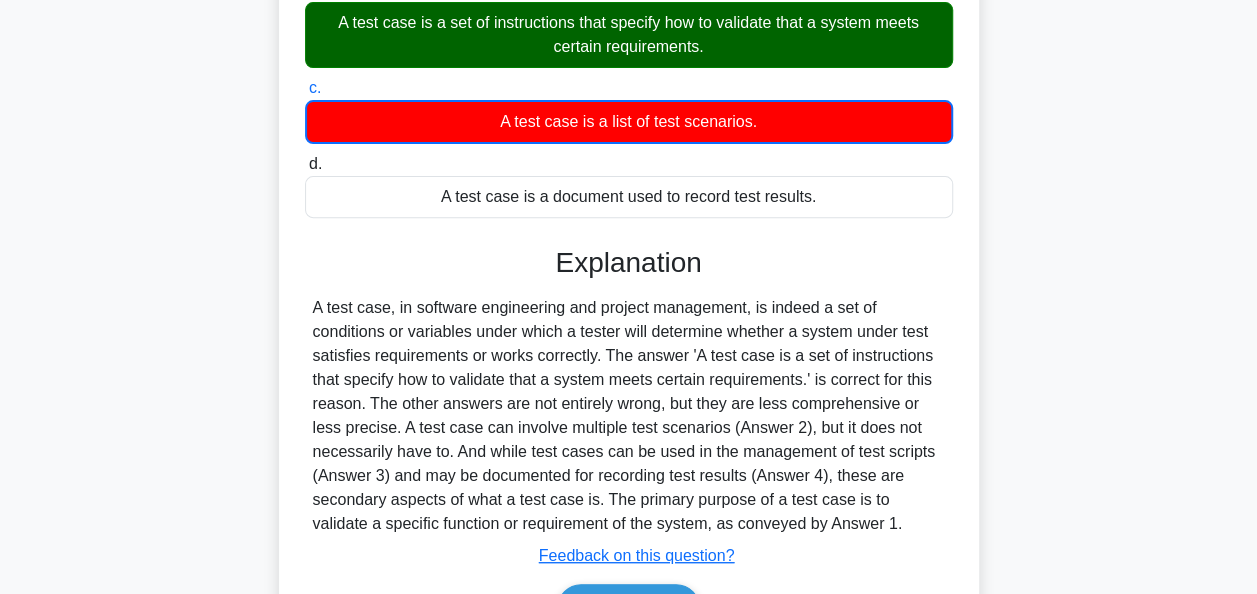 scroll, scrollTop: 486, scrollLeft: 0, axis: vertical 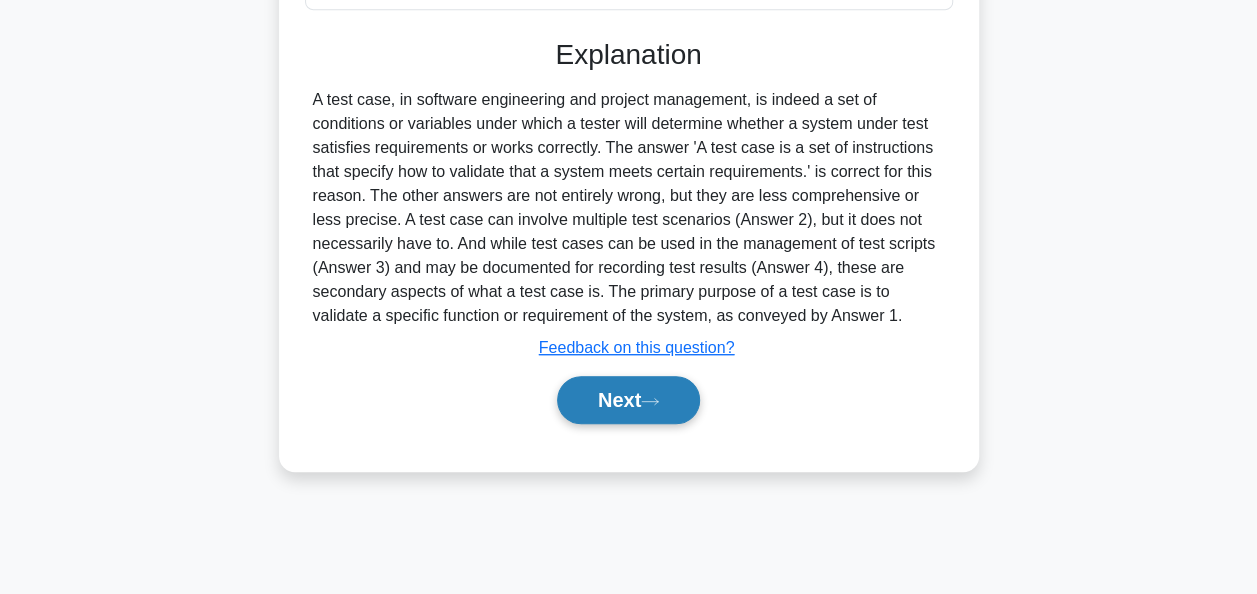 click on "Next" at bounding box center [628, 400] 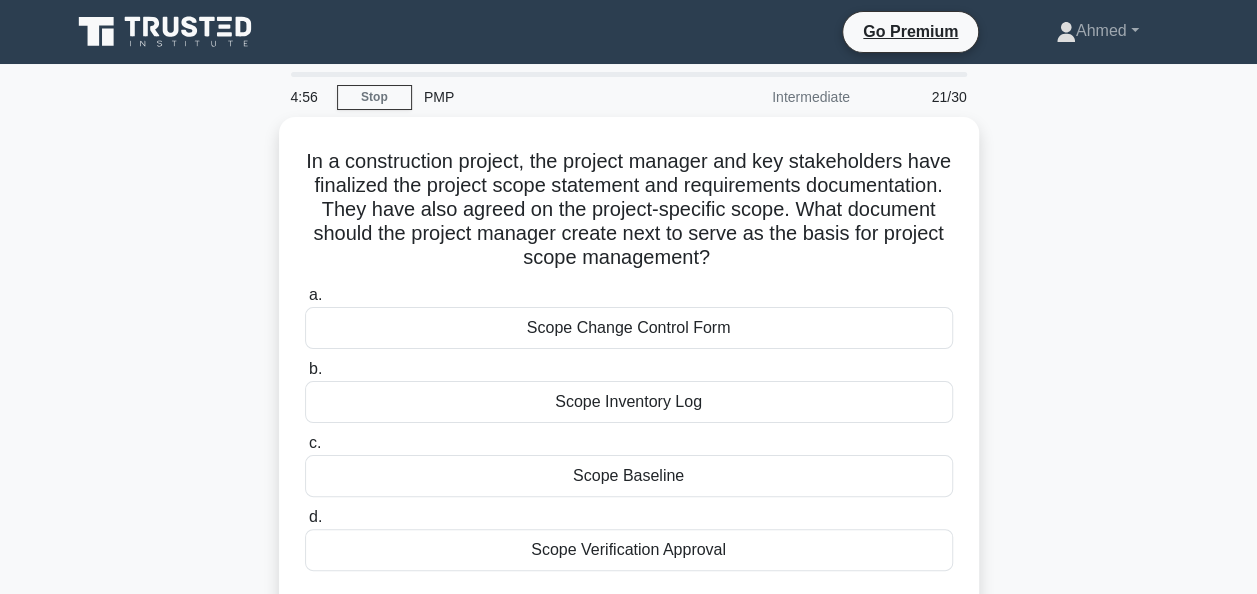 scroll, scrollTop: 19, scrollLeft: 0, axis: vertical 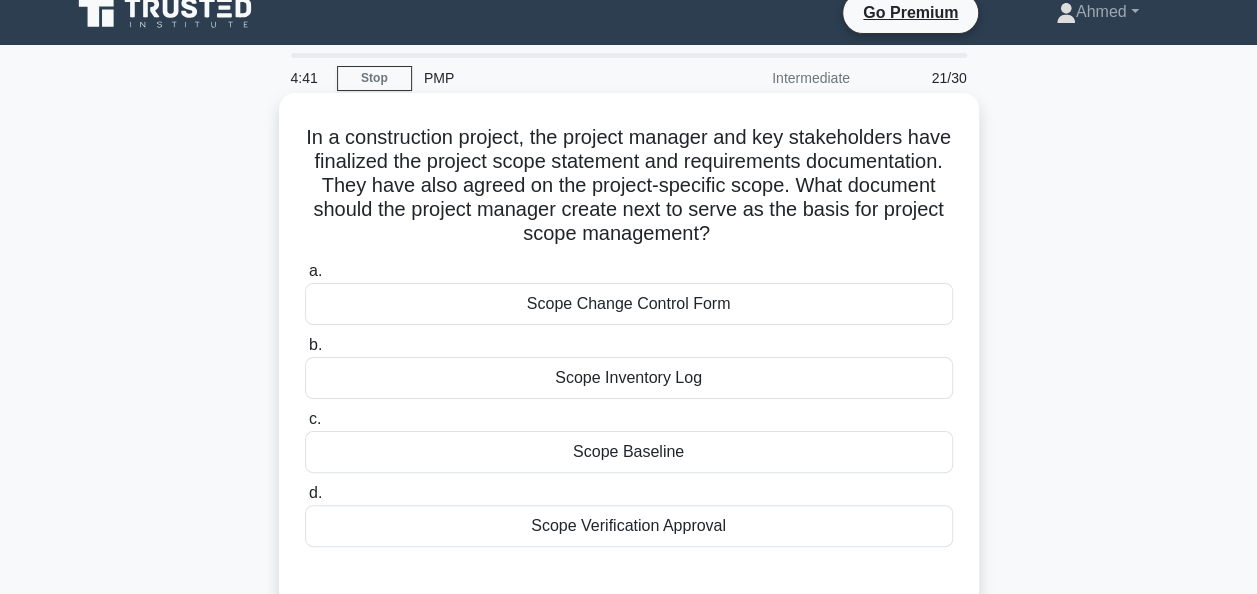 click on "Scope Baseline" at bounding box center (629, 452) 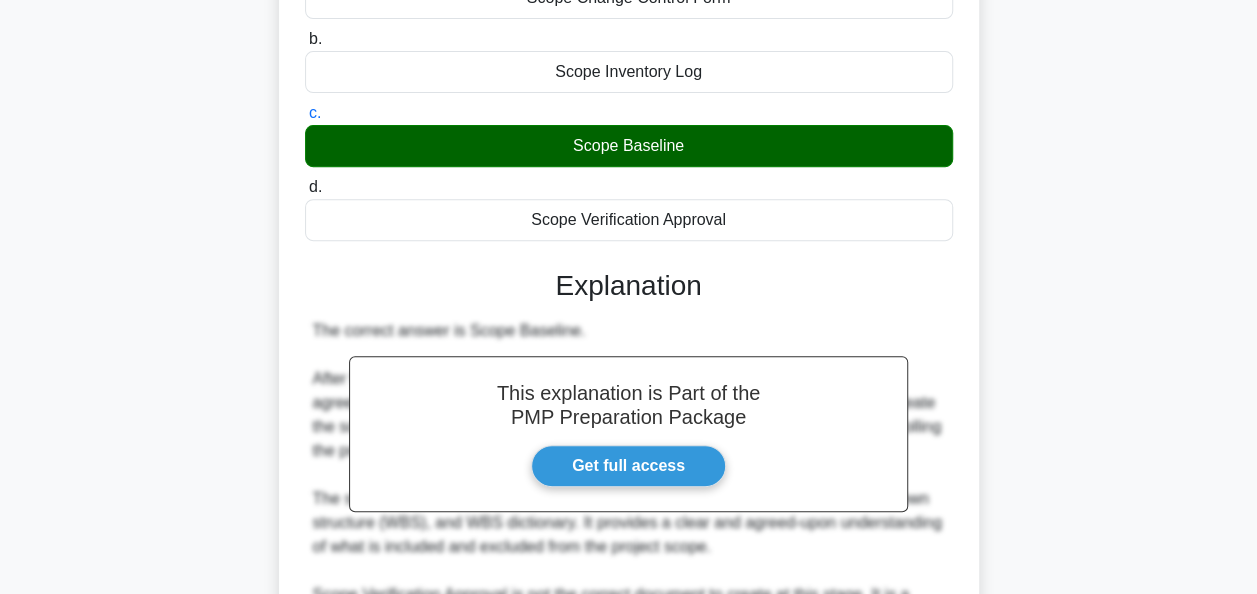 scroll, scrollTop: 708, scrollLeft: 0, axis: vertical 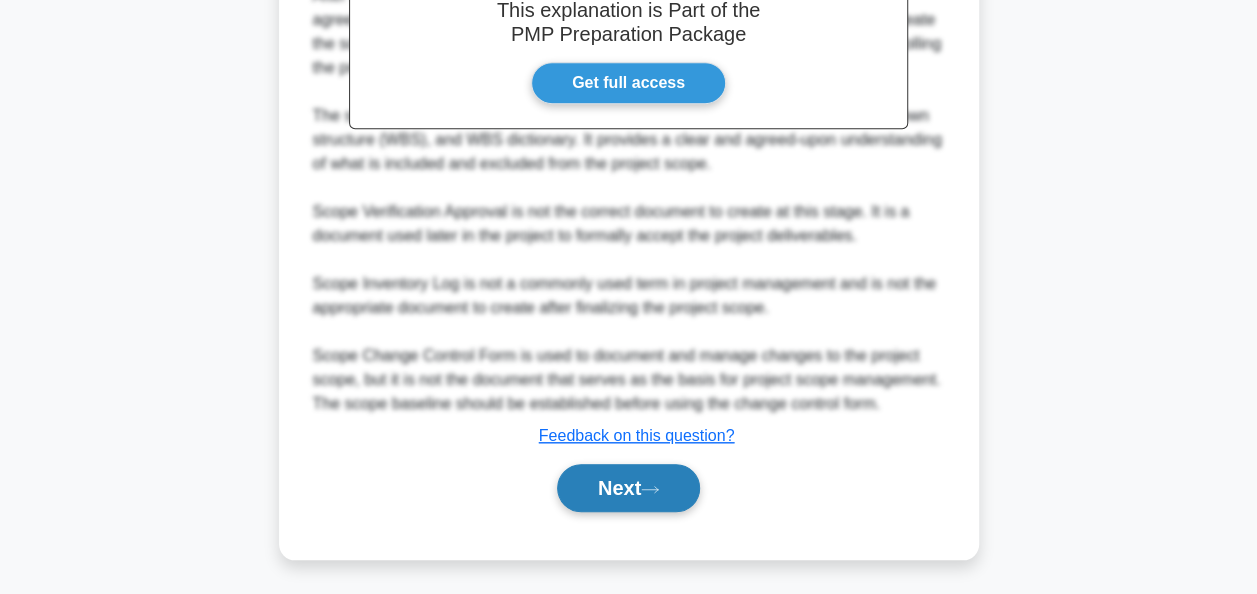 click on "Next" at bounding box center [628, 488] 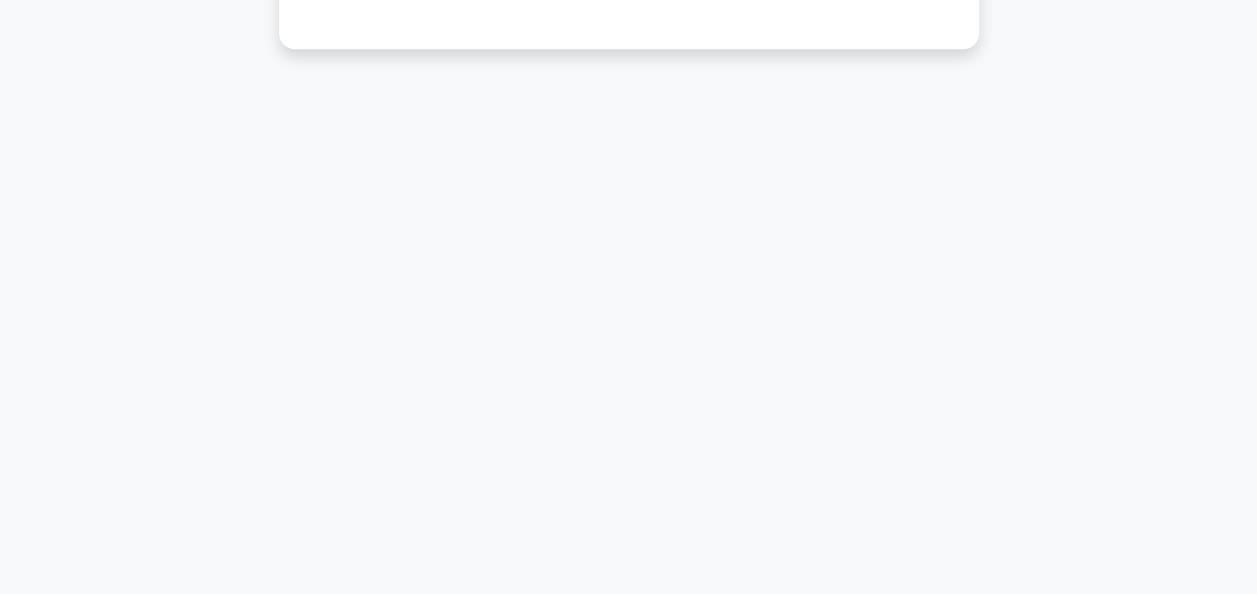 scroll, scrollTop: 0, scrollLeft: 0, axis: both 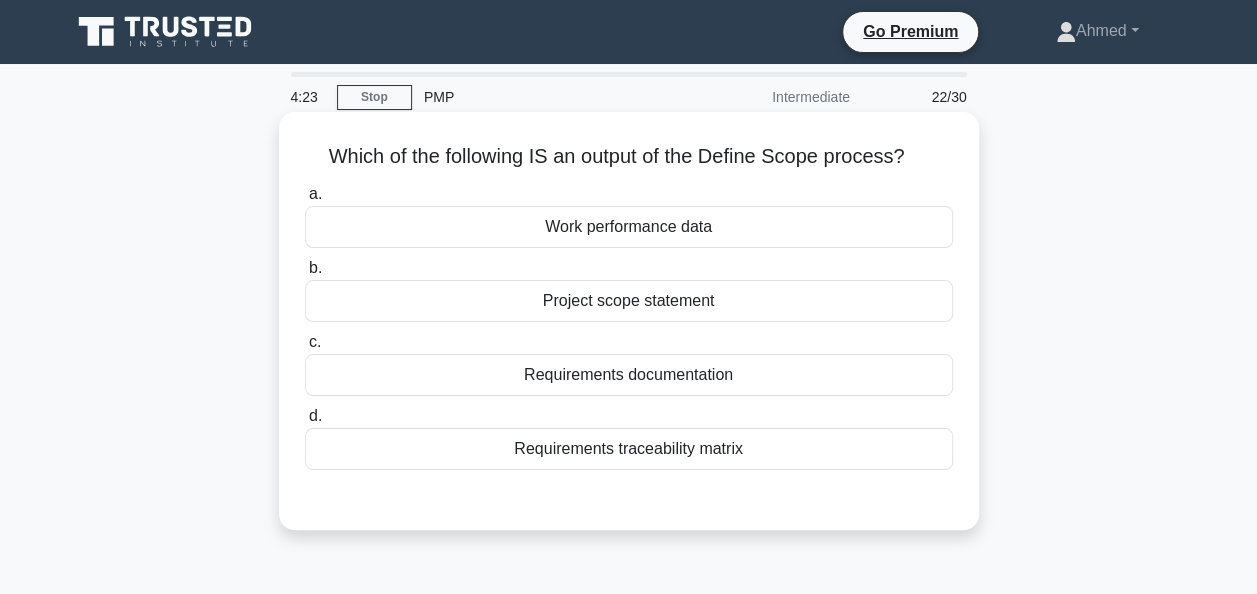 click on "Project scope statement" at bounding box center (629, 301) 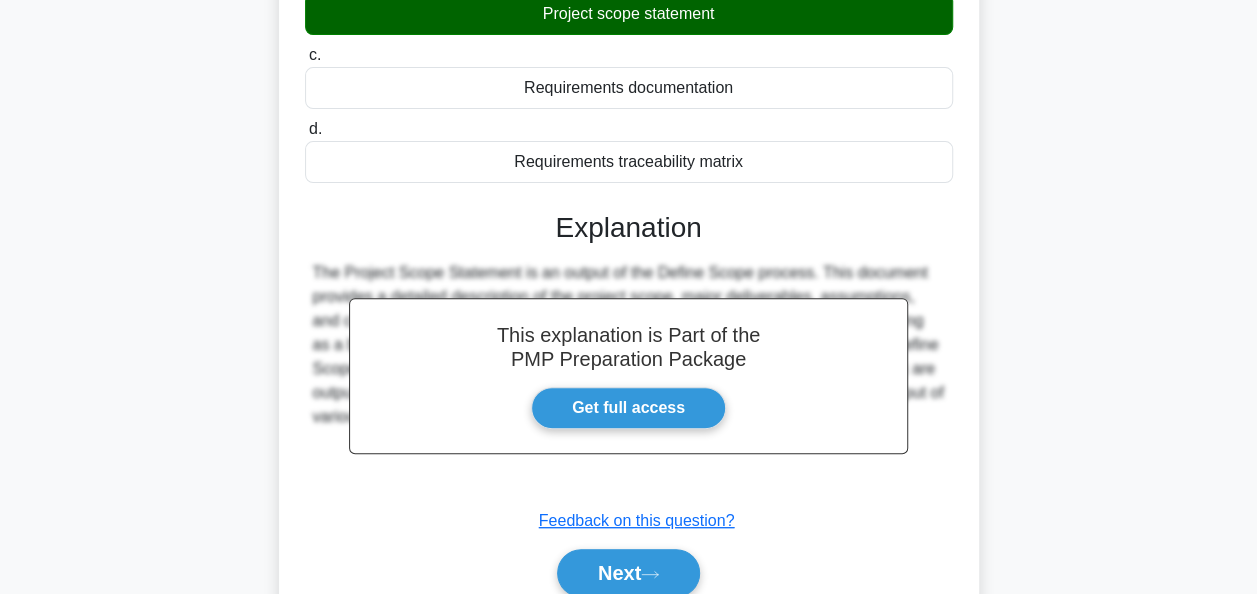 scroll, scrollTop: 486, scrollLeft: 0, axis: vertical 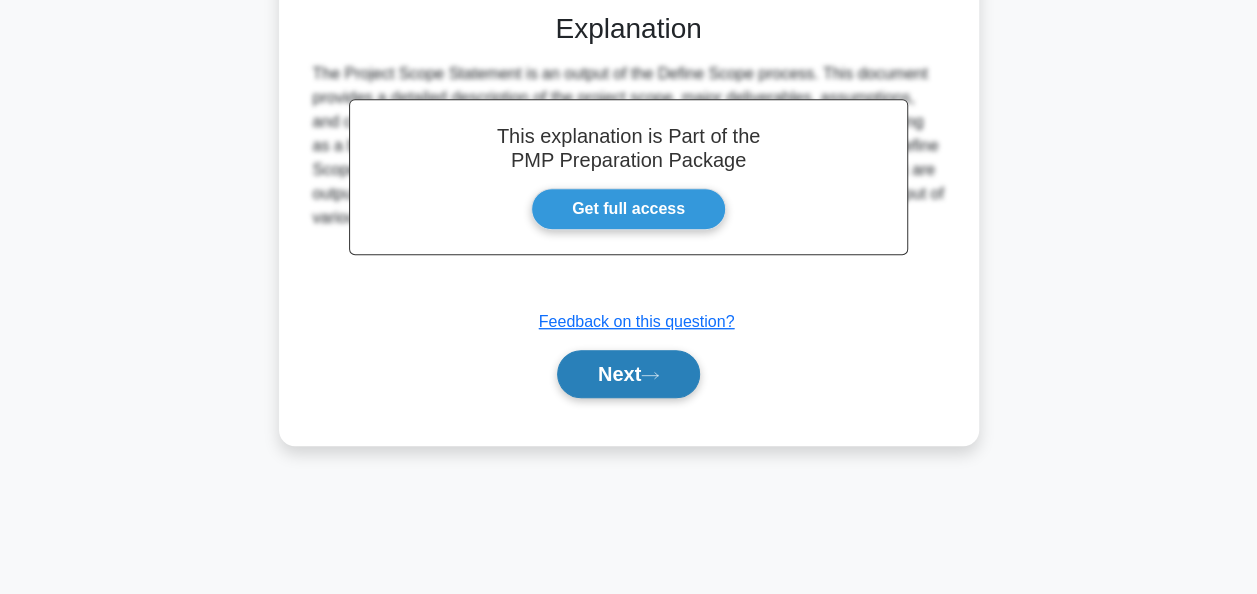click on "Next" at bounding box center (628, 374) 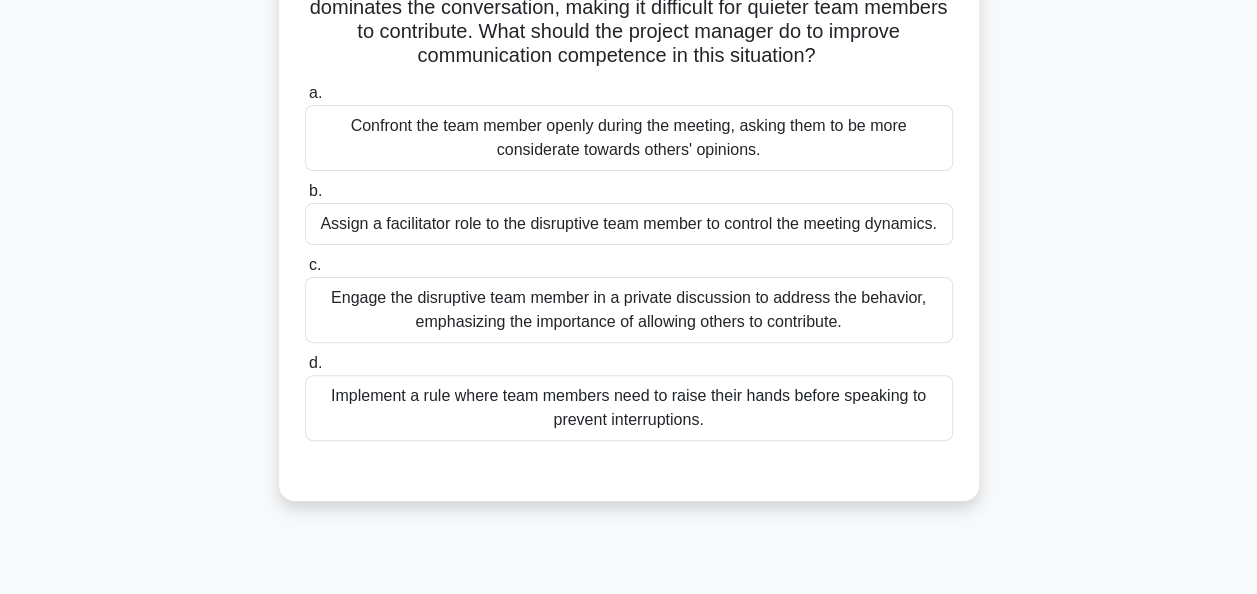 scroll, scrollTop: 196, scrollLeft: 0, axis: vertical 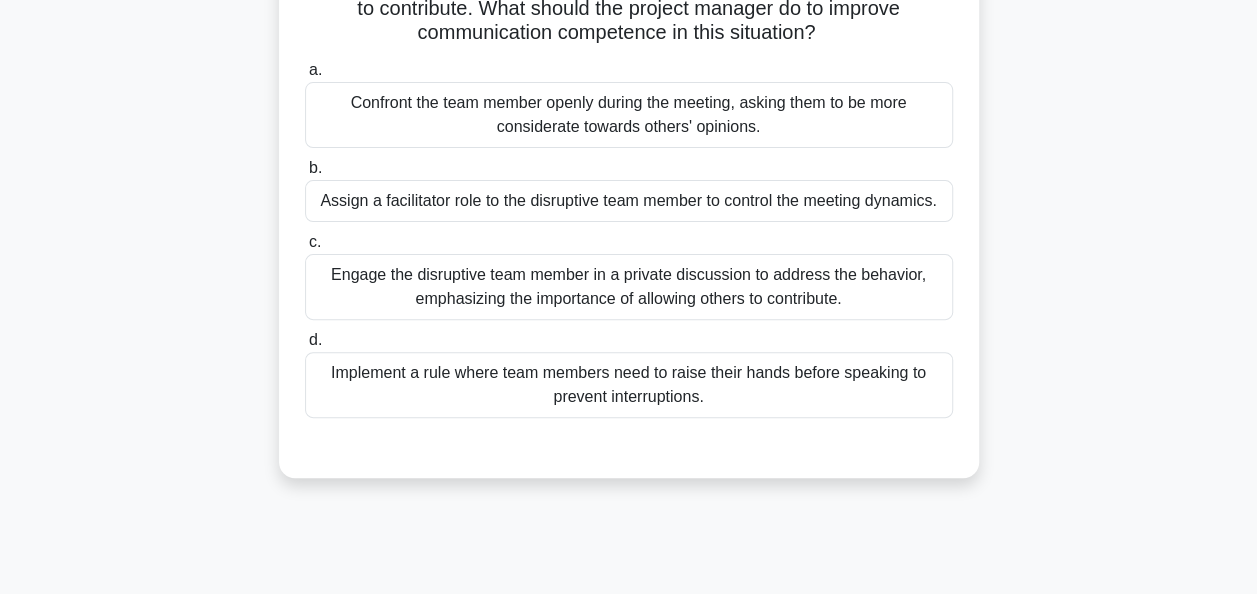 click on "Engage the disruptive team member in a private discussion to address the behavior, emphasizing the importance of allowing others to contribute." at bounding box center (629, 287) 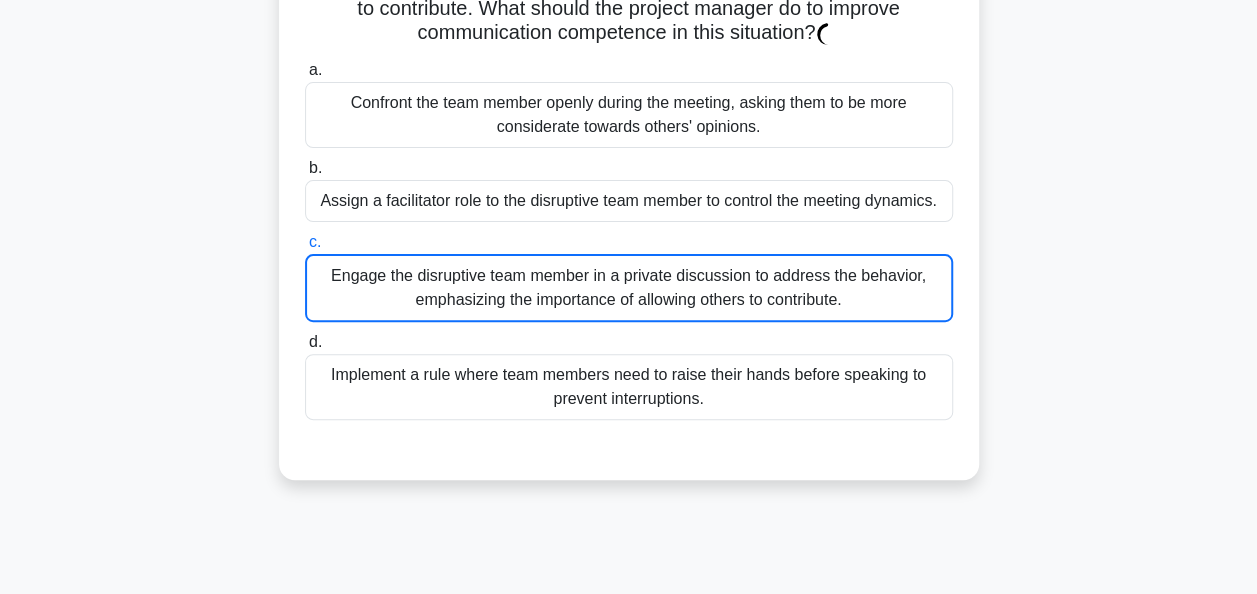scroll, scrollTop: 486, scrollLeft: 0, axis: vertical 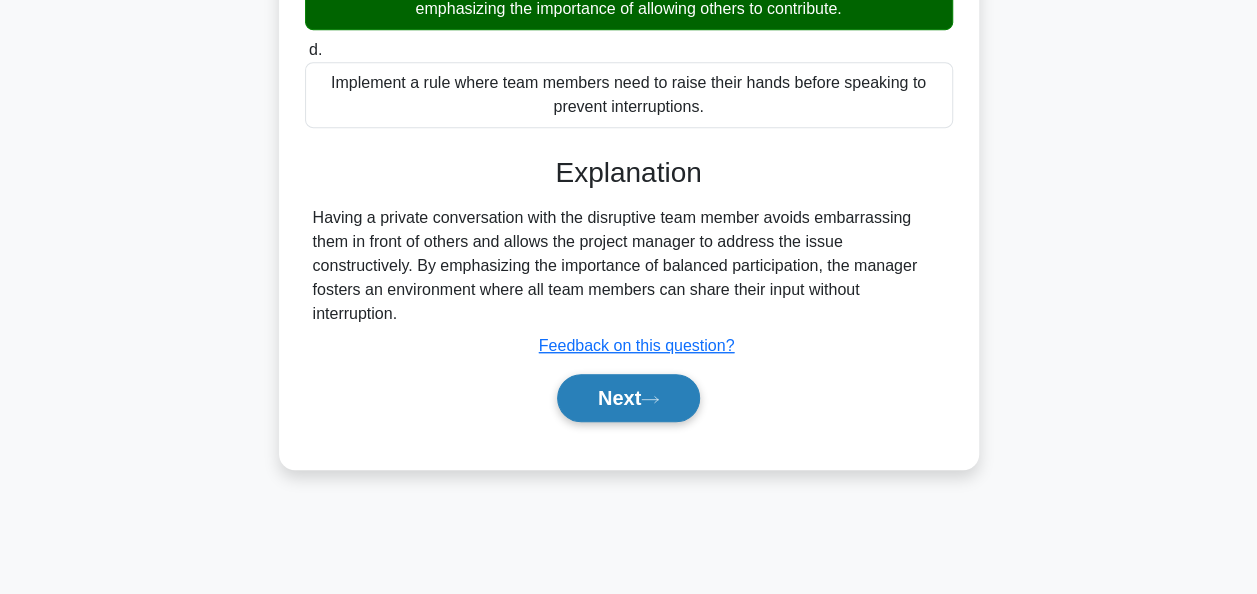 click on "Next" at bounding box center [628, 398] 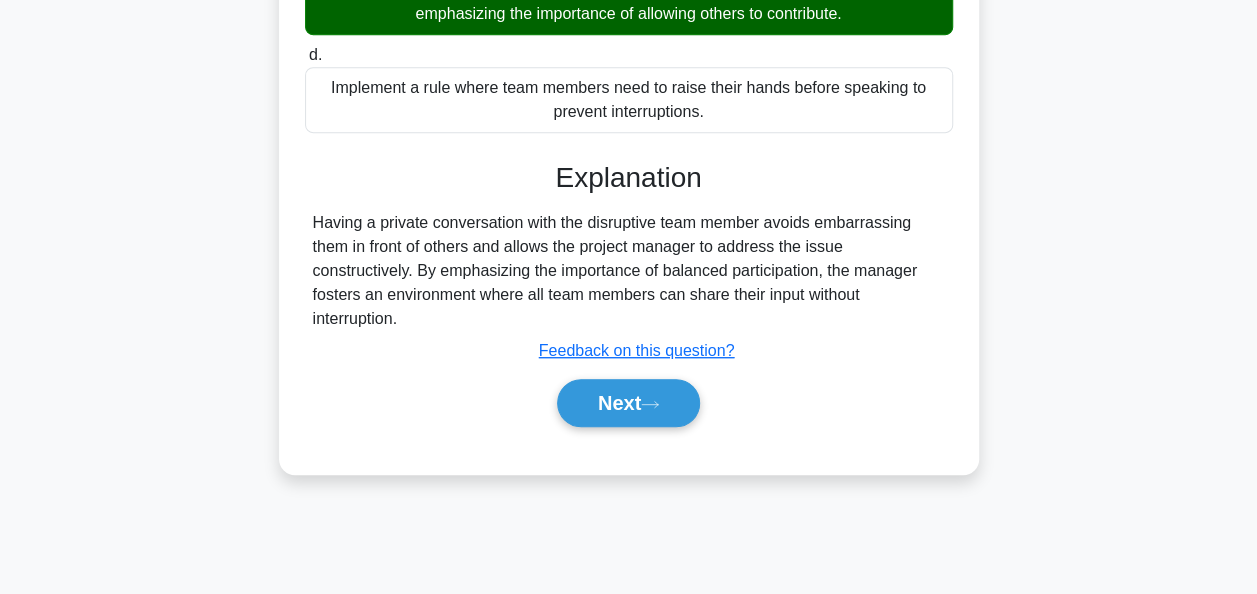 scroll, scrollTop: 0, scrollLeft: 0, axis: both 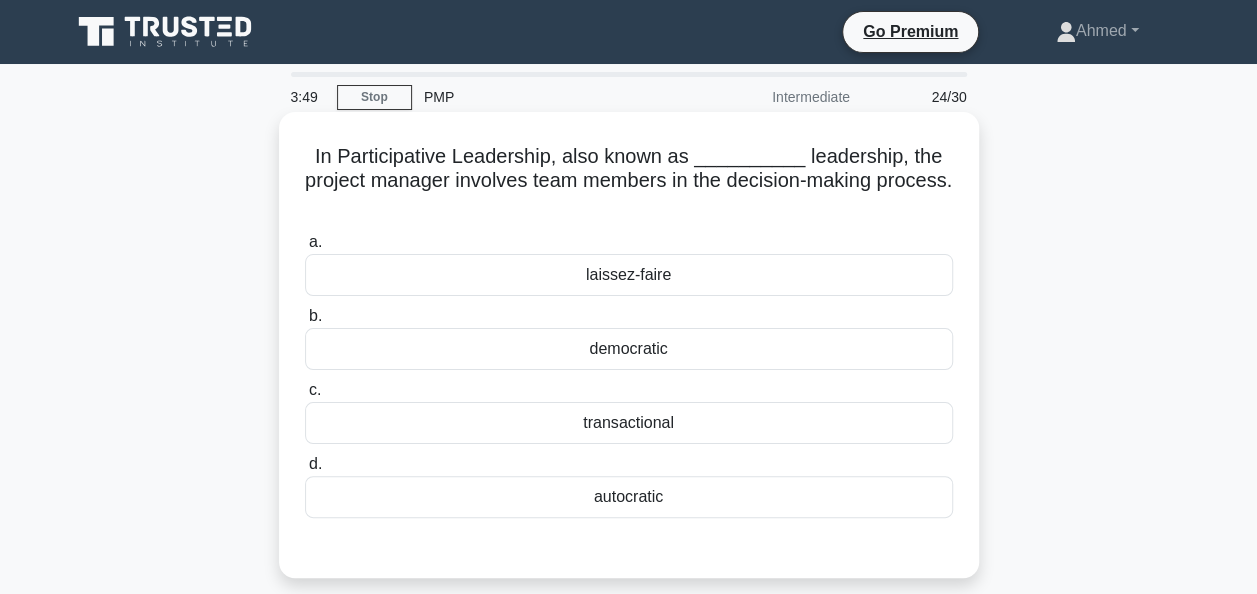 click on "laissez-faire" at bounding box center [629, 275] 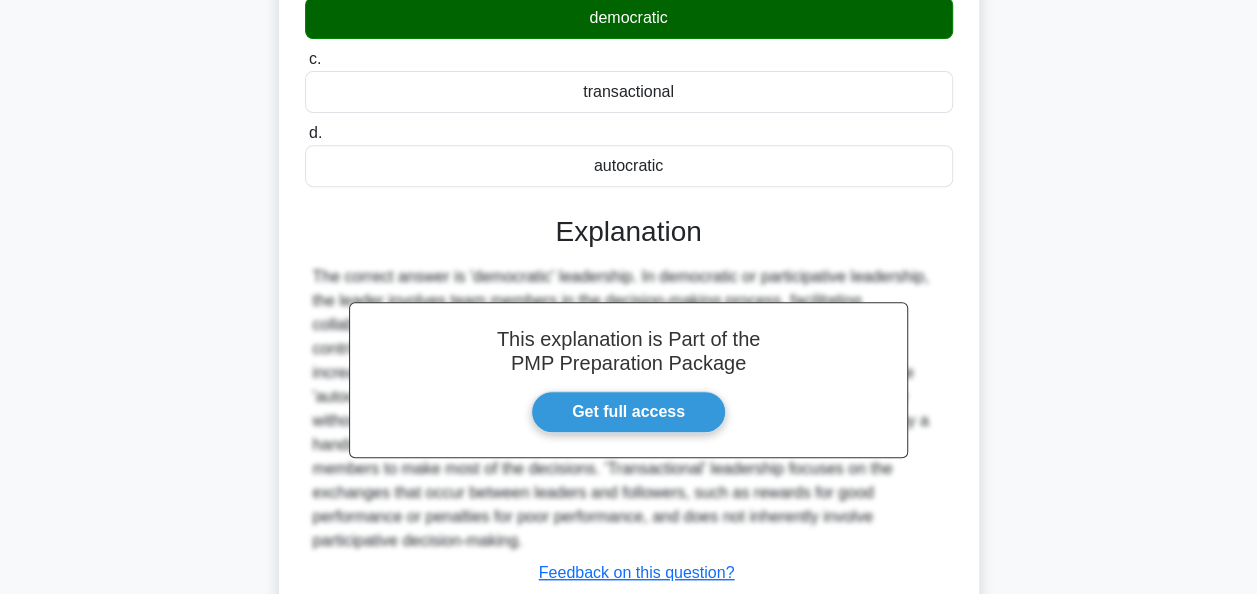 scroll, scrollTop: 486, scrollLeft: 0, axis: vertical 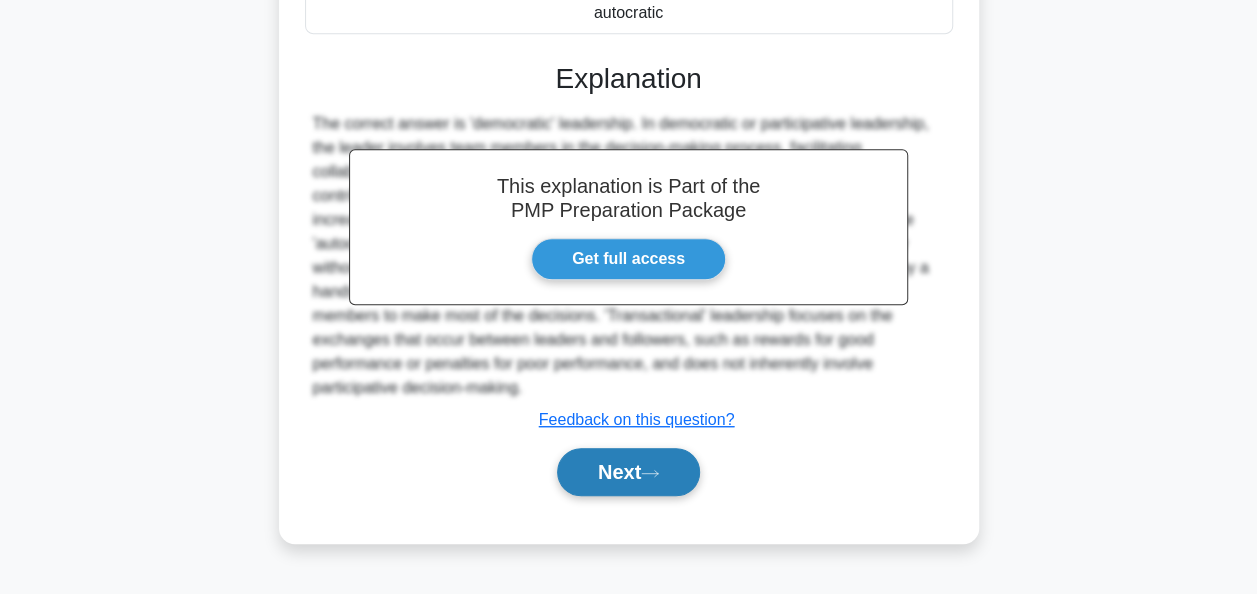 click on "Next" at bounding box center [628, 472] 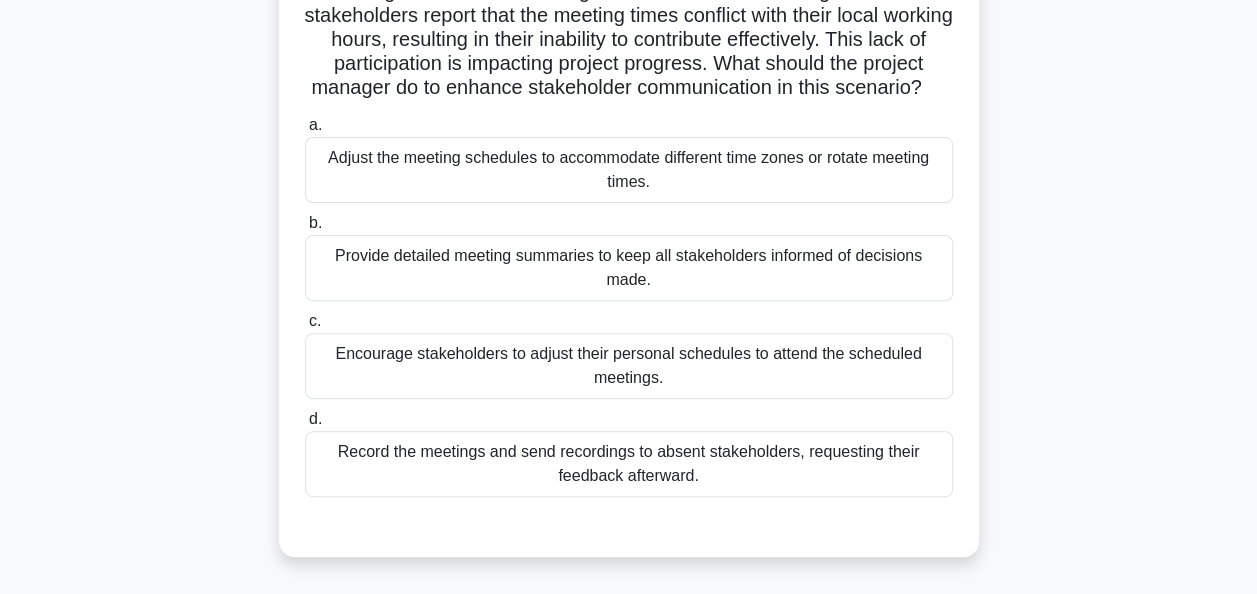 scroll, scrollTop: 219, scrollLeft: 0, axis: vertical 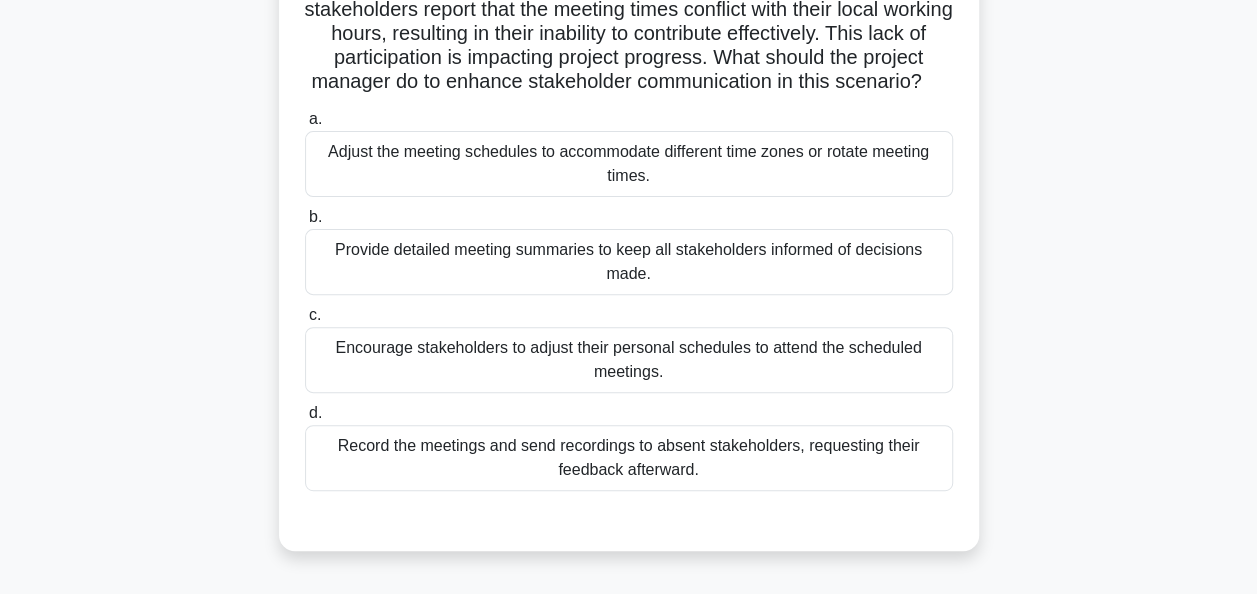 click on "Record the meetings and send recordings to absent stakeholders, requesting their feedback afterward." at bounding box center [629, 458] 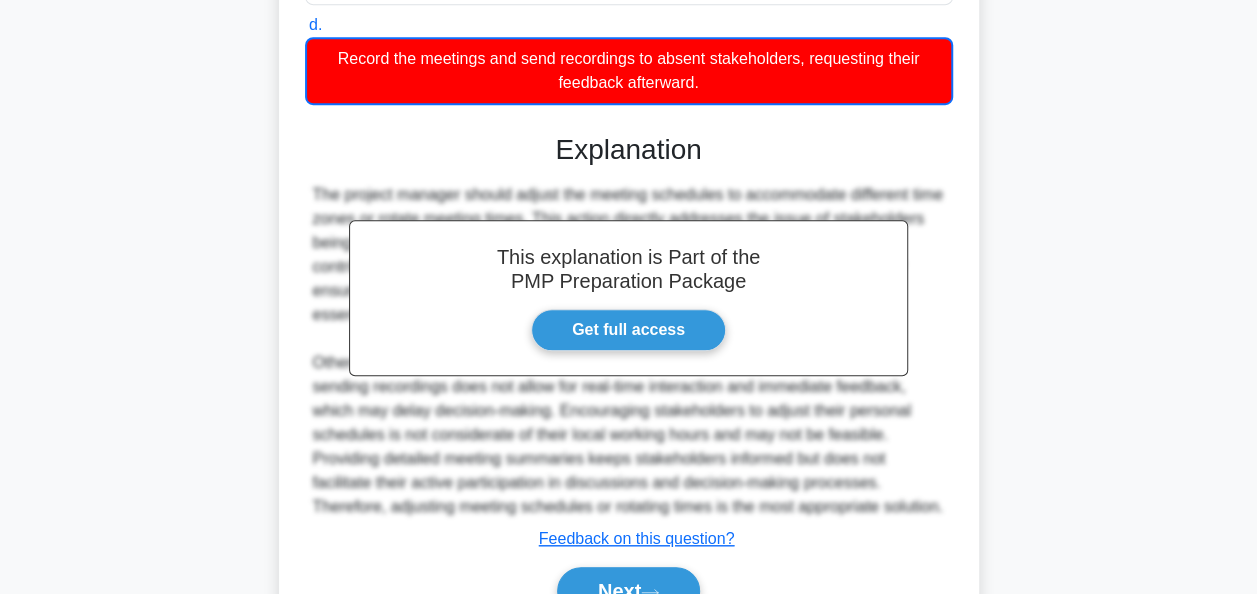 scroll, scrollTop: 759, scrollLeft: 0, axis: vertical 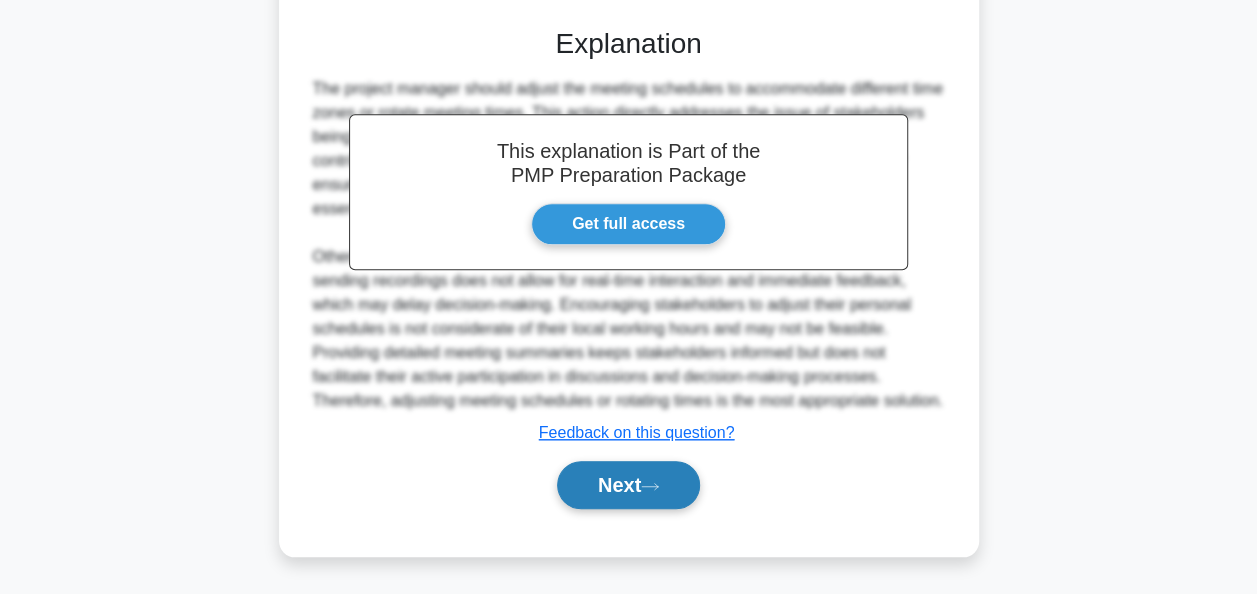 click on "Next" at bounding box center (628, 485) 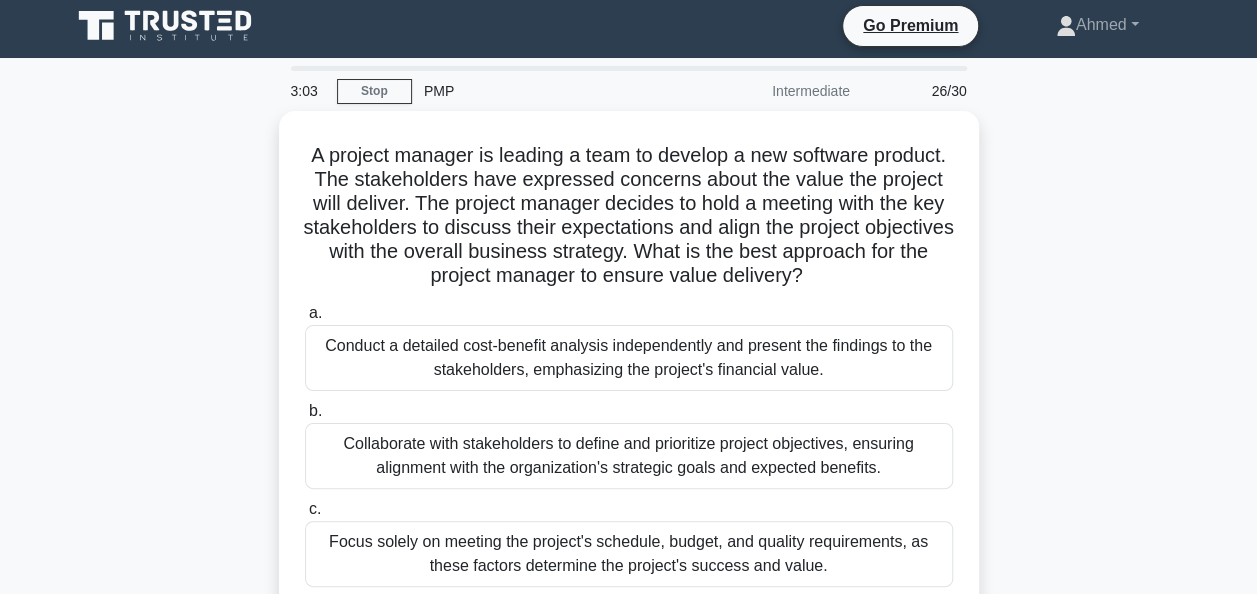 scroll, scrollTop: 4, scrollLeft: 0, axis: vertical 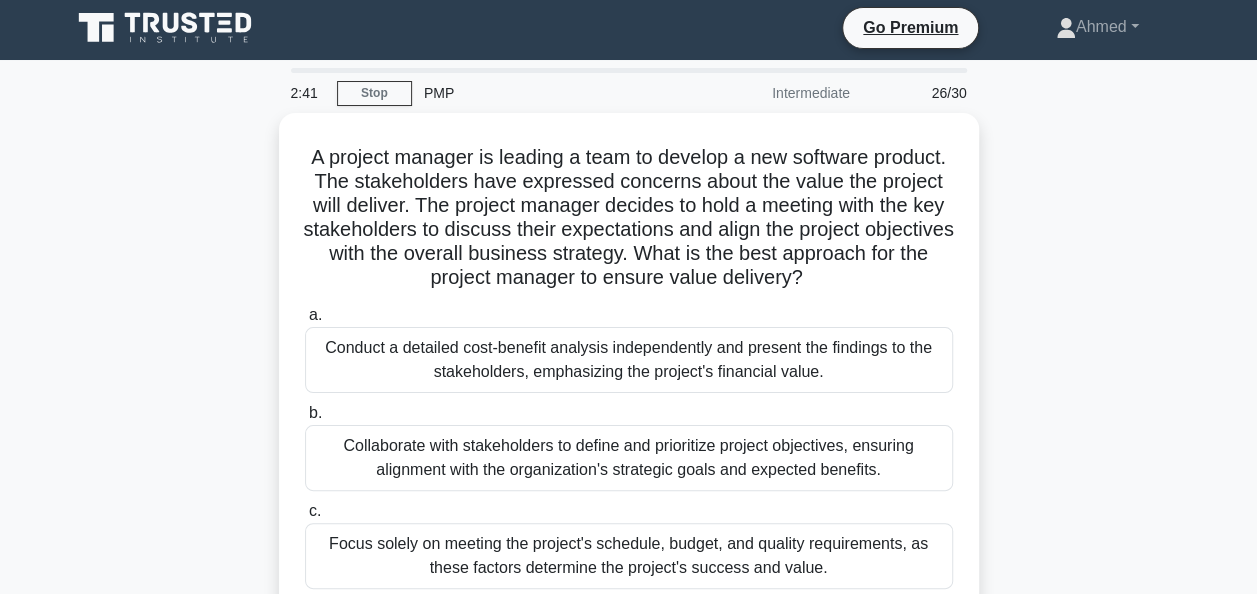 click on "A project manager is leading a team to develop a new software product. The stakeholders have expressed concerns about the value the project will deliver. The project manager decides to hold a meeting with the key stakeholders to discuss their expectations and align the project objectives with the overall business strategy. What is the best approach for the project manager to ensure value delivery?
.spinner_0XTQ{transform-origin:center;animation:spinner_y6GP .75s linear infinite}@keyframes spinner_y6GP{100%{transform:rotate(360deg)}}
a.
b. c. d." at bounding box center [629, 442] 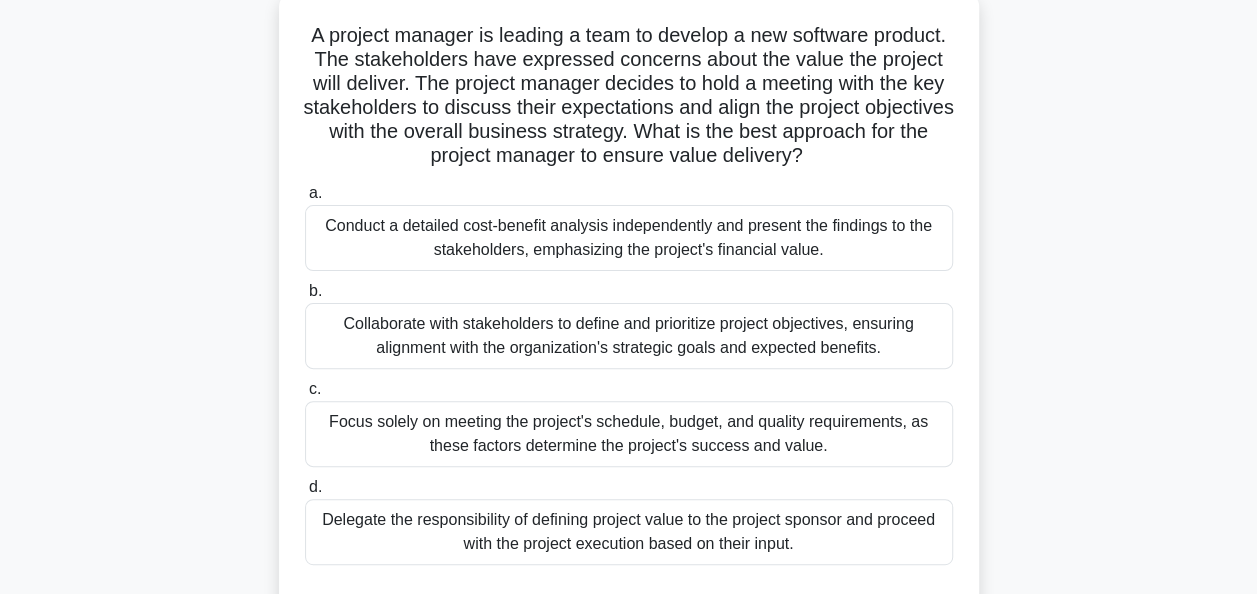 scroll, scrollTop: 162, scrollLeft: 0, axis: vertical 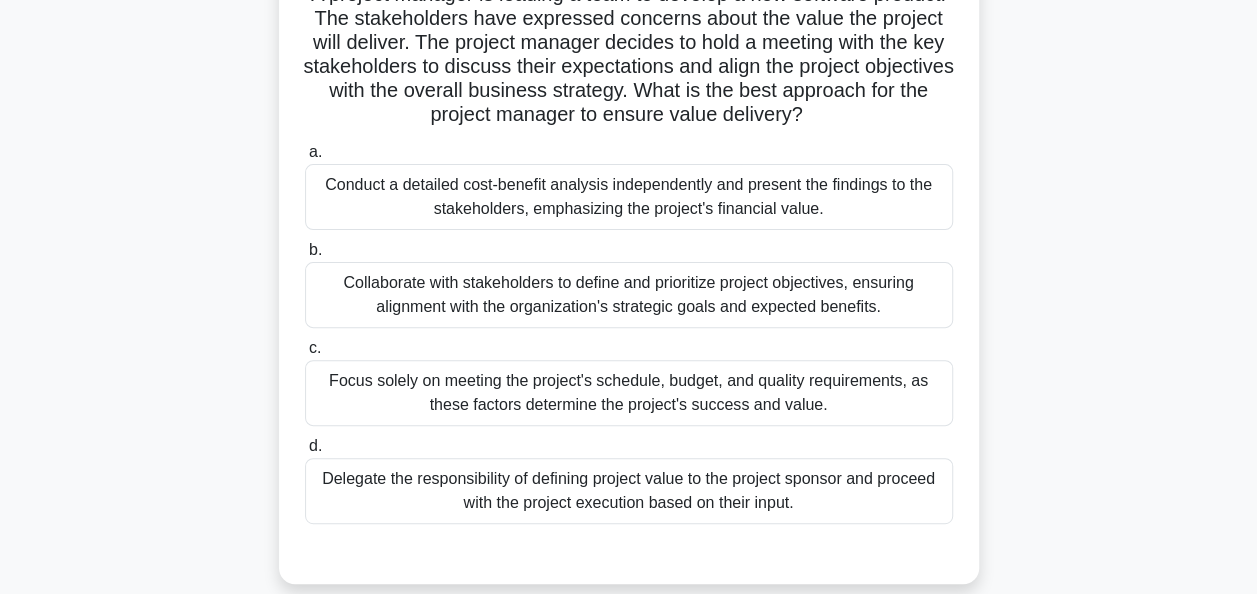 click on "Conduct a detailed cost-benefit analysis independently and present the findings to the stakeholders, emphasizing the project's financial value." at bounding box center (629, 197) 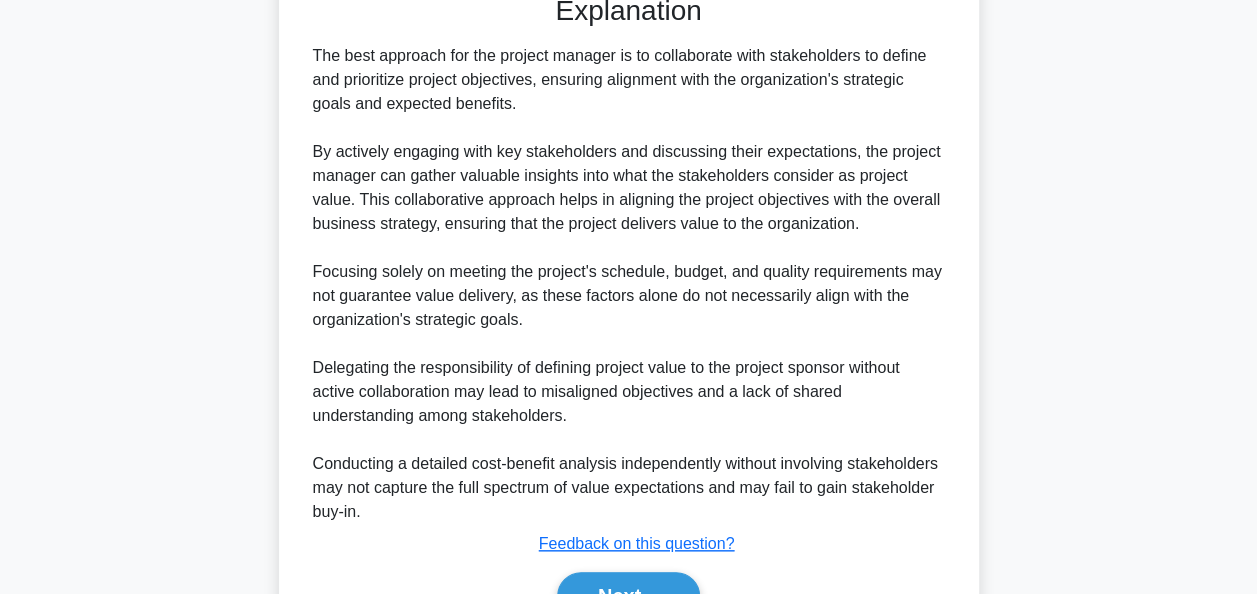 scroll, scrollTop: 831, scrollLeft: 0, axis: vertical 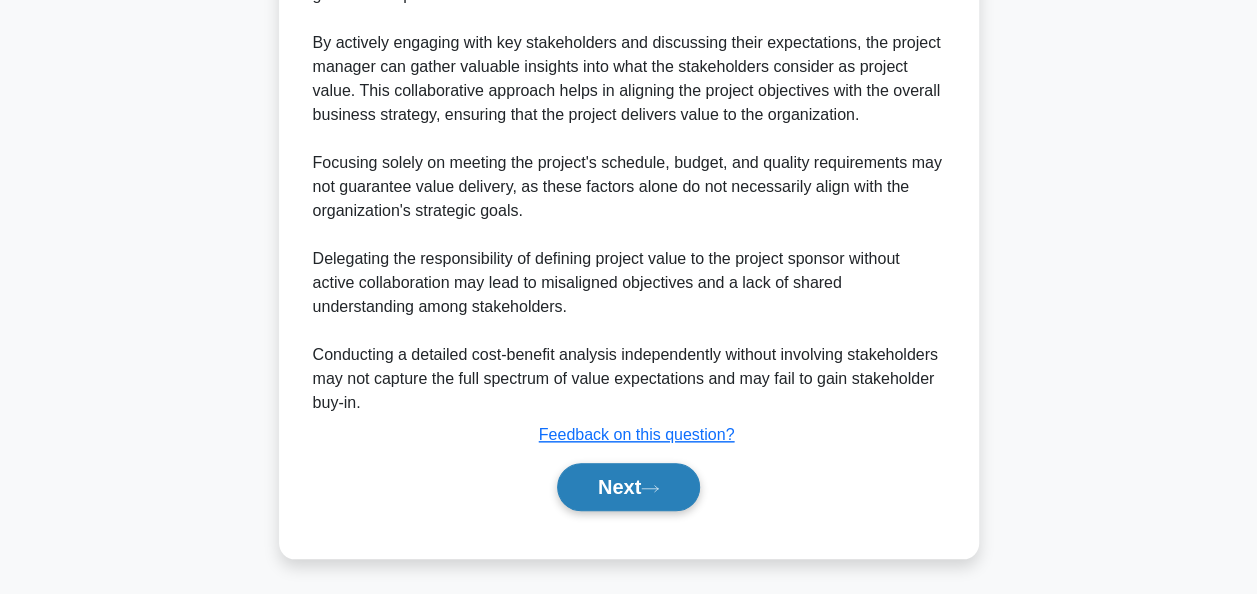click on "Next" at bounding box center [628, 487] 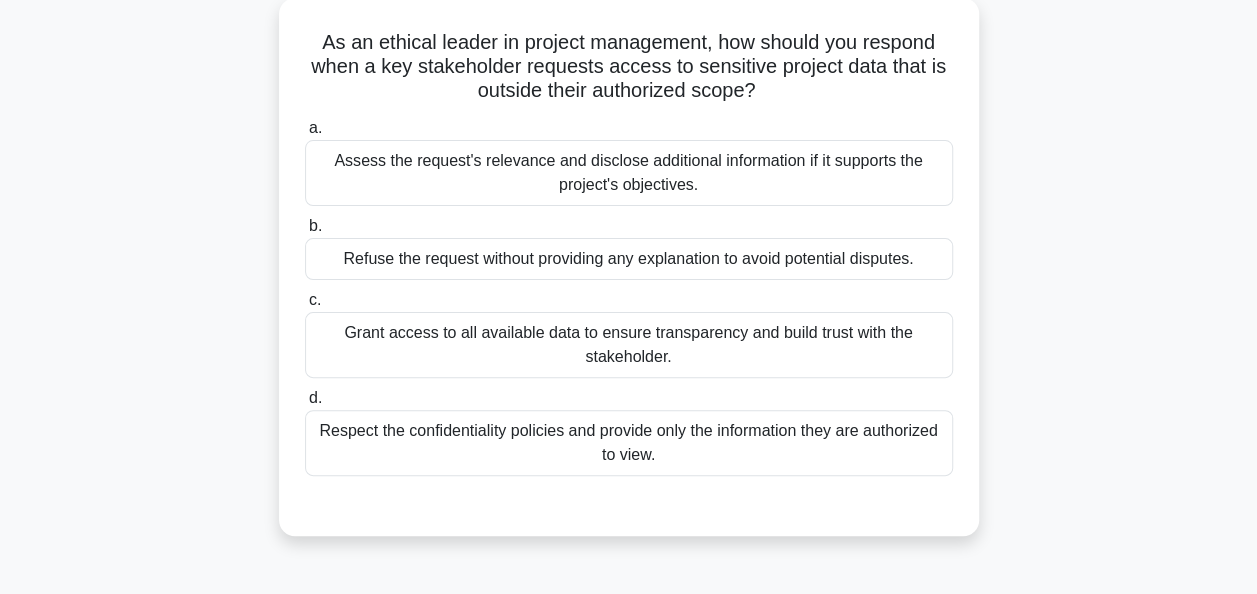 scroll, scrollTop: 120, scrollLeft: 0, axis: vertical 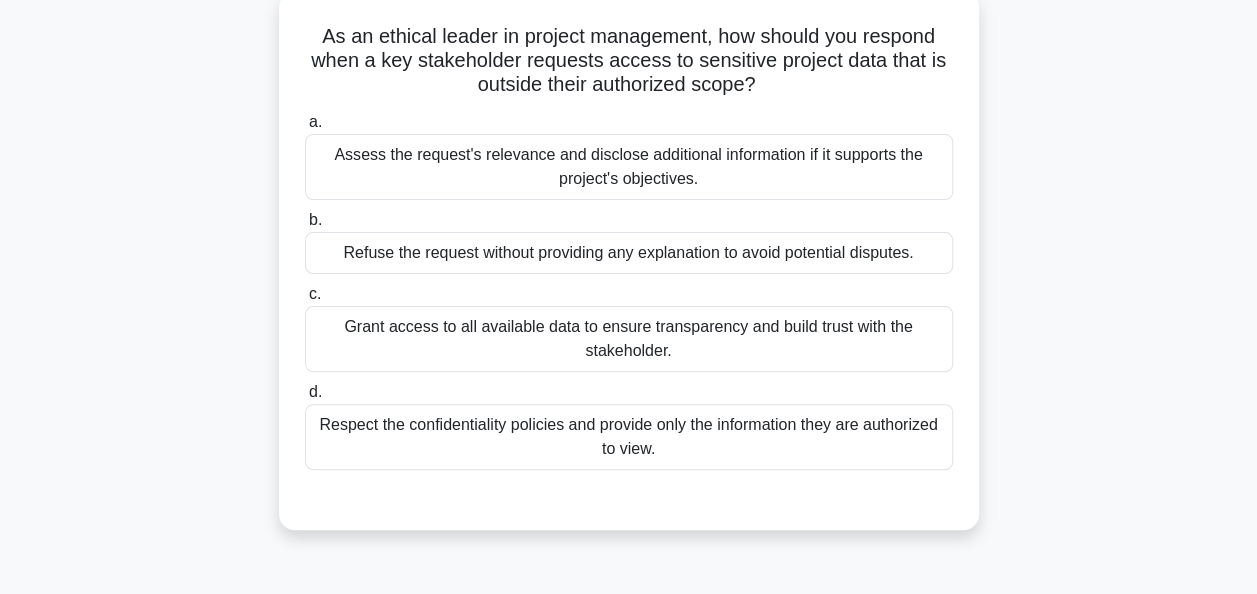 click on "Respect the confidentiality policies and provide only the information they are authorized to view." at bounding box center (629, 437) 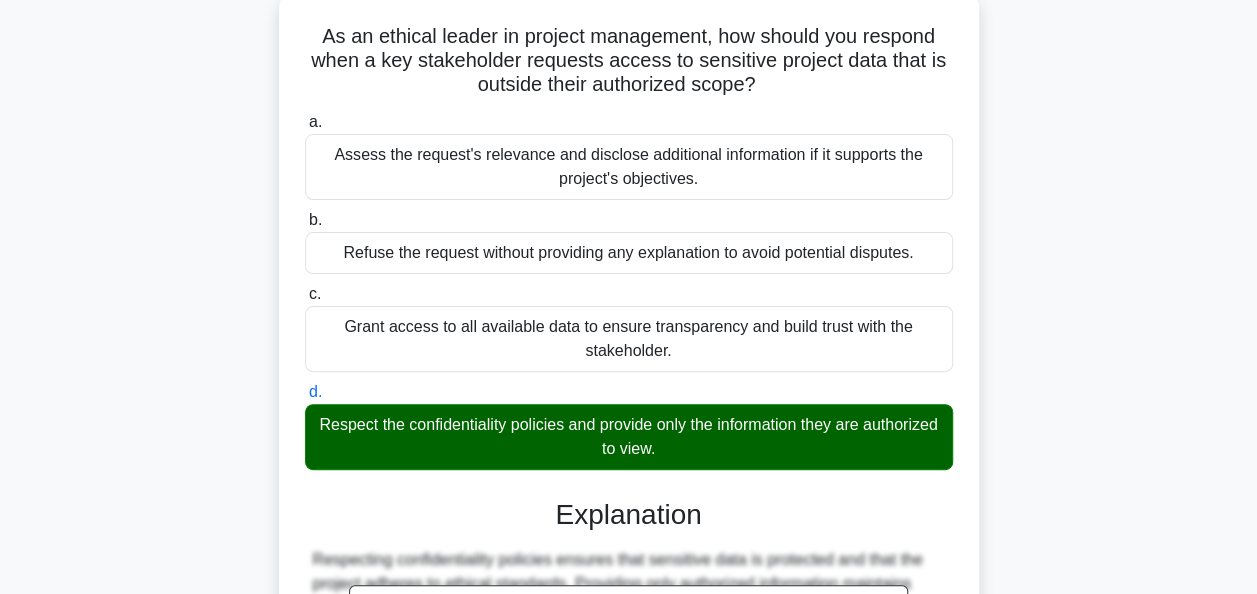 scroll, scrollTop: 492, scrollLeft: 0, axis: vertical 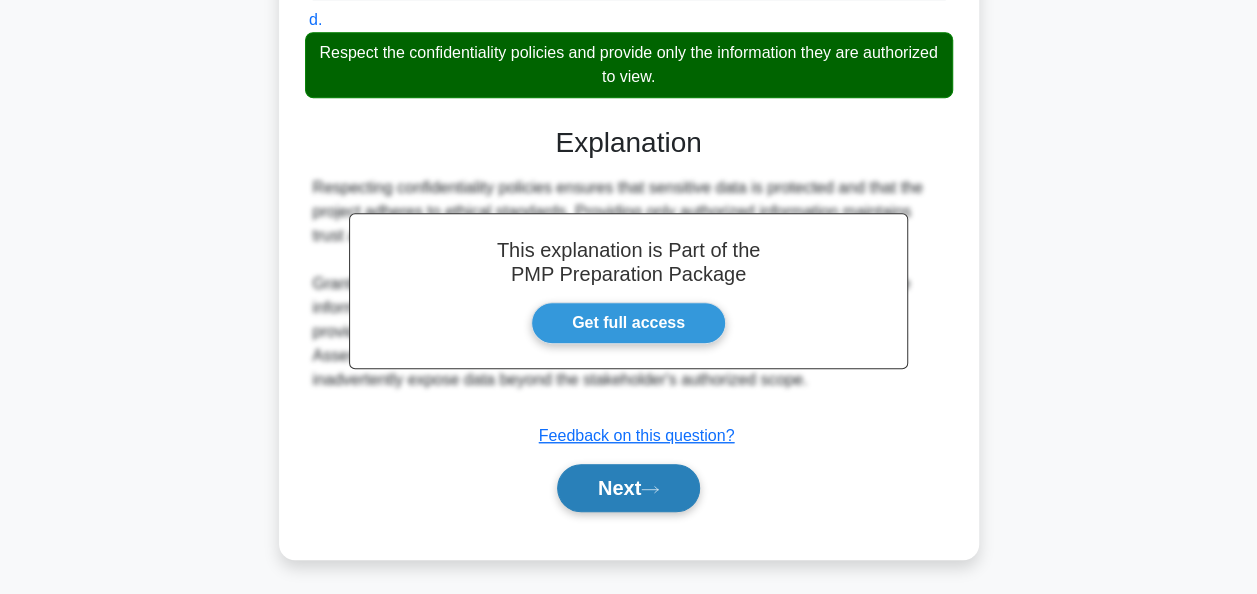 click on "Next" at bounding box center (628, 488) 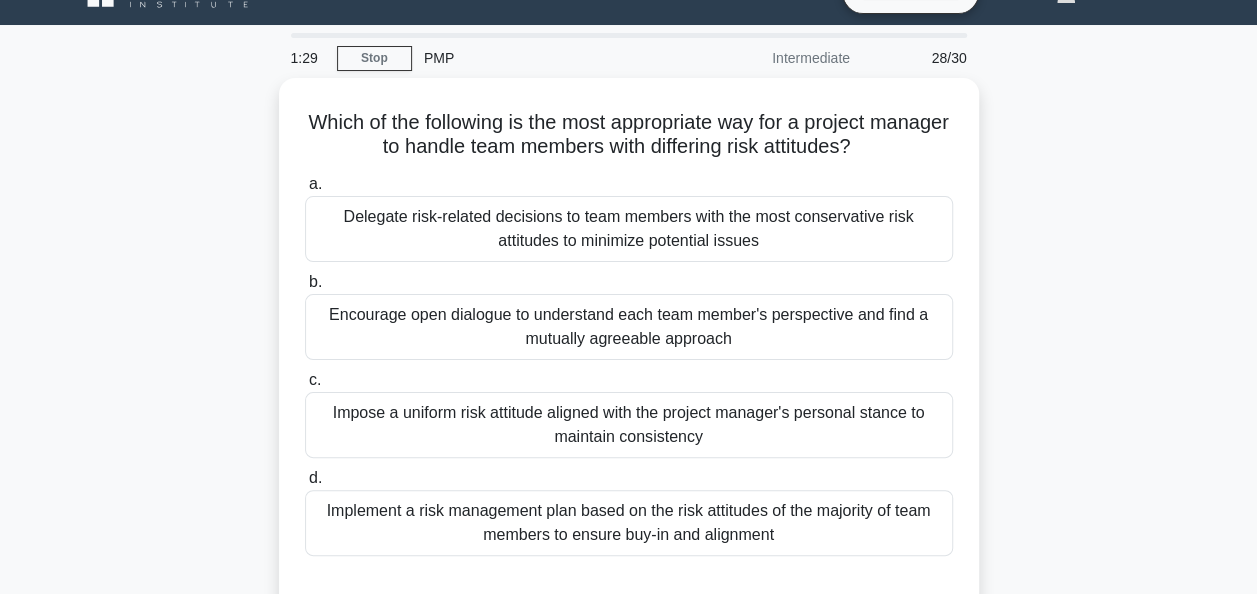 scroll, scrollTop: 40, scrollLeft: 0, axis: vertical 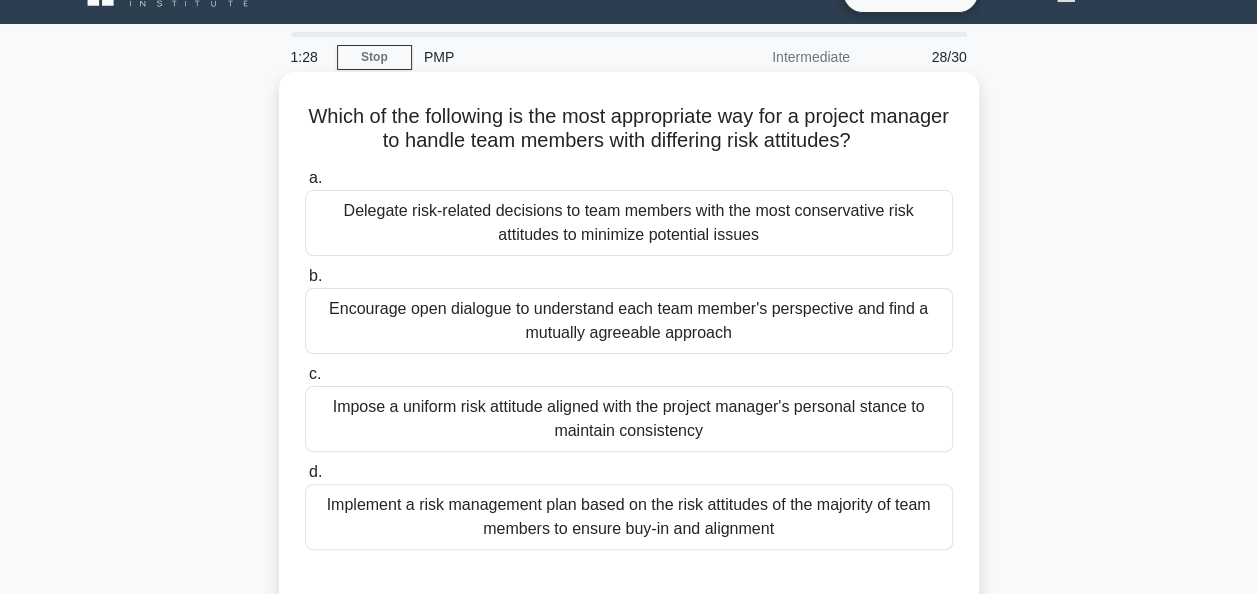 click on "Encourage open dialogue to understand each team member's perspective and find a mutually agreeable approach" at bounding box center (629, 321) 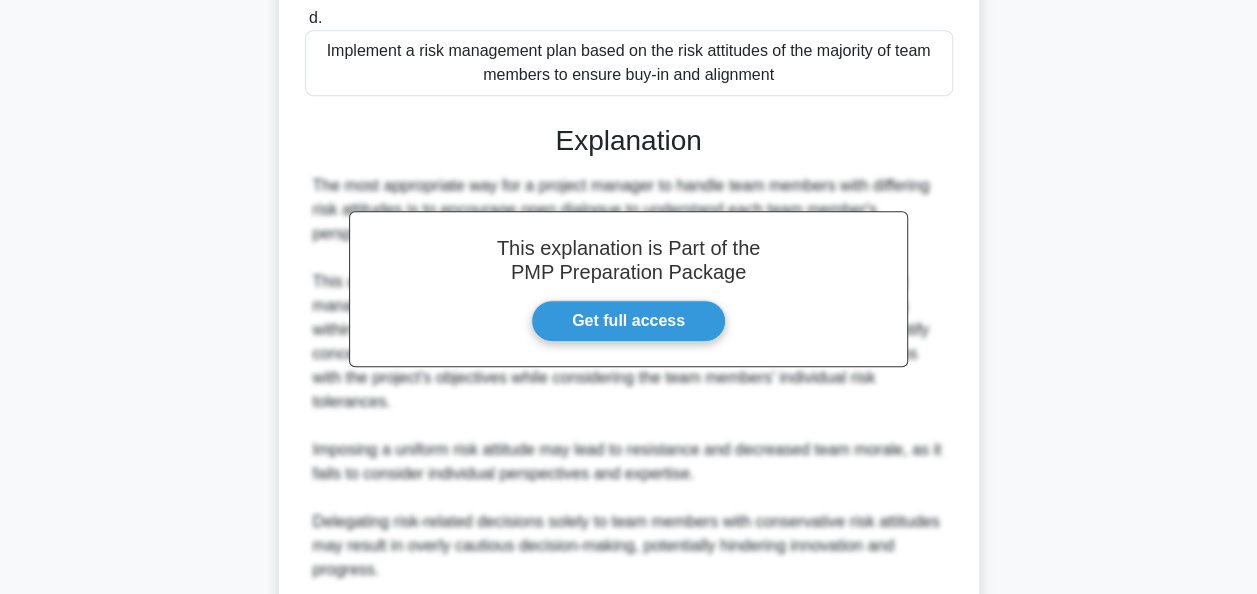 scroll, scrollTop: 732, scrollLeft: 0, axis: vertical 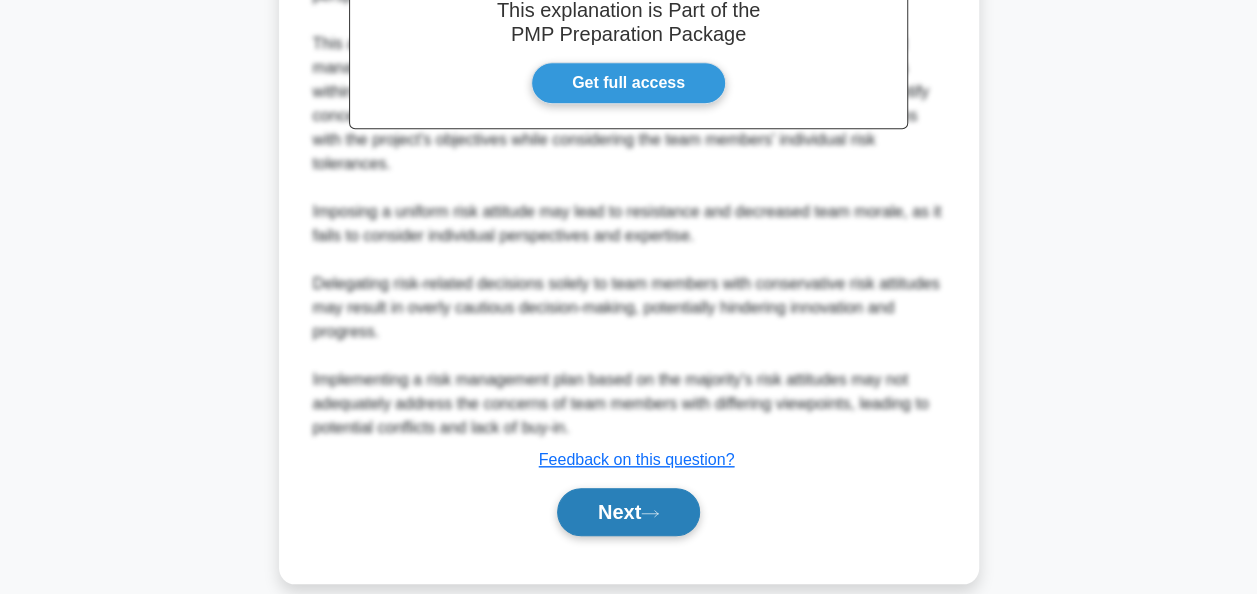 click on "Next" at bounding box center [628, 512] 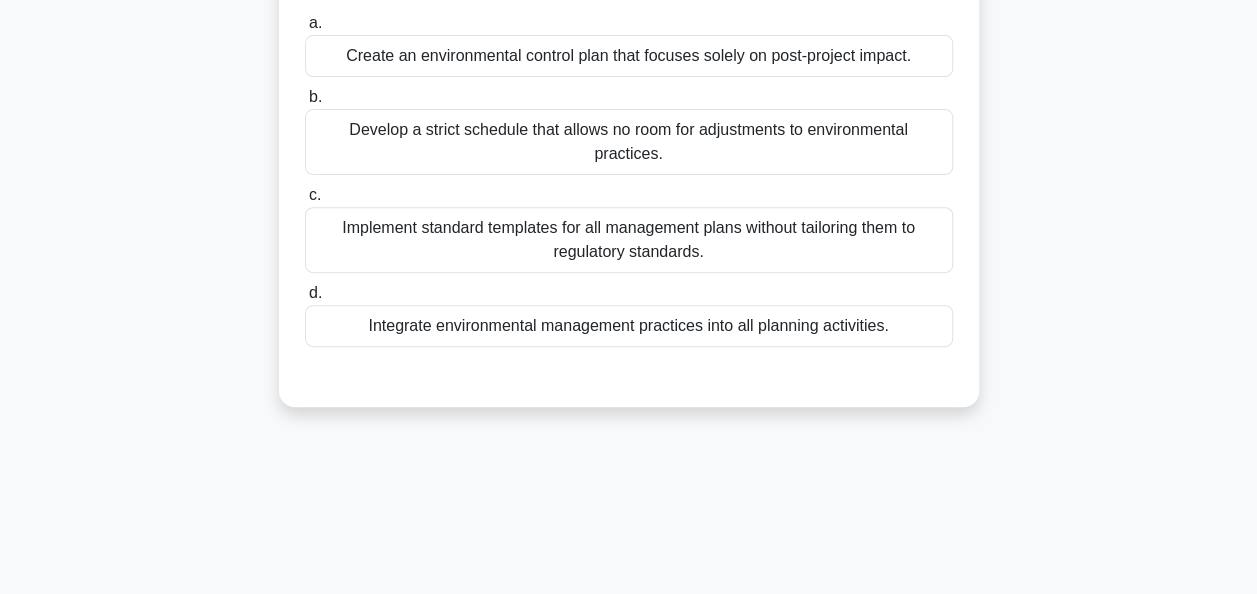 scroll, scrollTop: 298, scrollLeft: 0, axis: vertical 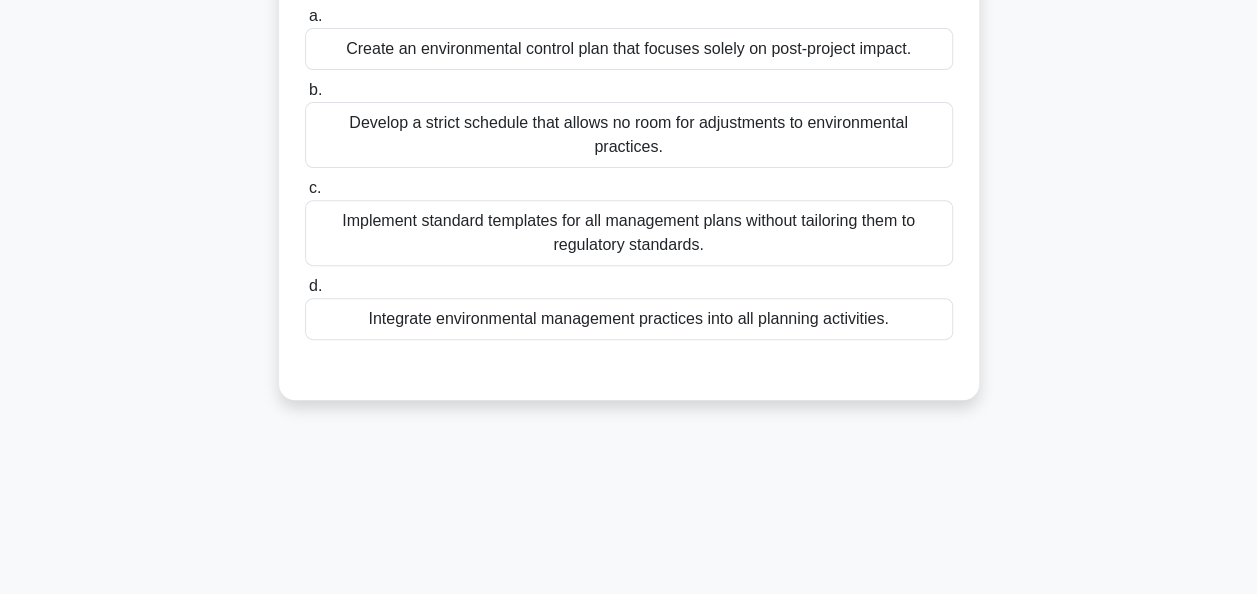 click on "Integrate environmental management practices into all planning activities." at bounding box center (629, 319) 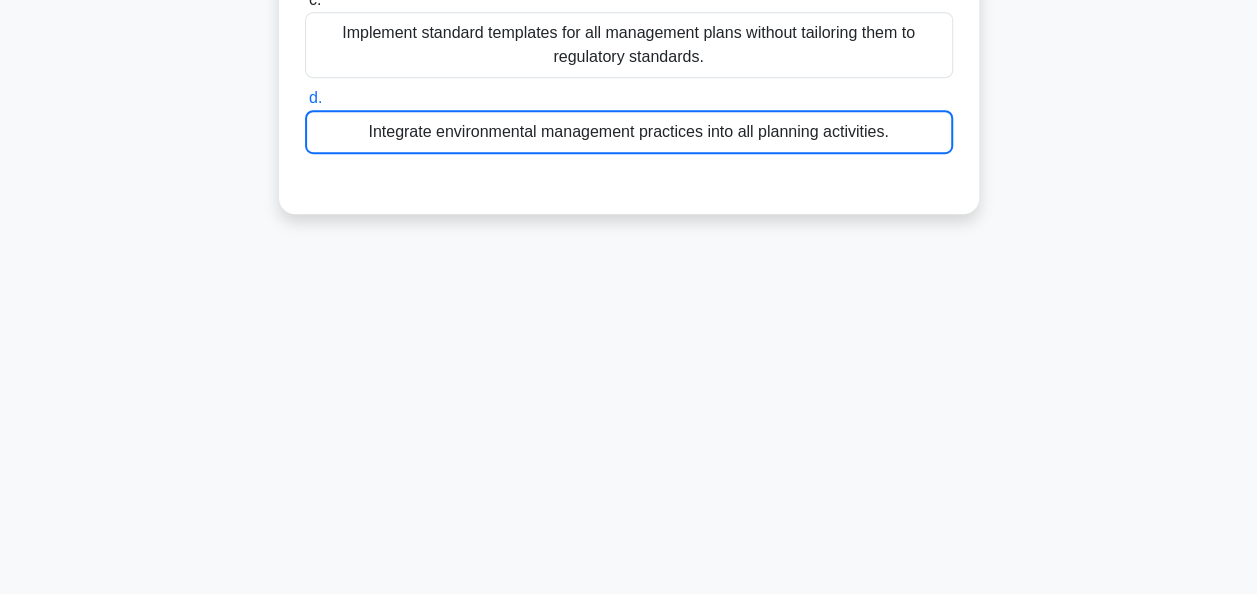 scroll, scrollTop: 780, scrollLeft: 0, axis: vertical 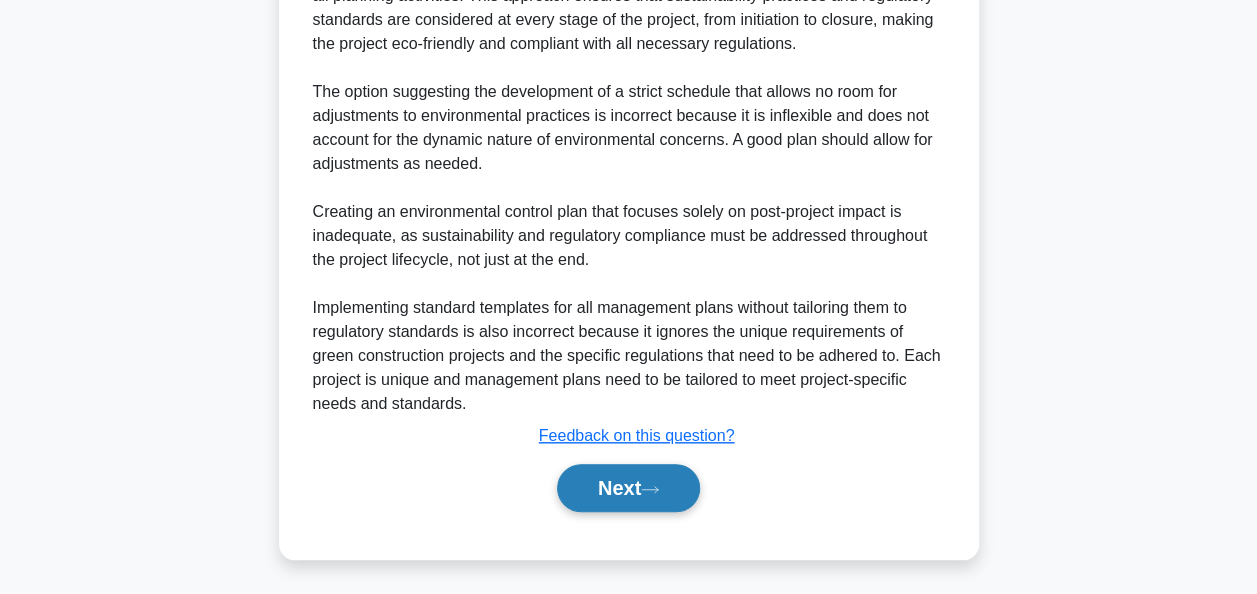 click on "Next" at bounding box center [628, 488] 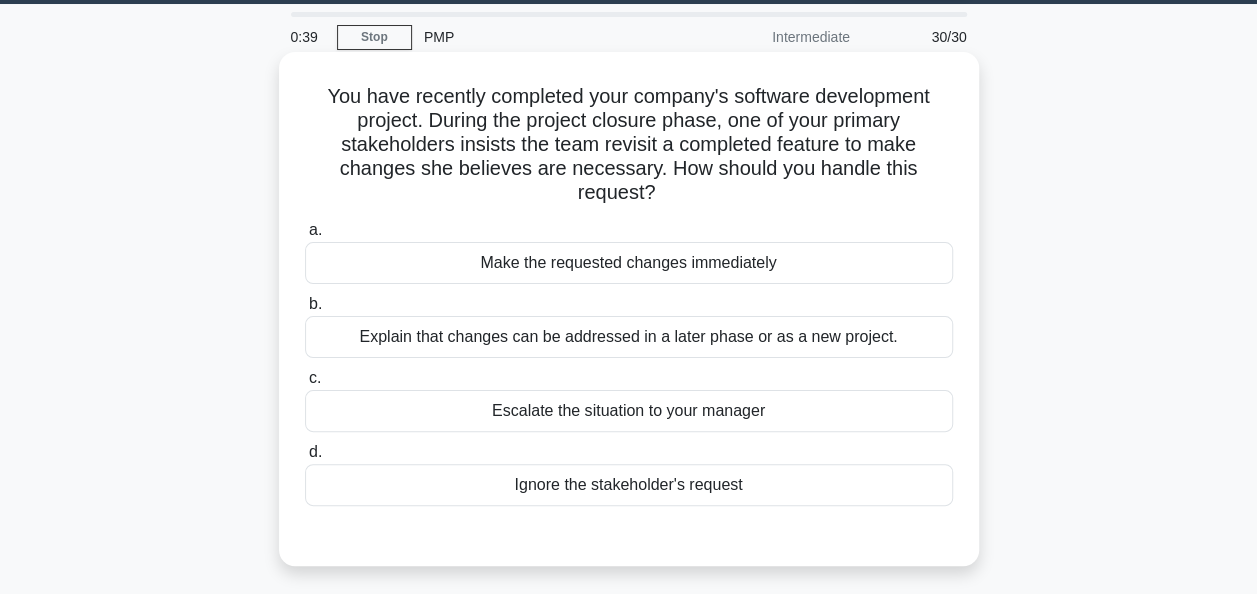 scroll, scrollTop: 61, scrollLeft: 0, axis: vertical 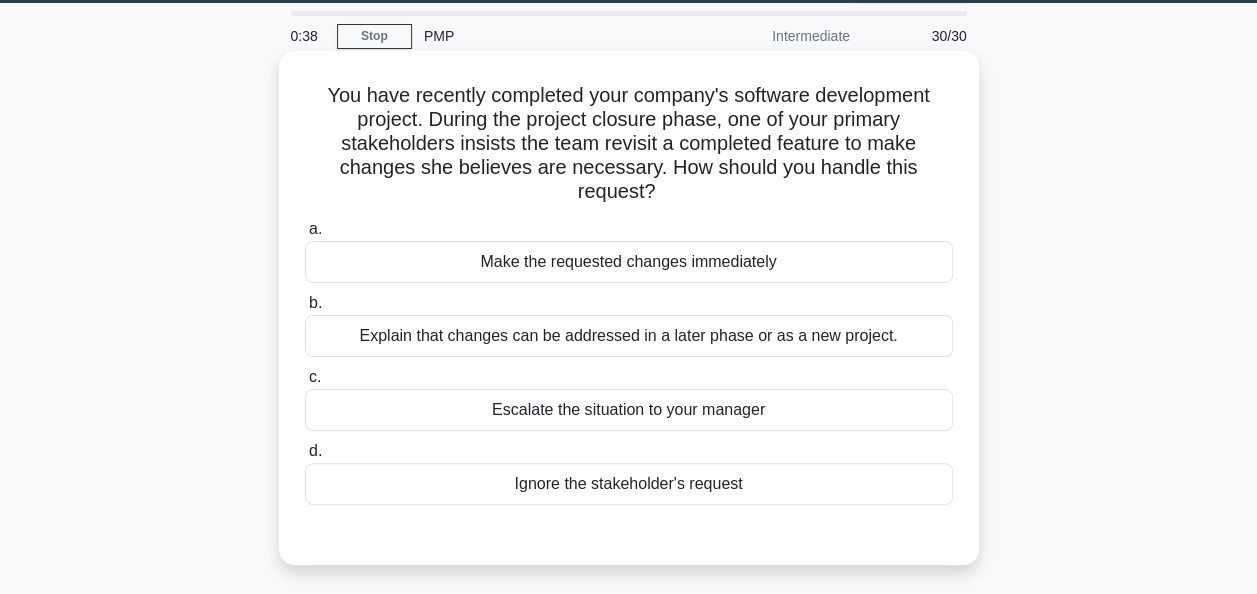 click on "Explain that changes can be addressed in a later phase or as a new project." at bounding box center [629, 336] 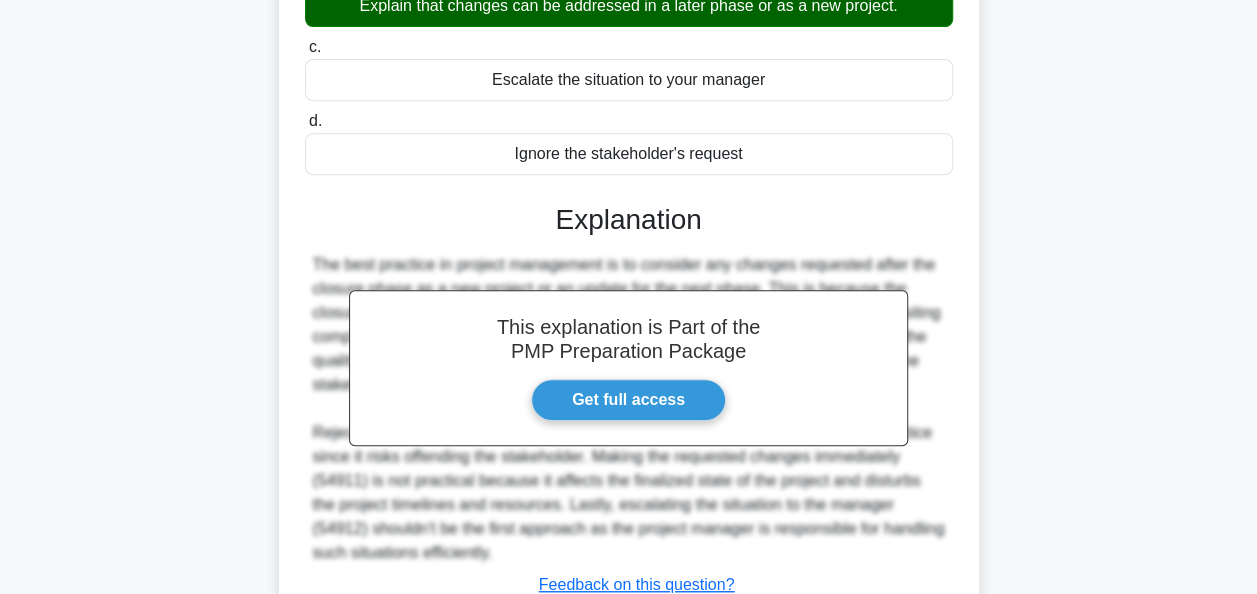 scroll, scrollTop: 540, scrollLeft: 0, axis: vertical 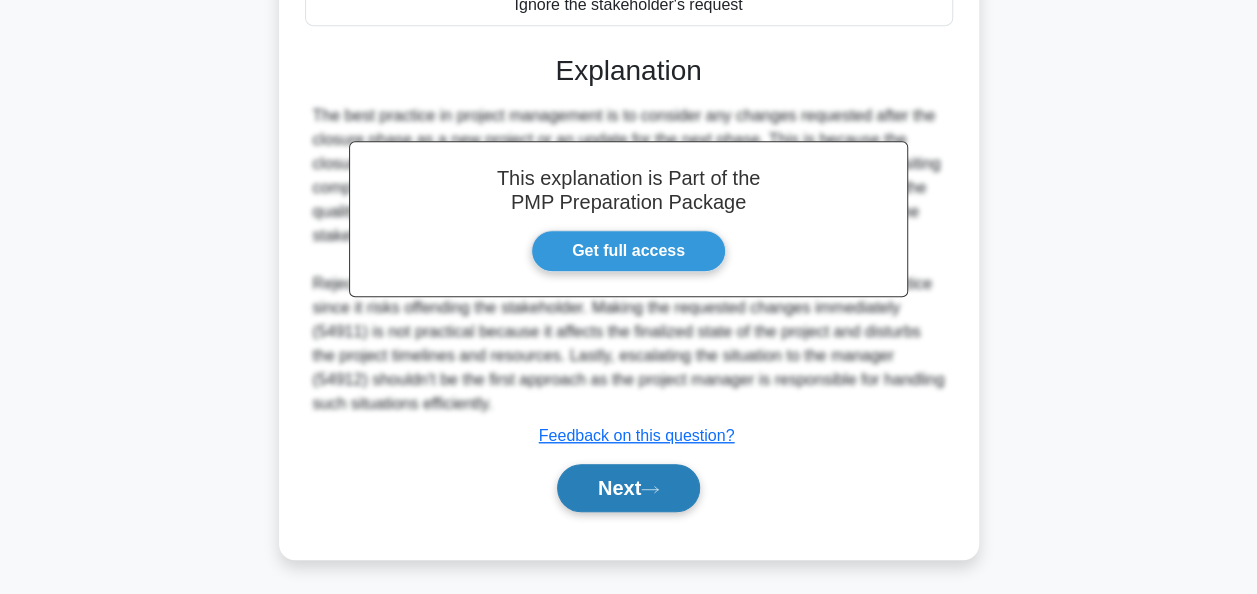 click on "Next" at bounding box center [628, 488] 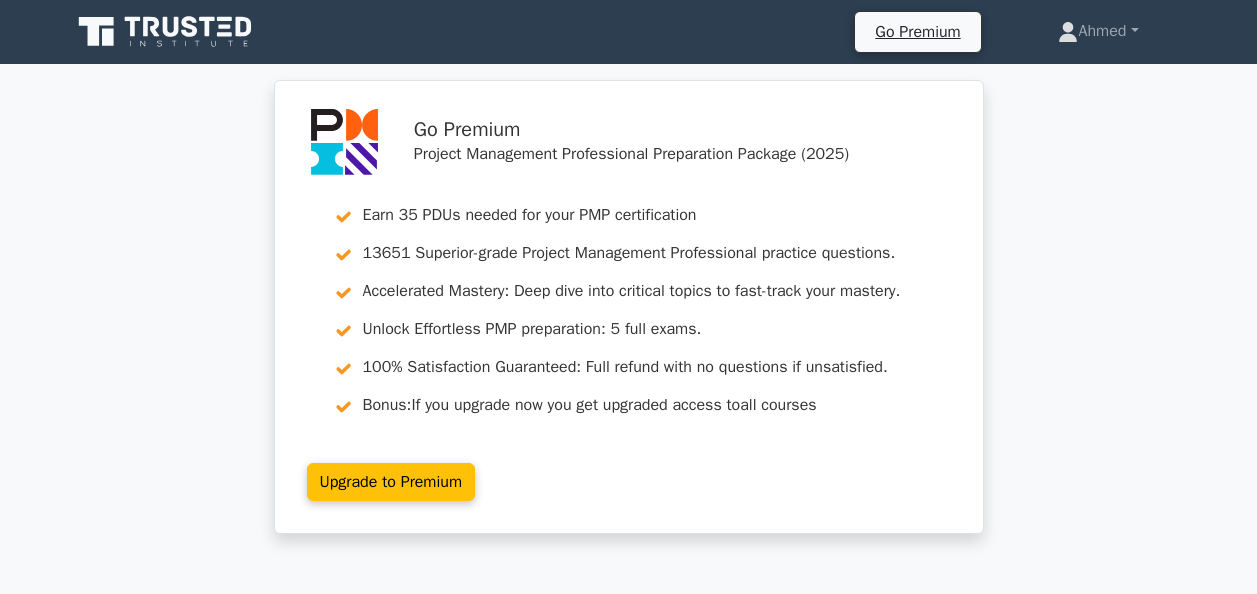 scroll, scrollTop: 0, scrollLeft: 0, axis: both 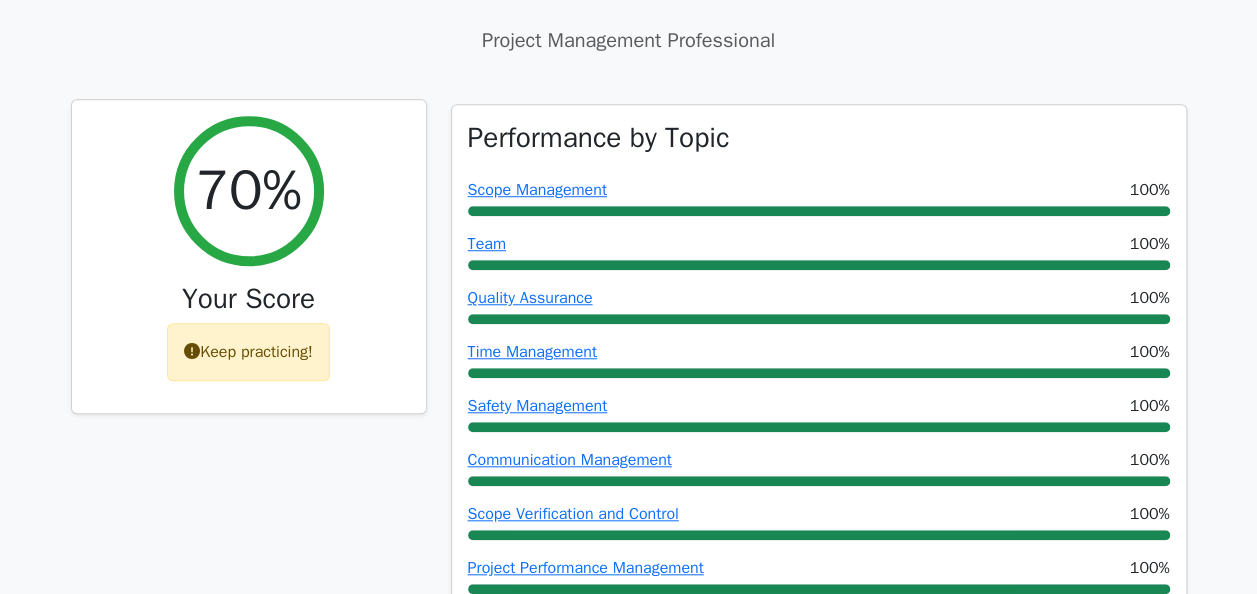 click on "70%
Your Score
Keep practicing!" at bounding box center [249, 257] 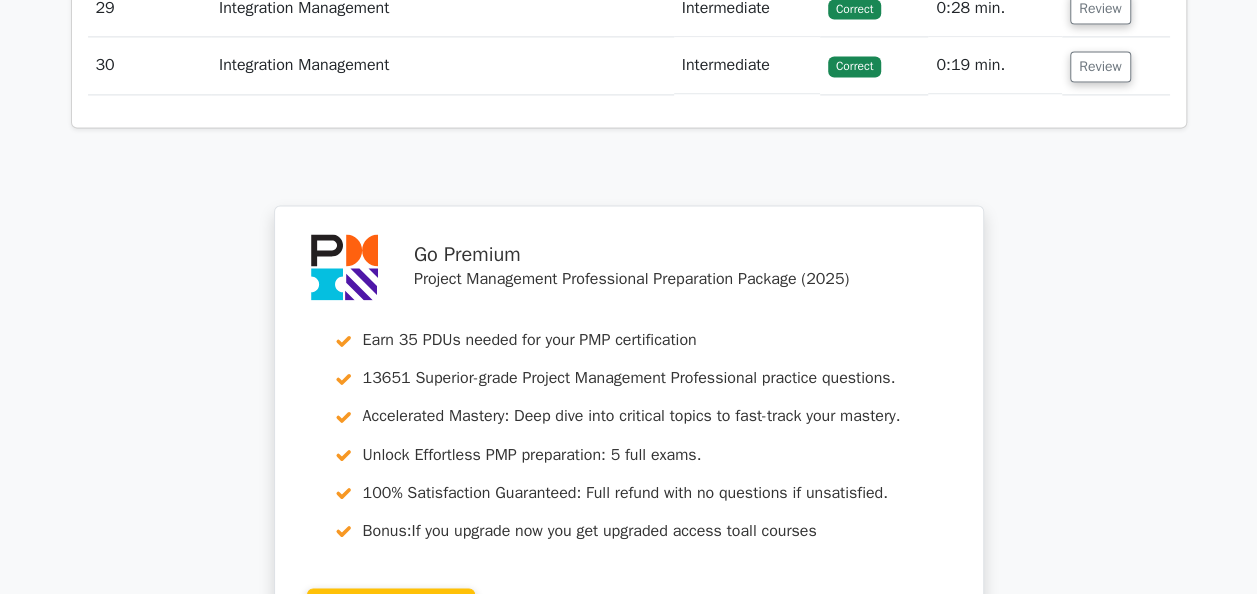 scroll, scrollTop: 5656, scrollLeft: 0, axis: vertical 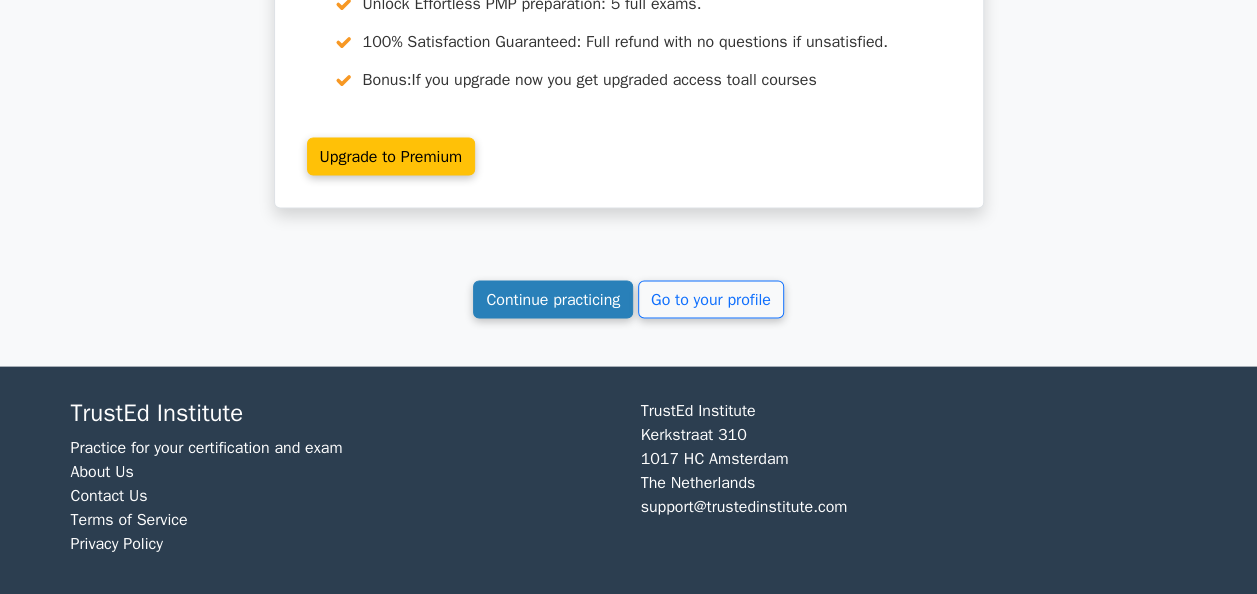 click on "Continue practicing" at bounding box center [553, 300] 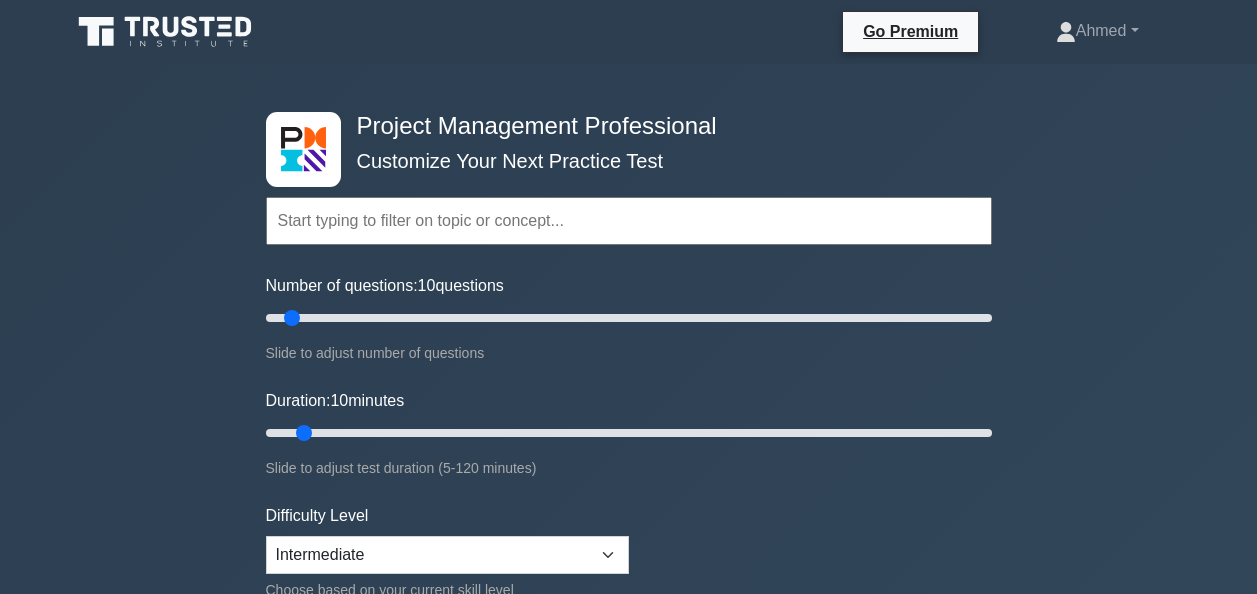 scroll, scrollTop: 0, scrollLeft: 0, axis: both 